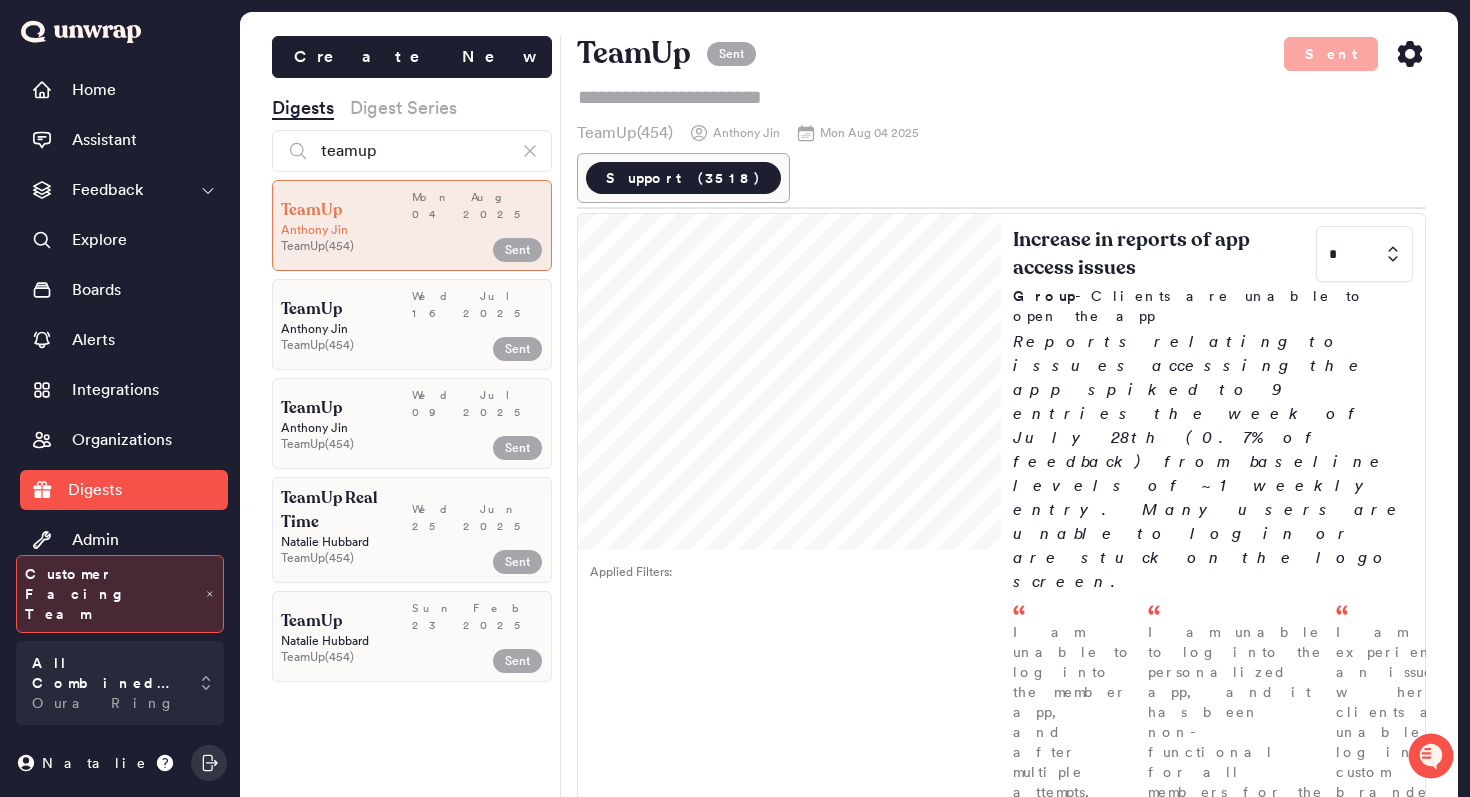 scroll, scrollTop: 0, scrollLeft: 0, axis: both 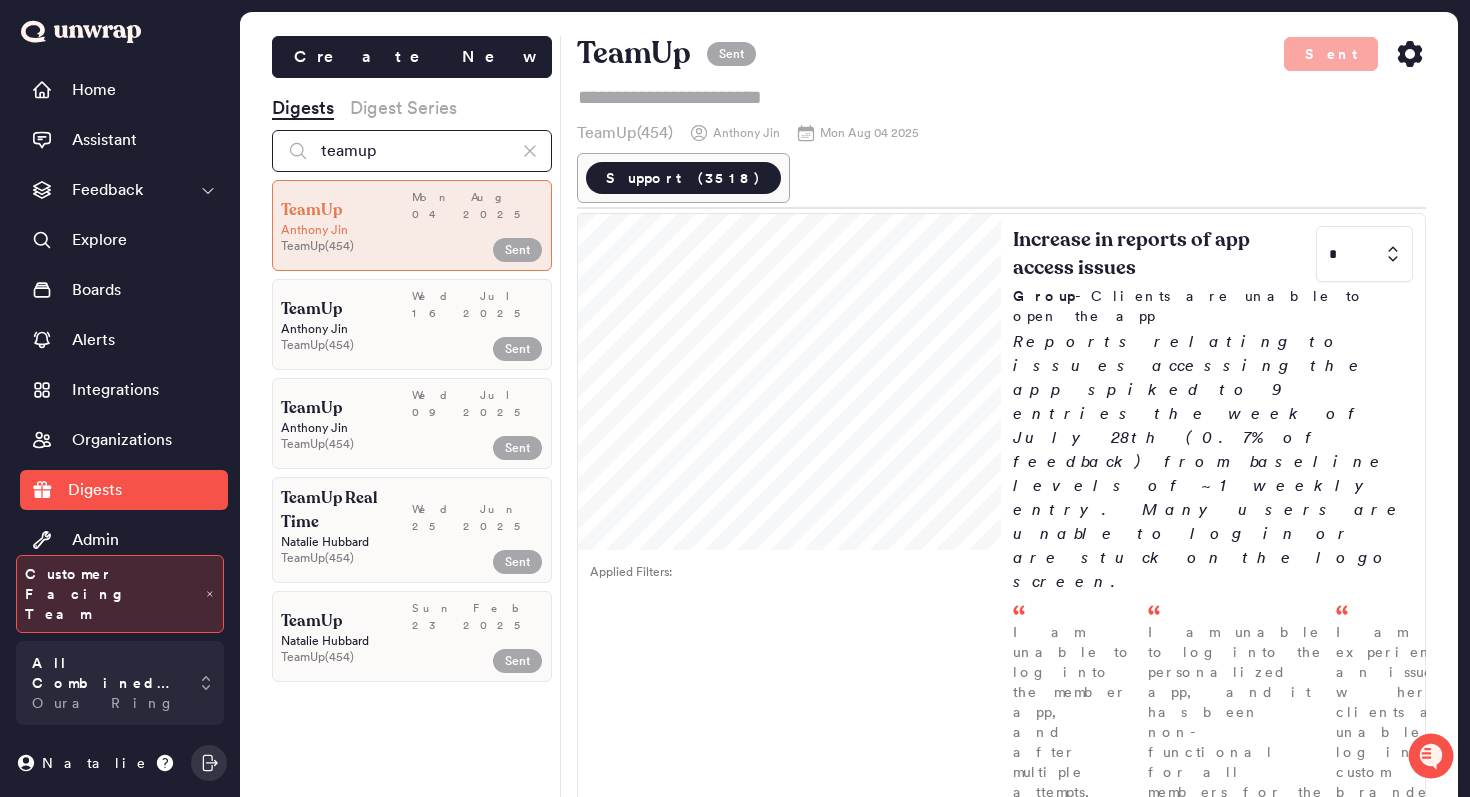 click on "teamup" at bounding box center [412, 151] 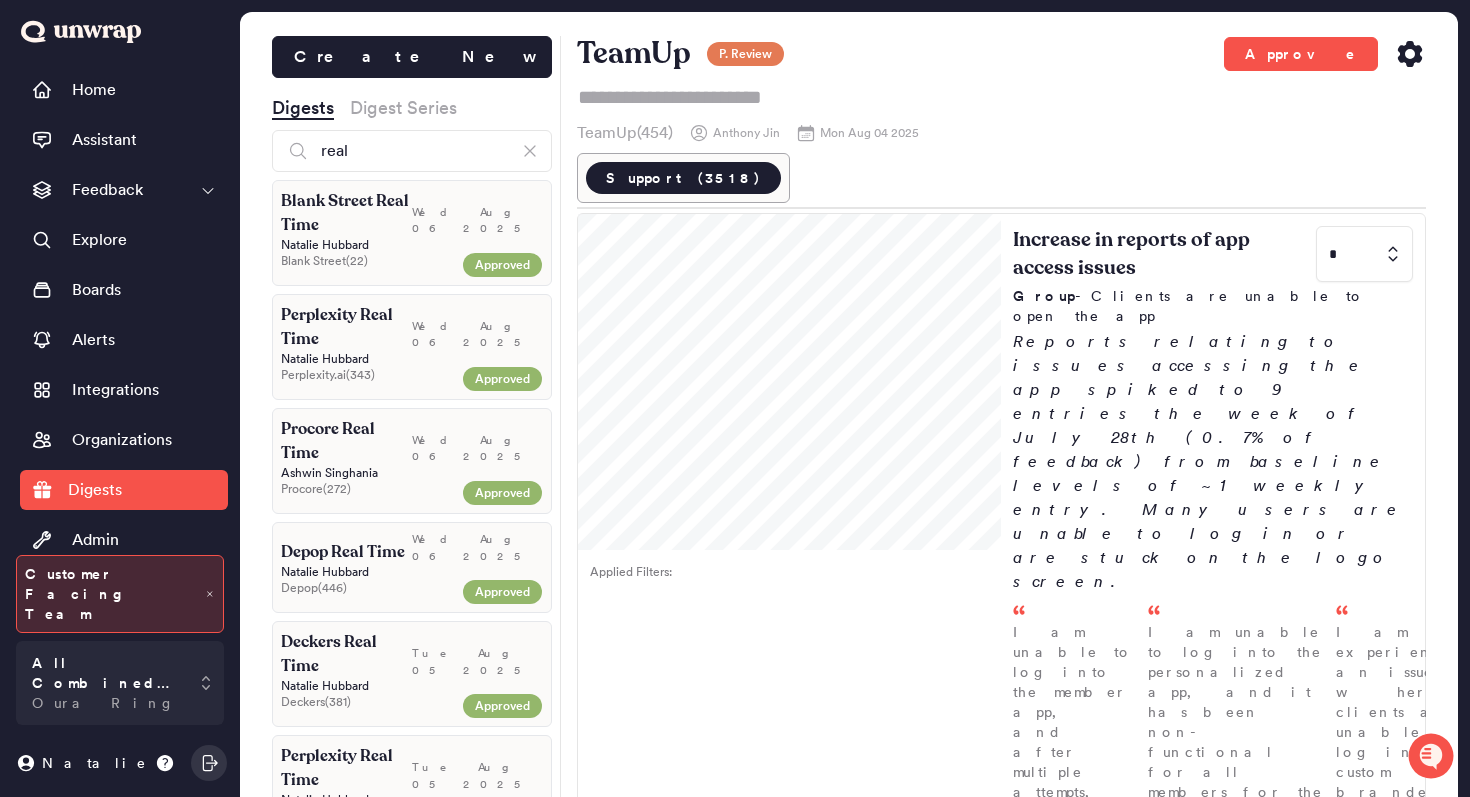 click on "Depop Real Time" at bounding box center (343, 552) 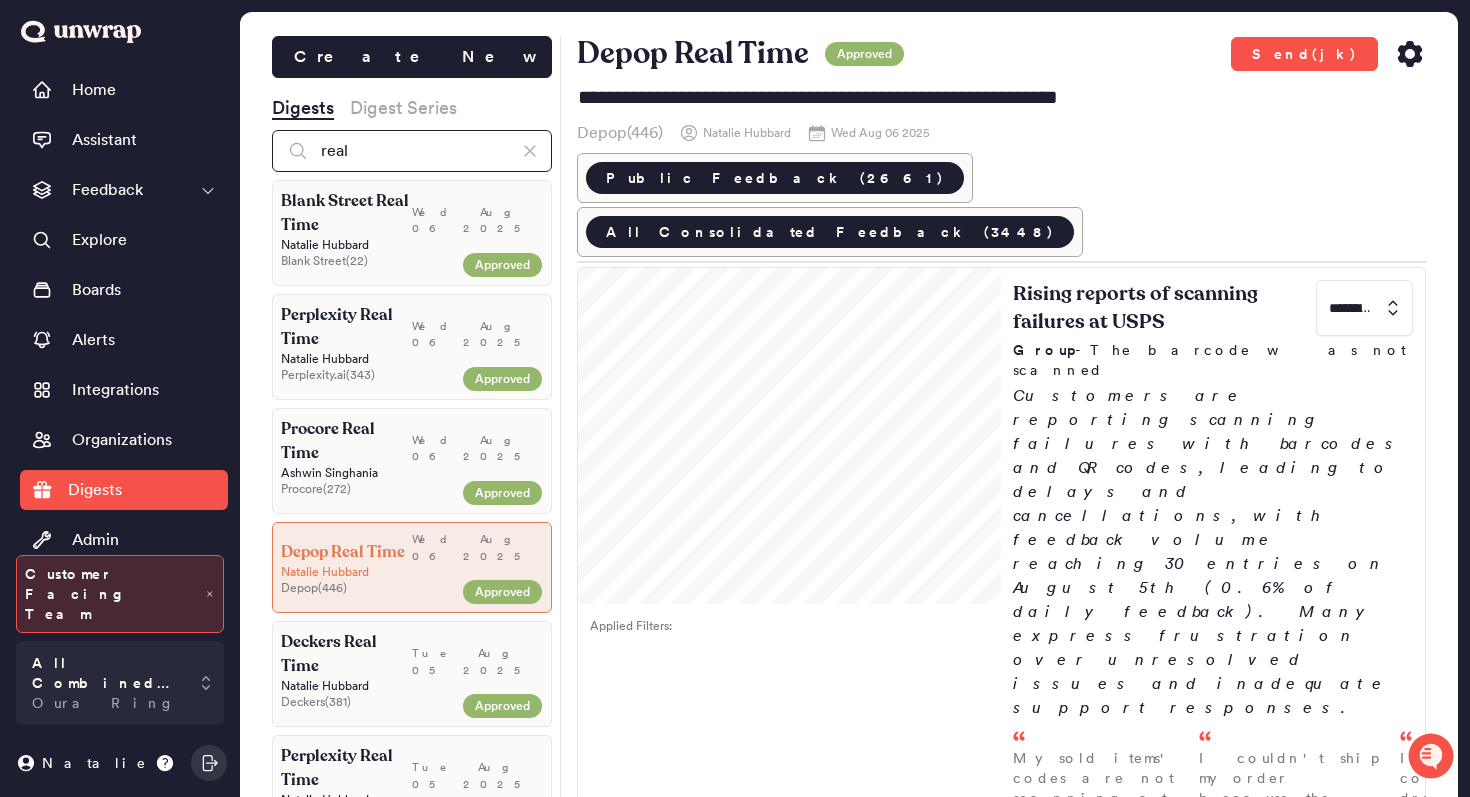 click on "real" at bounding box center (412, 151) 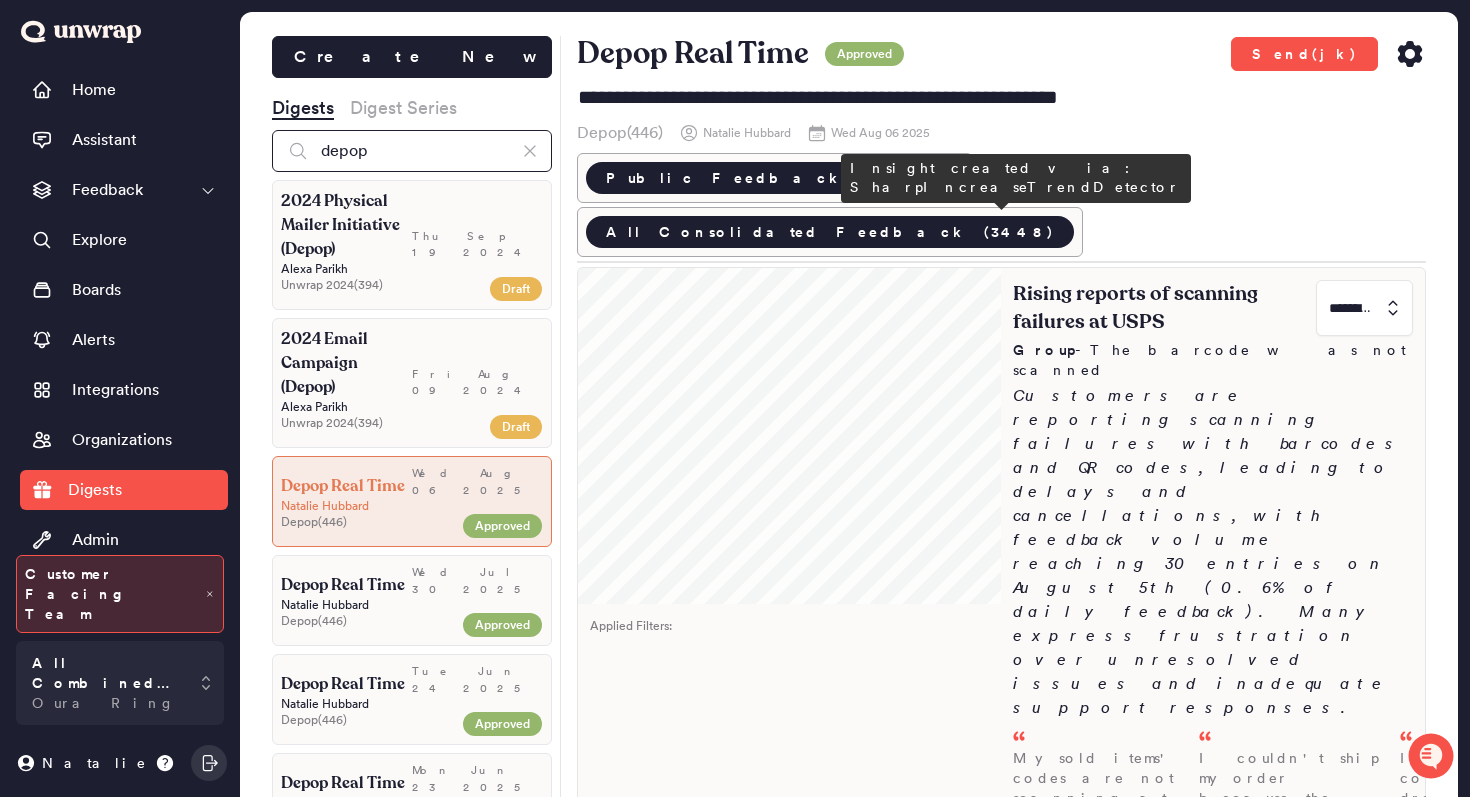 type on "depop" 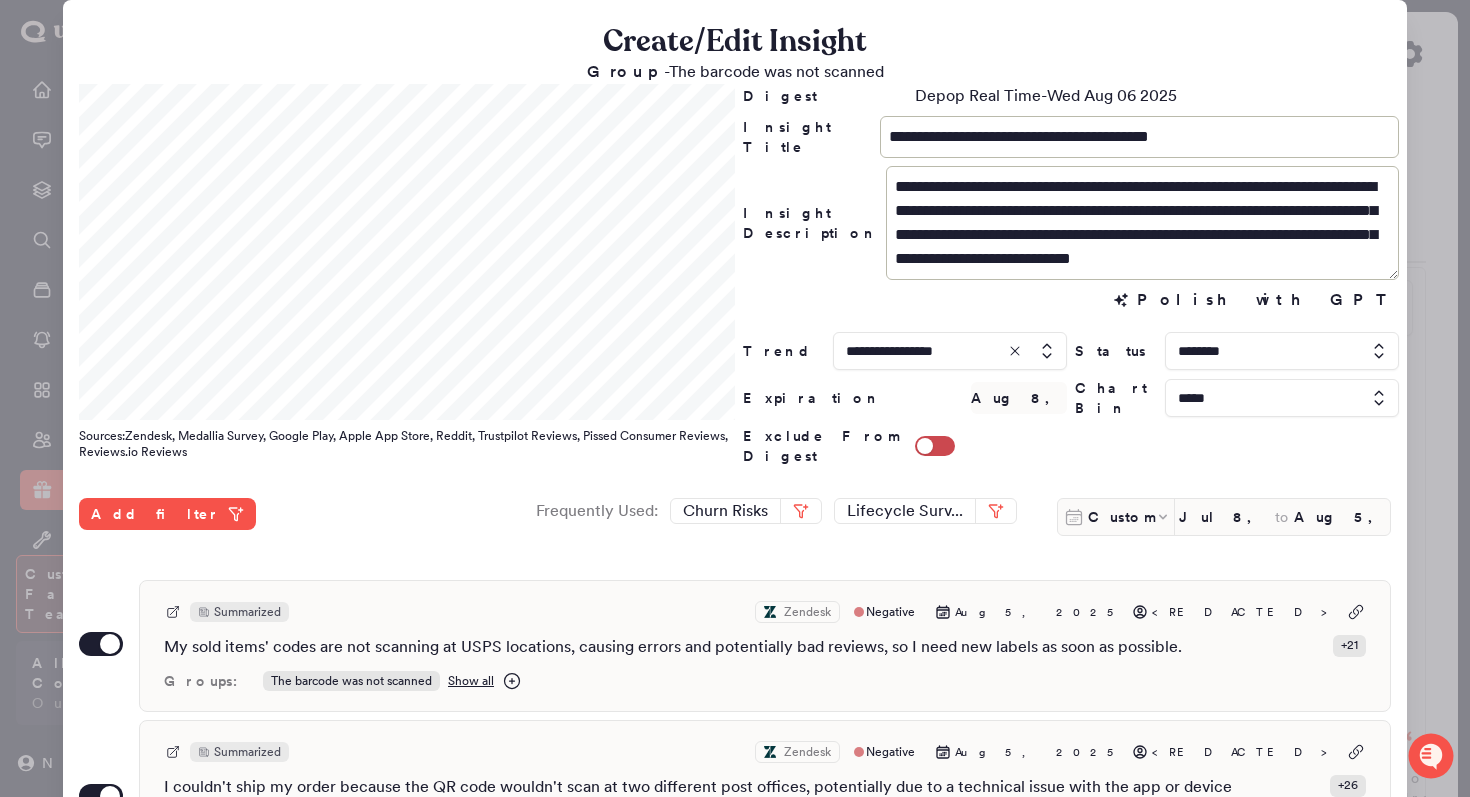 scroll, scrollTop: 149, scrollLeft: 0, axis: vertical 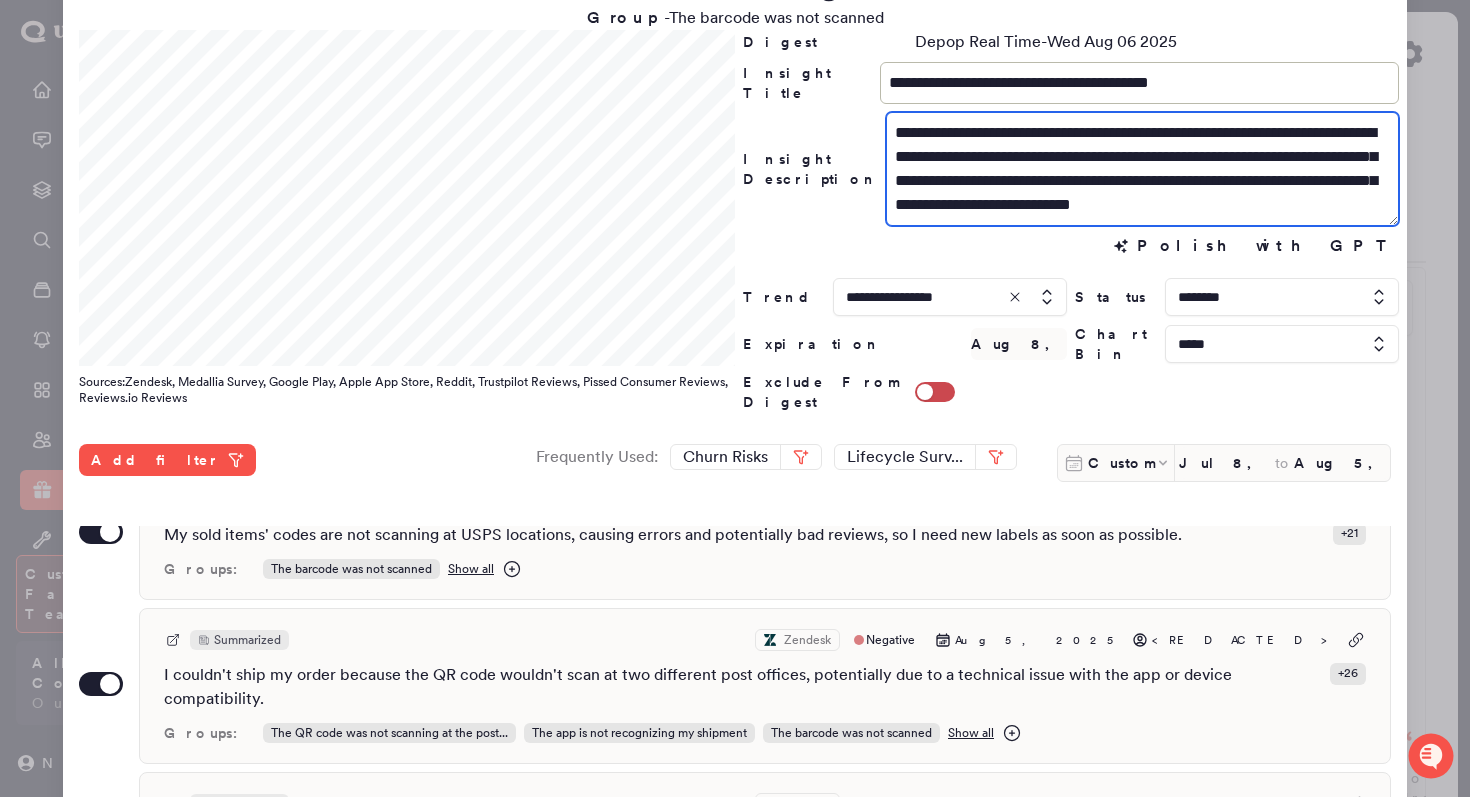 drag, startPoint x: 1329, startPoint y: 133, endPoint x: 1223, endPoint y: 125, distance: 106.30146 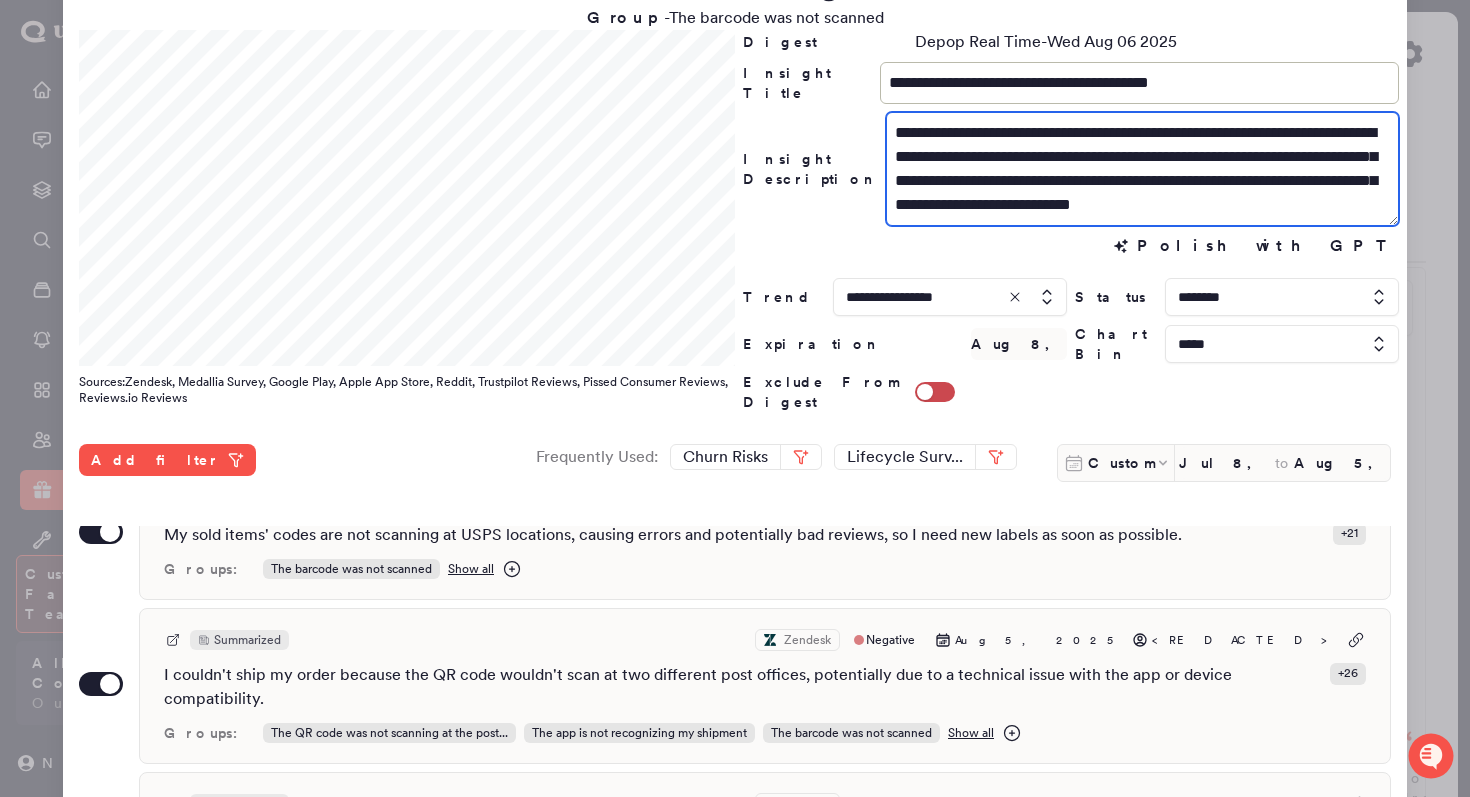 click on "**********" at bounding box center [1142, 169] 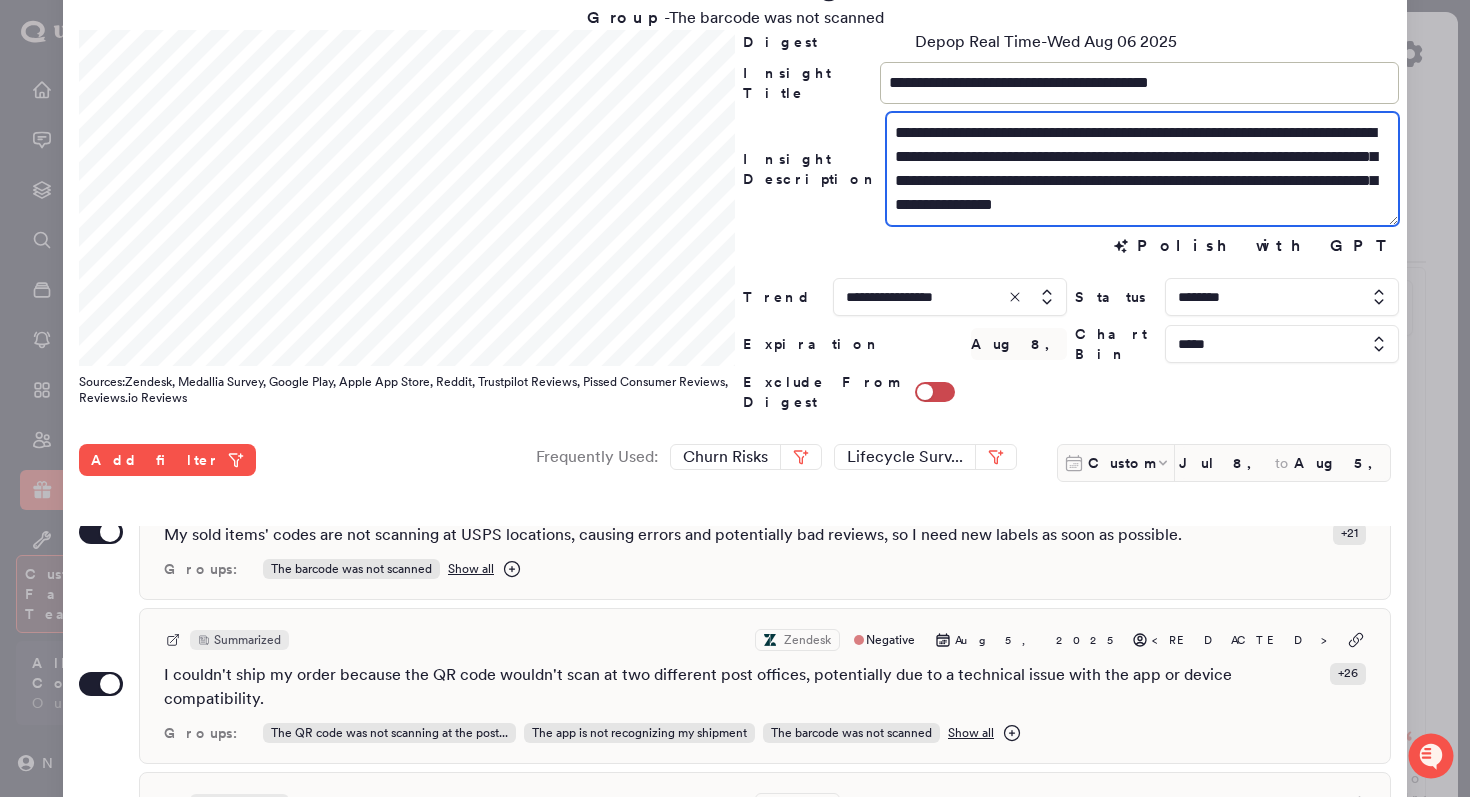 click on "**********" at bounding box center [1142, 169] 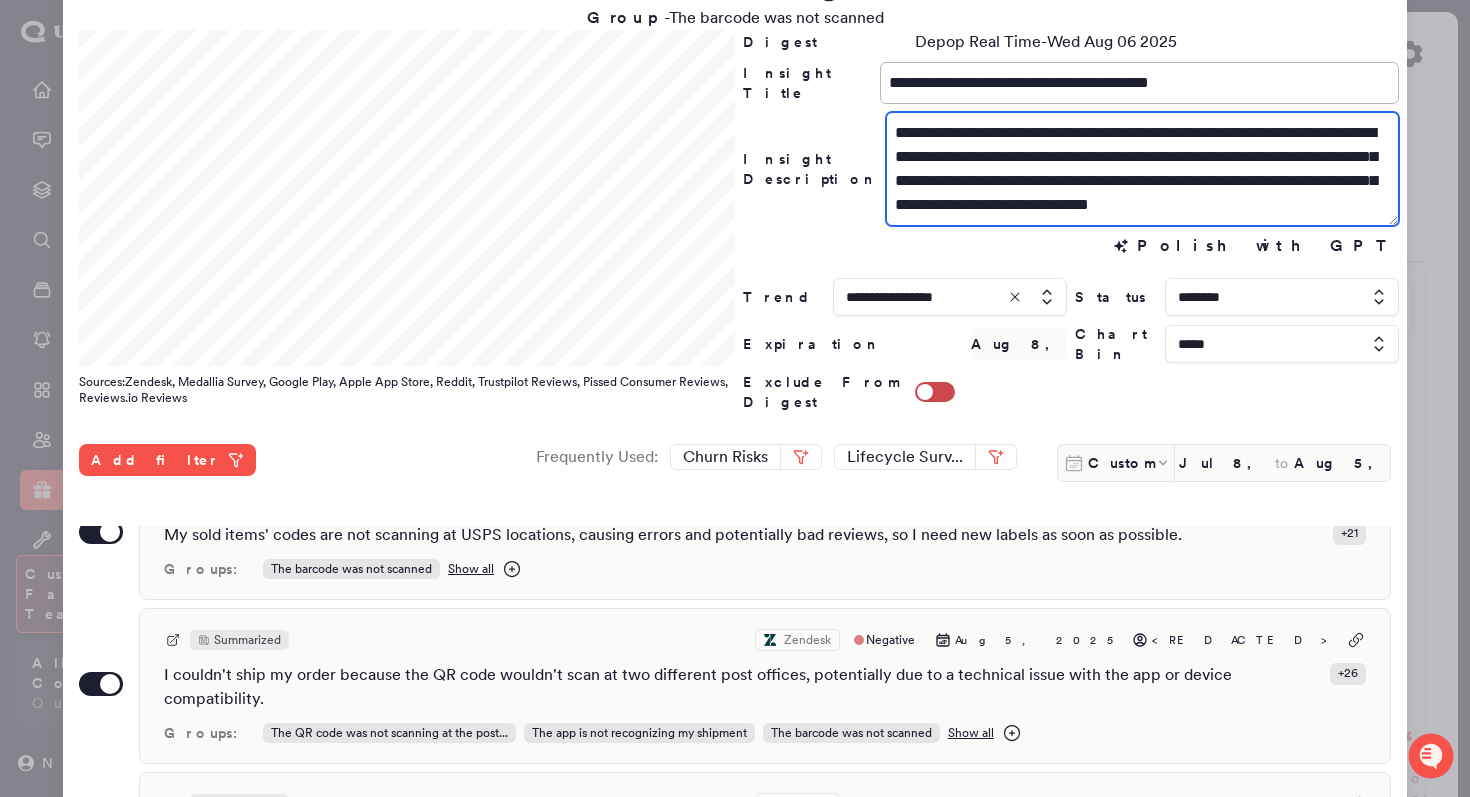 drag, startPoint x: 1203, startPoint y: 159, endPoint x: 939, endPoint y: 152, distance: 264.09277 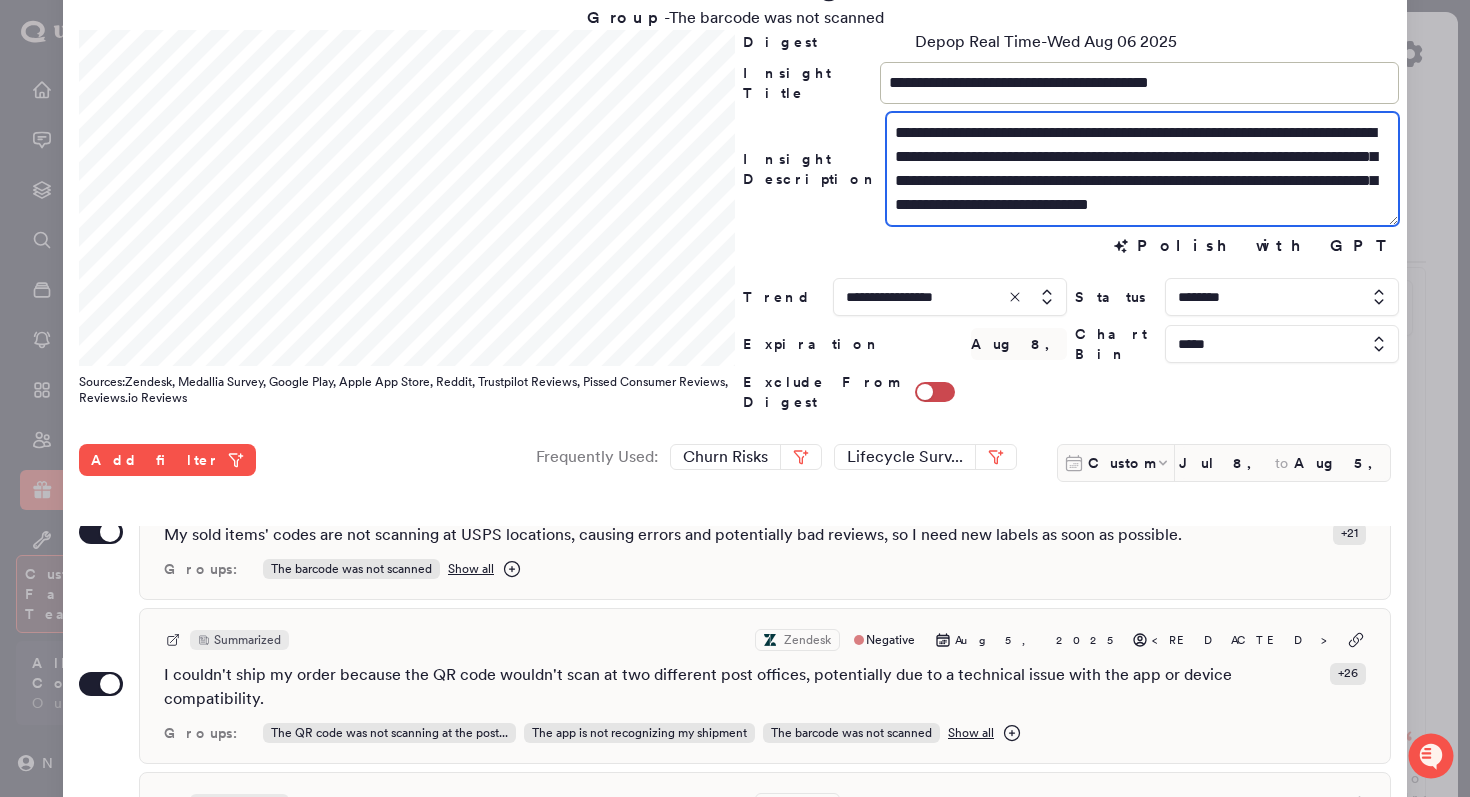 click on "**********" at bounding box center (1142, 169) 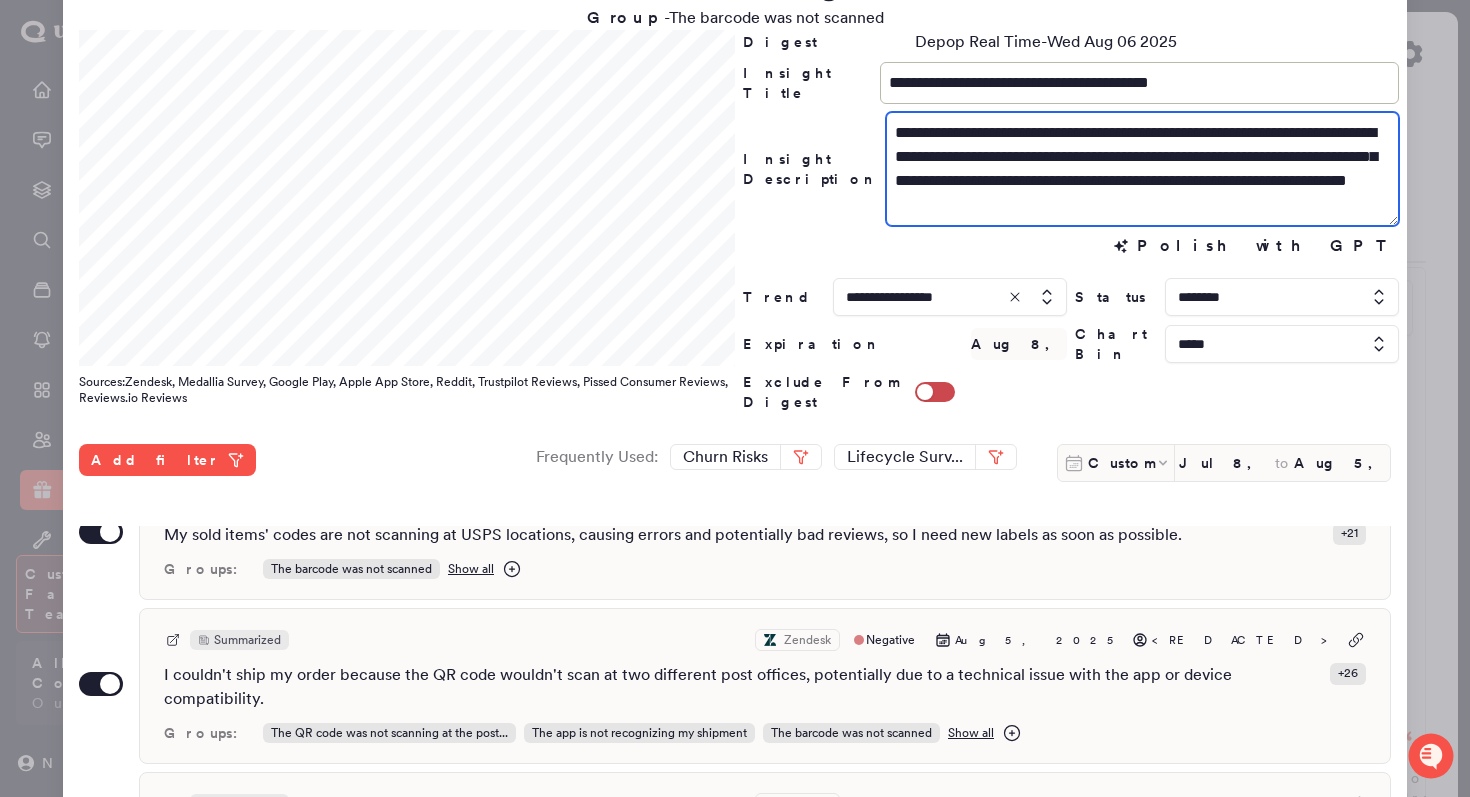 drag, startPoint x: 1204, startPoint y: 213, endPoint x: 1079, endPoint y: 175, distance: 130.64838 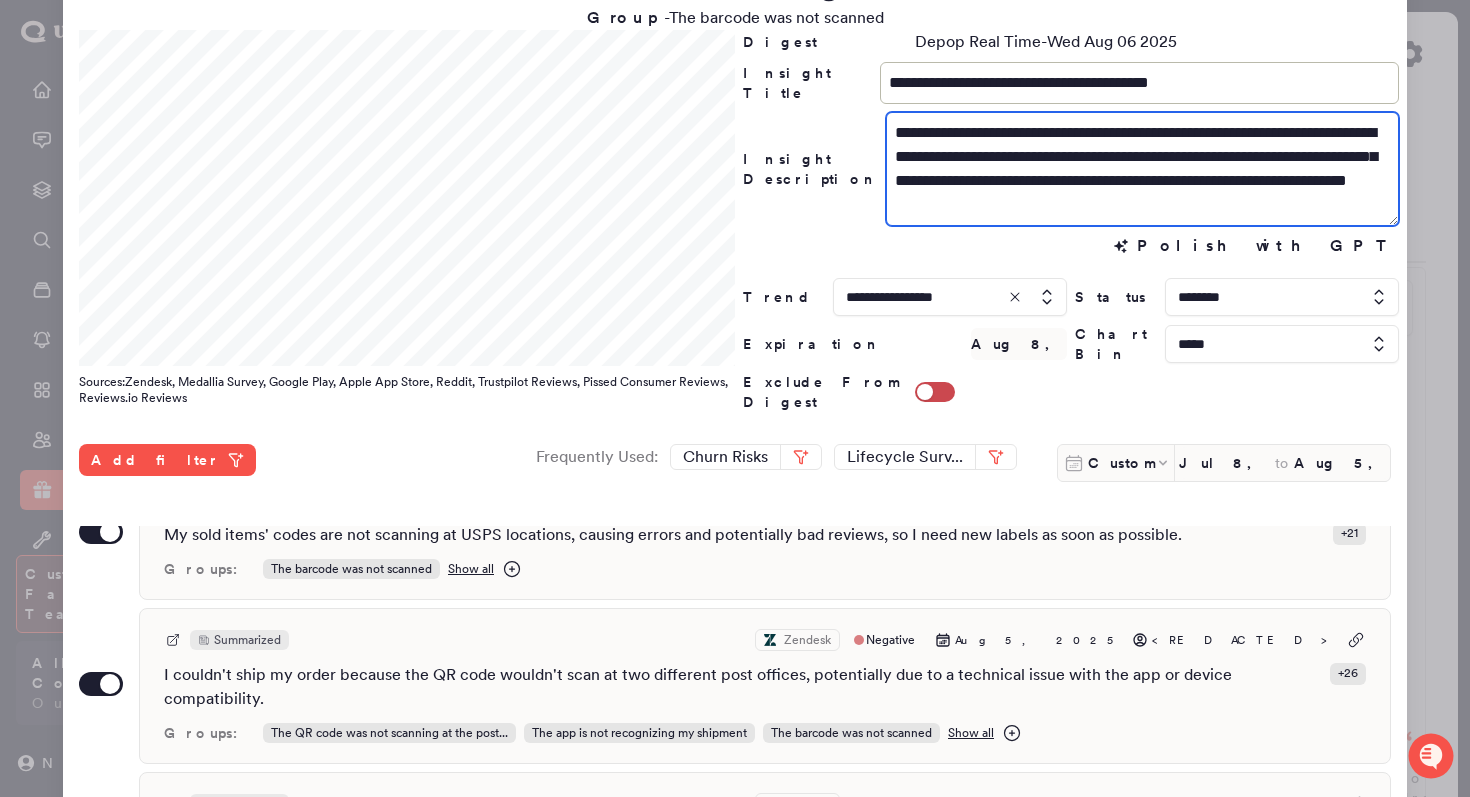 click on "**********" at bounding box center [1142, 169] 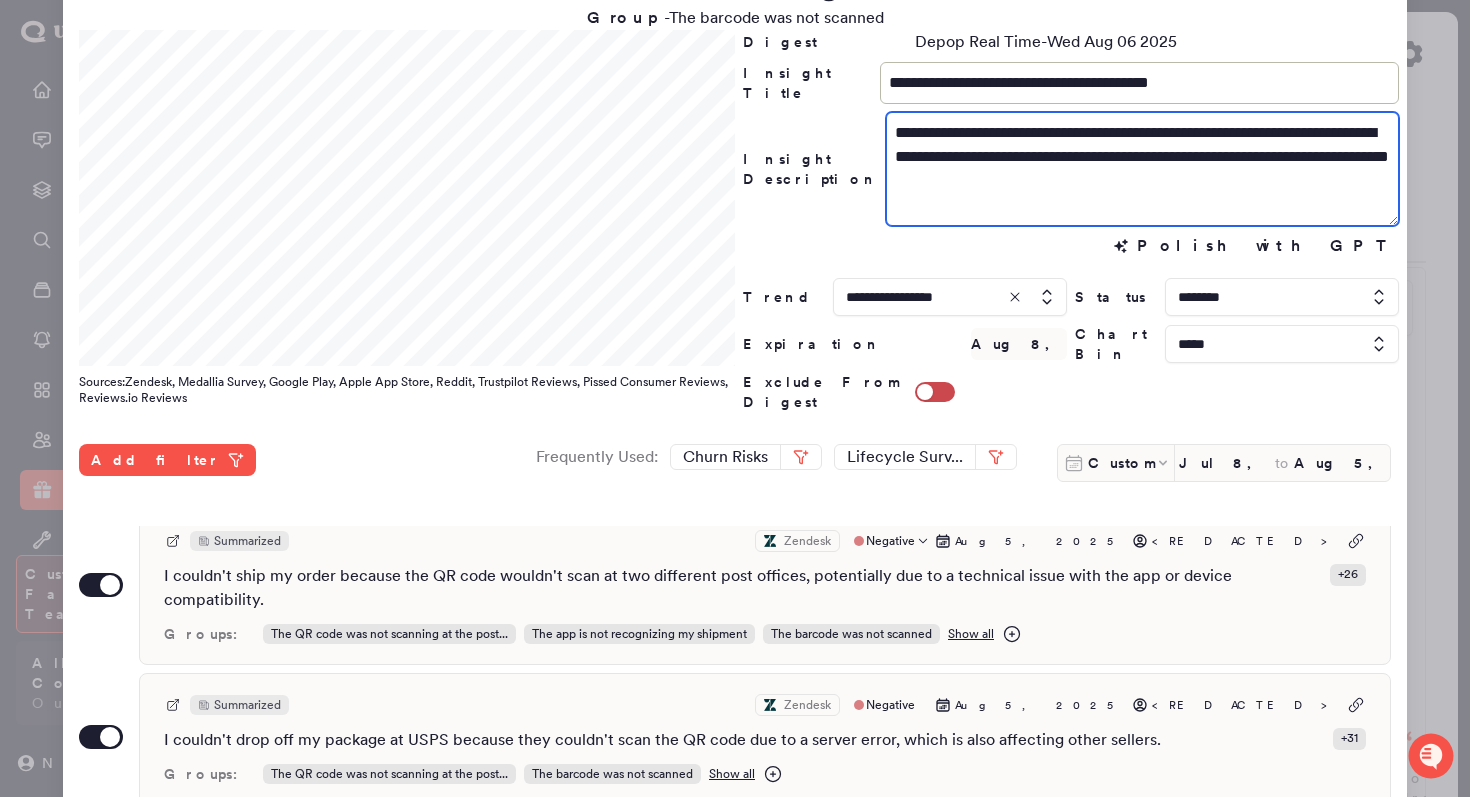 scroll, scrollTop: 159, scrollLeft: 0, axis: vertical 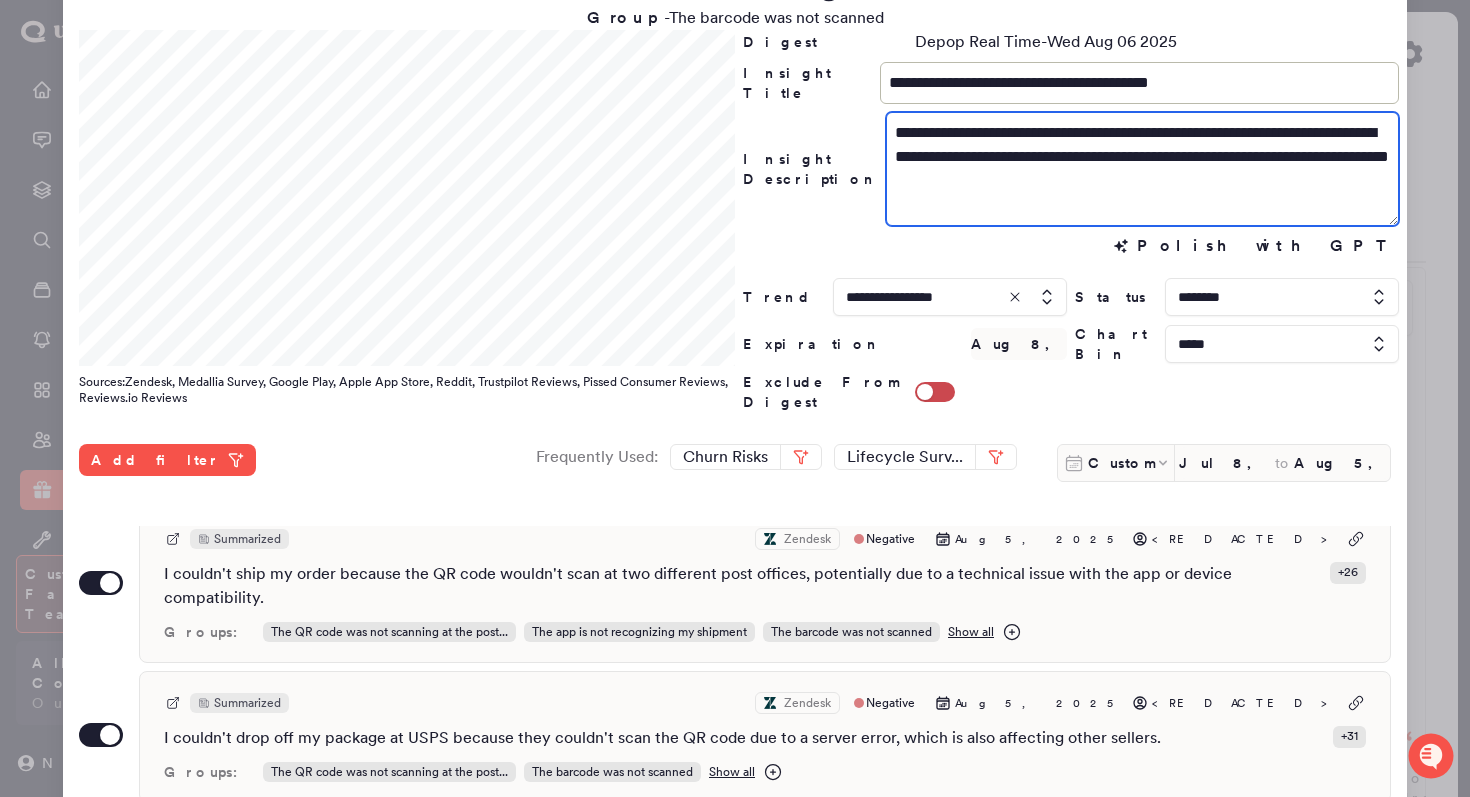 click on "**********" at bounding box center (1142, 169) 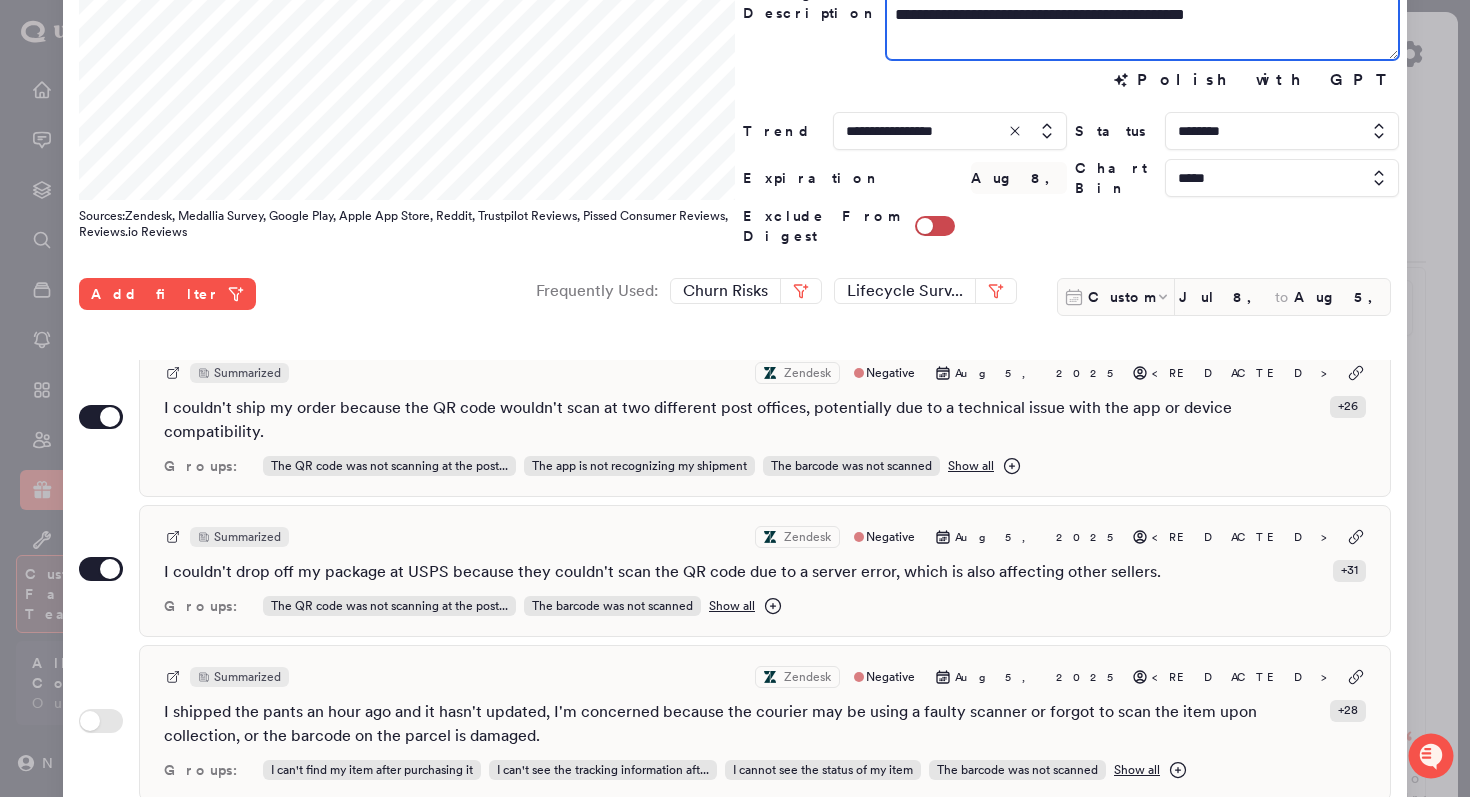 scroll, scrollTop: 248, scrollLeft: 0, axis: vertical 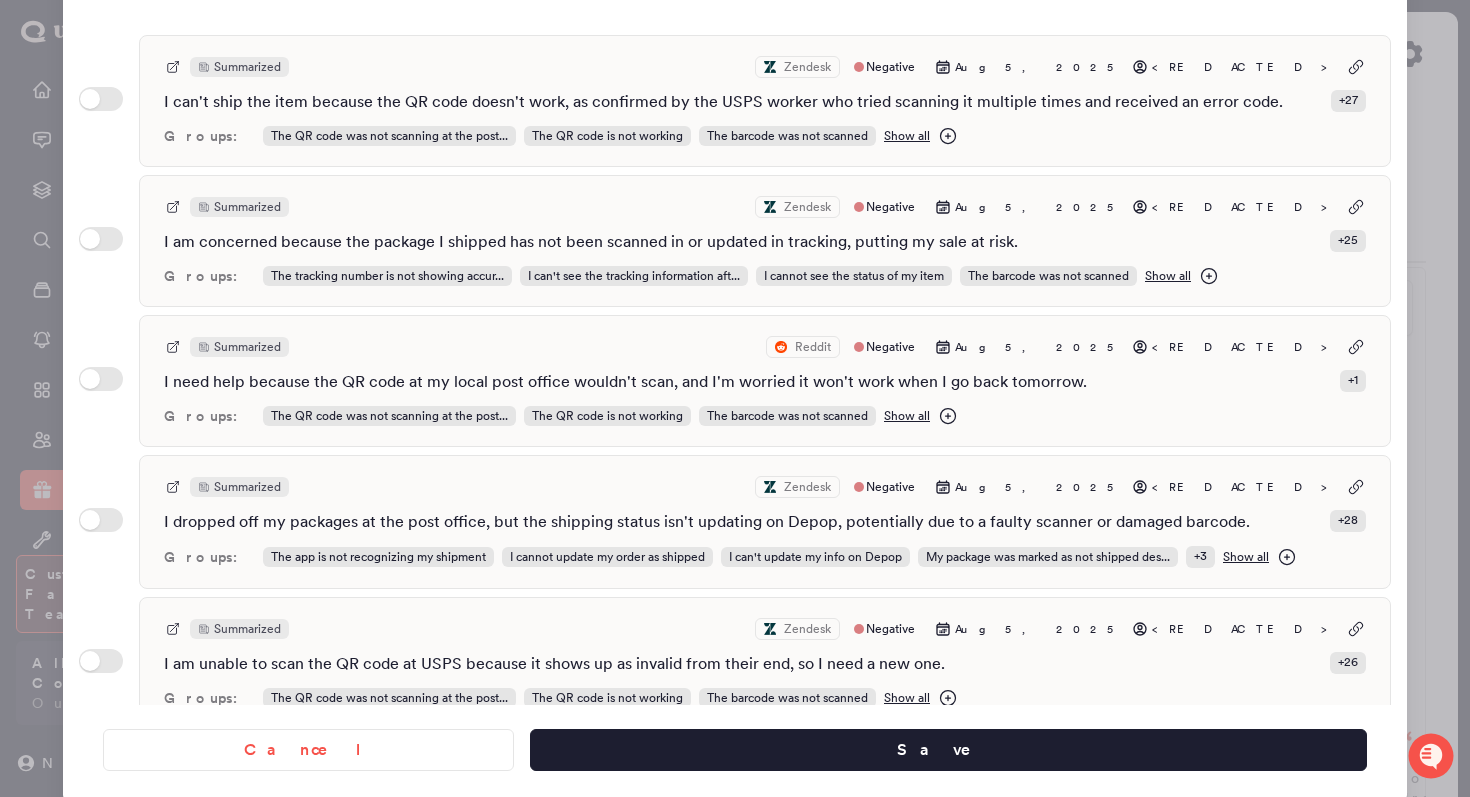 type on "**********" 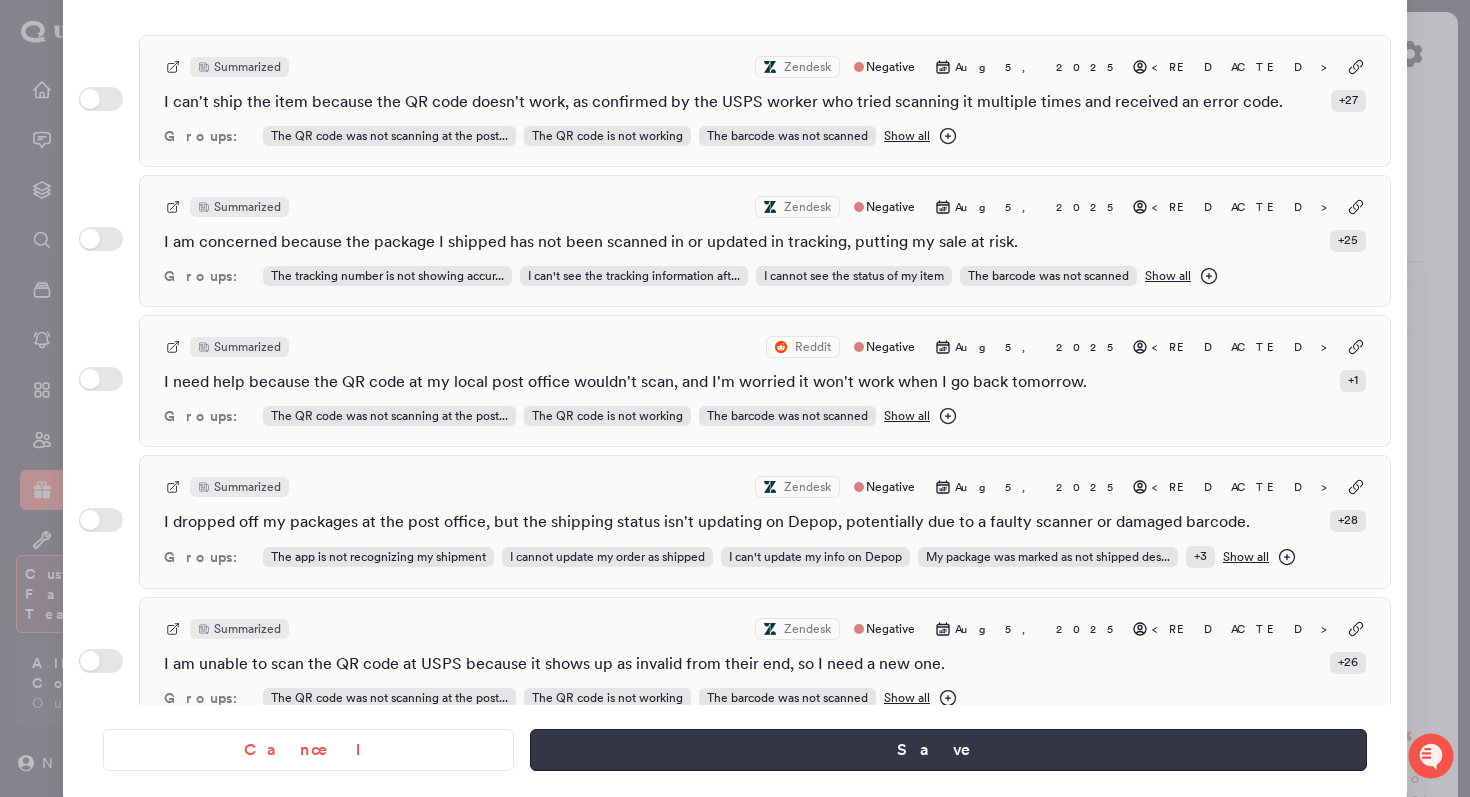 click on "Save" at bounding box center (948, 750) 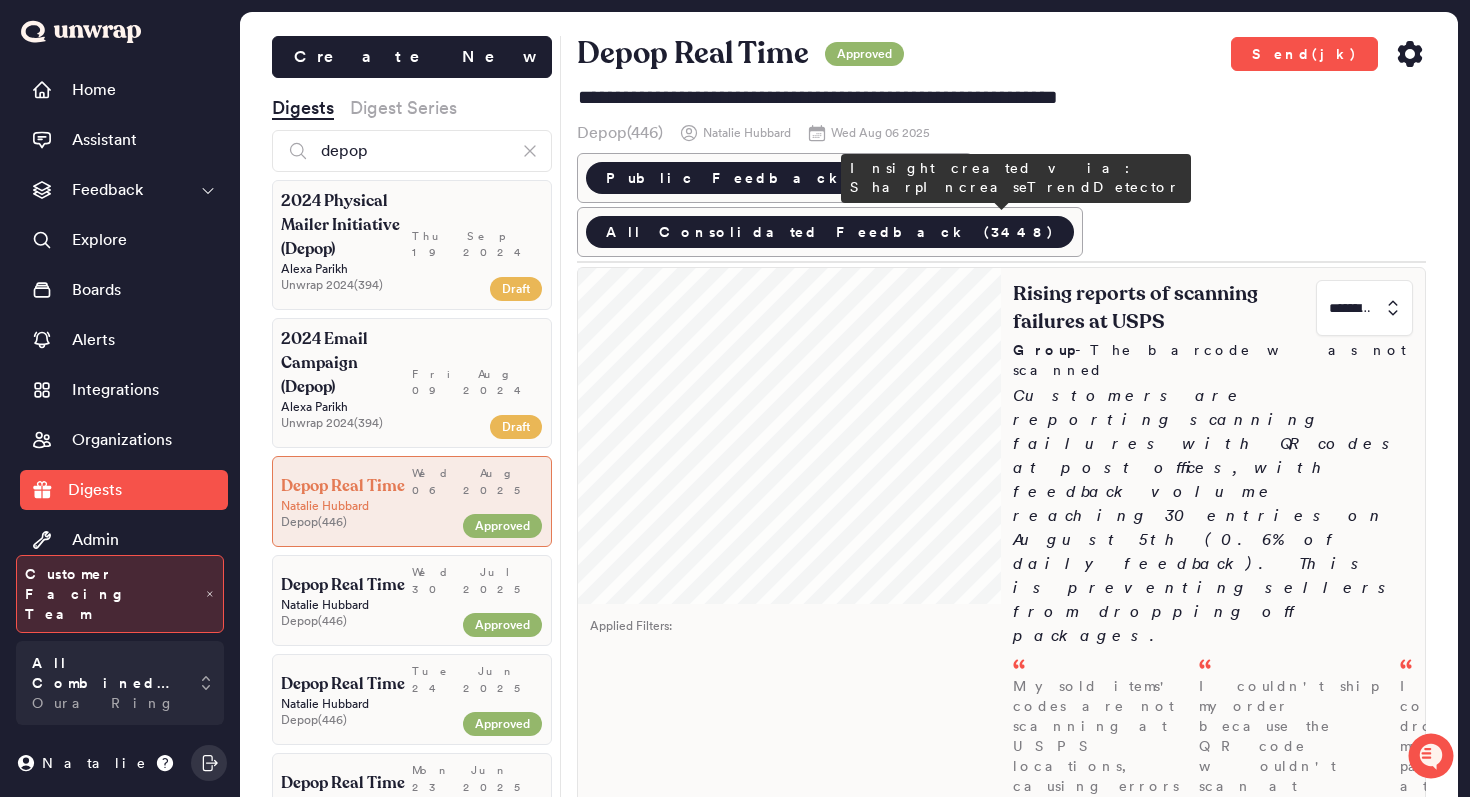 click on "Rising reports of scanning failures at USPS" at bounding box center (1162, 308) 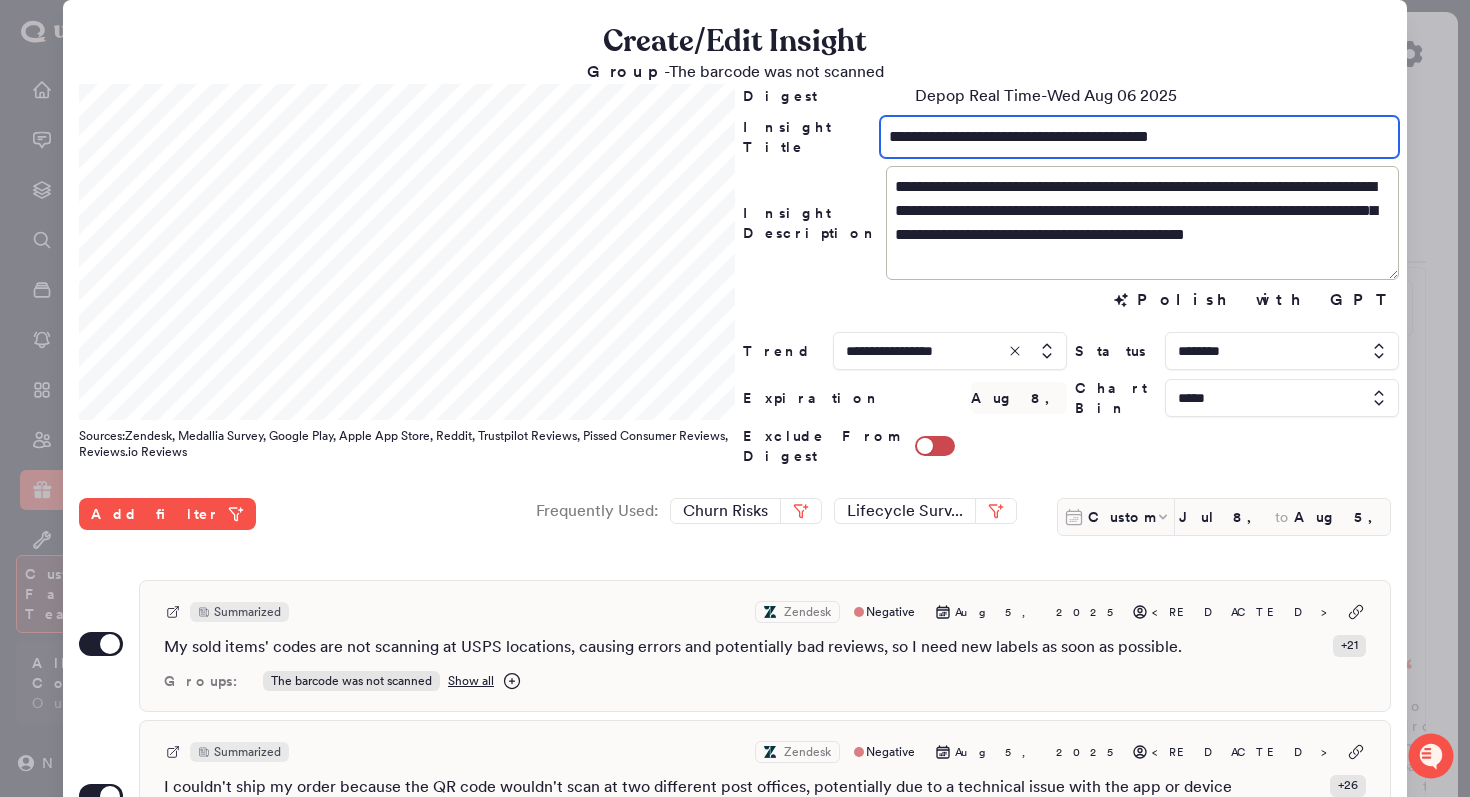 drag, startPoint x: 1189, startPoint y: 129, endPoint x: 1157, endPoint y: 130, distance: 32.01562 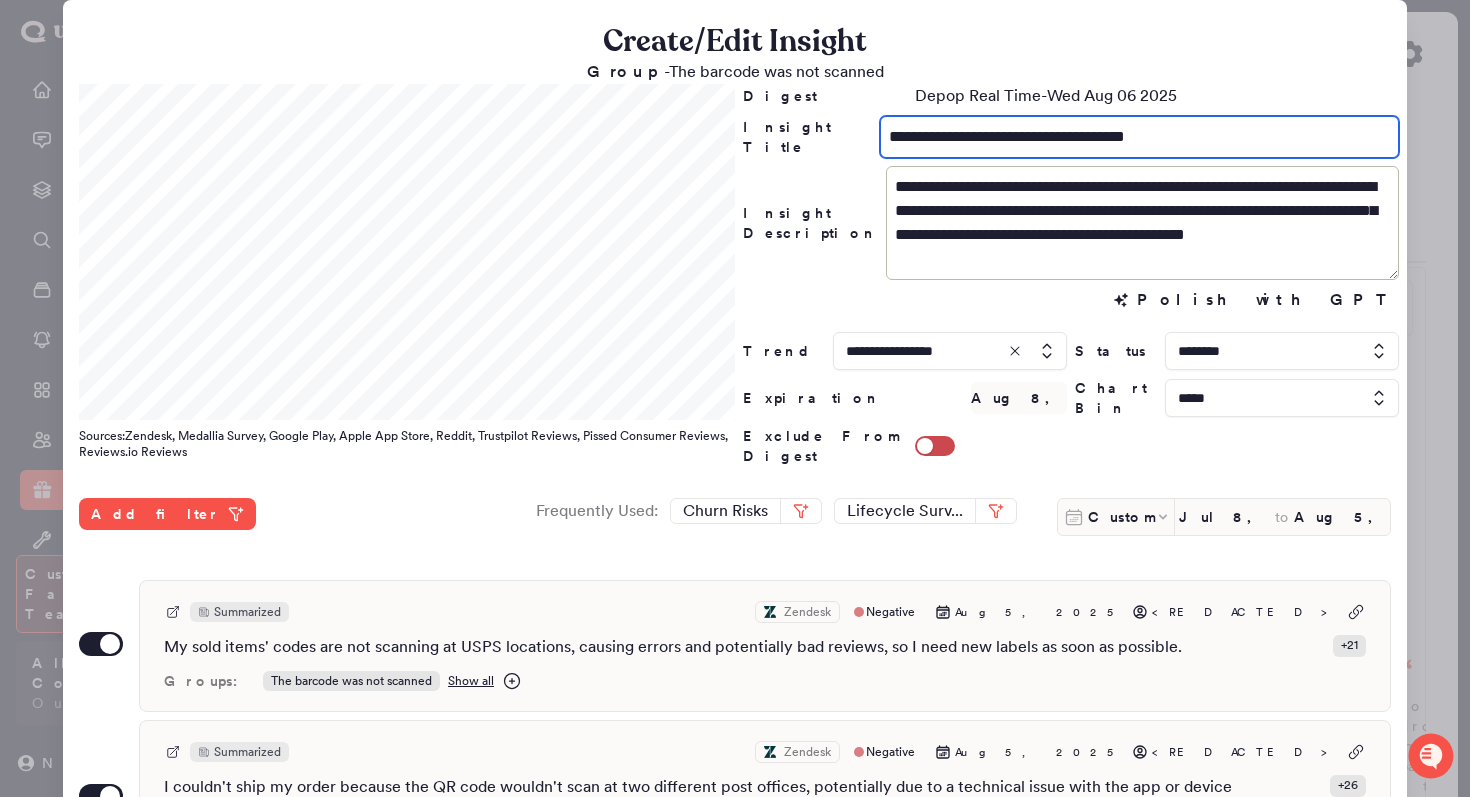click on "**********" at bounding box center (1139, 137) 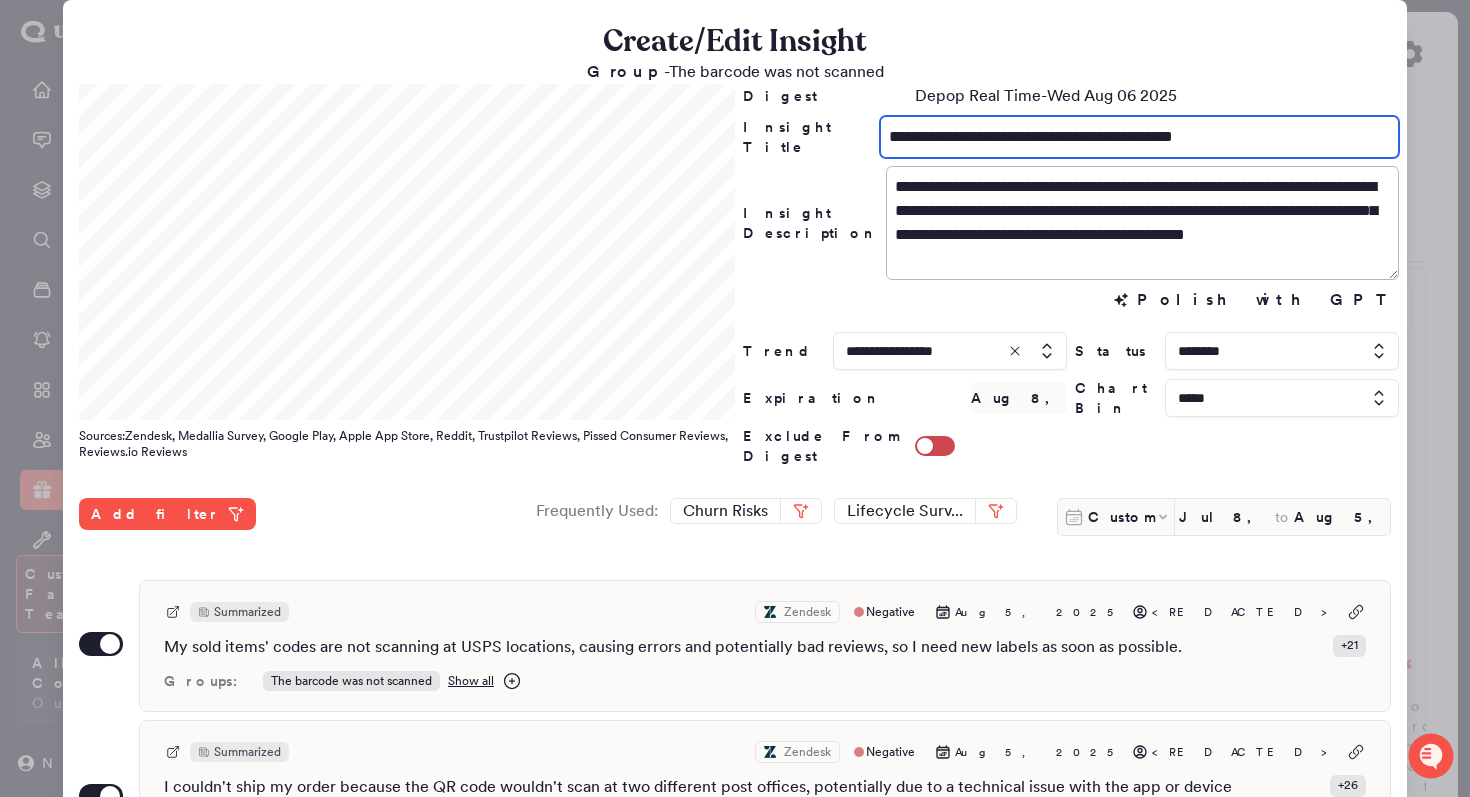click on "**********" at bounding box center [1139, 137] 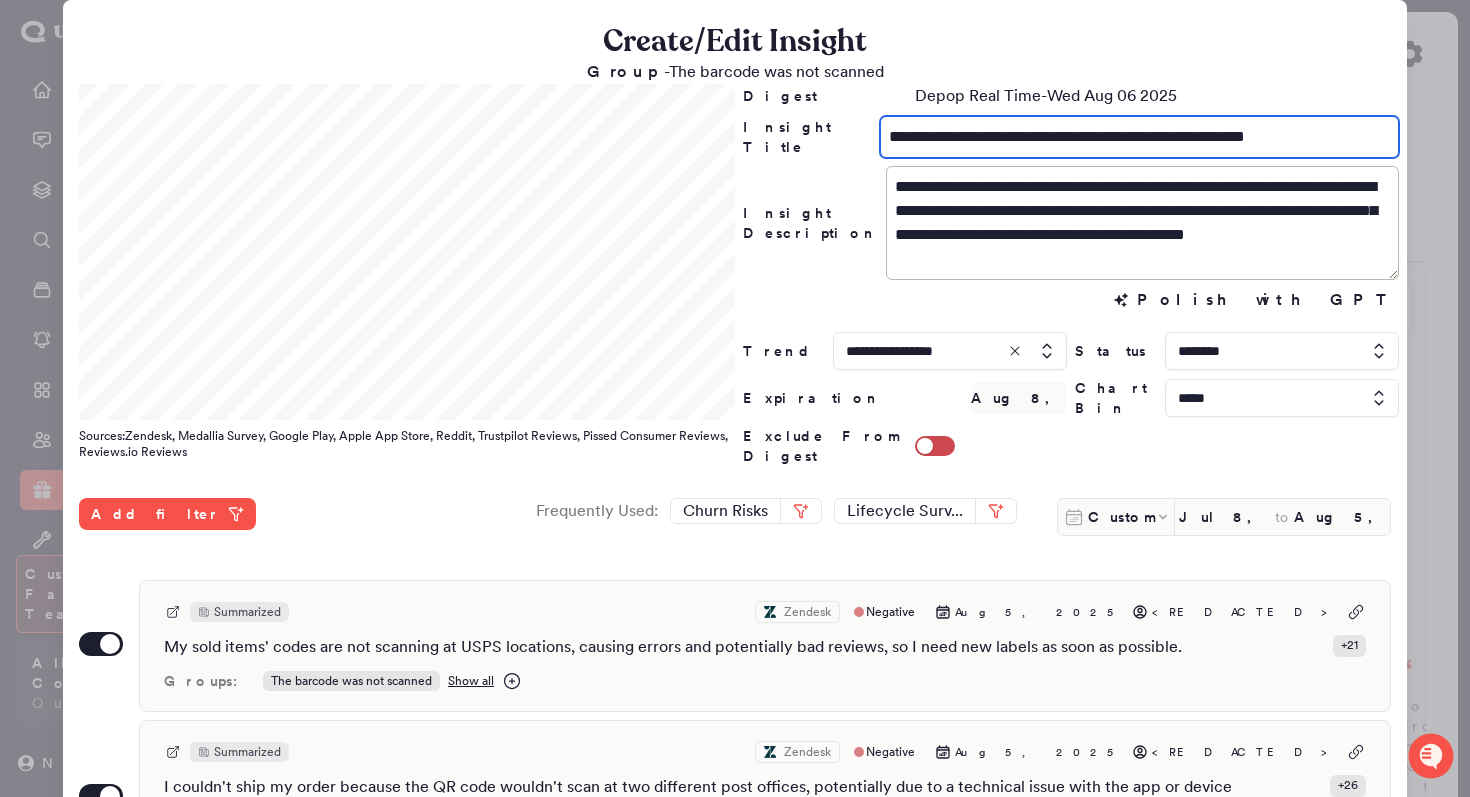 click on "**********" at bounding box center (1139, 137) 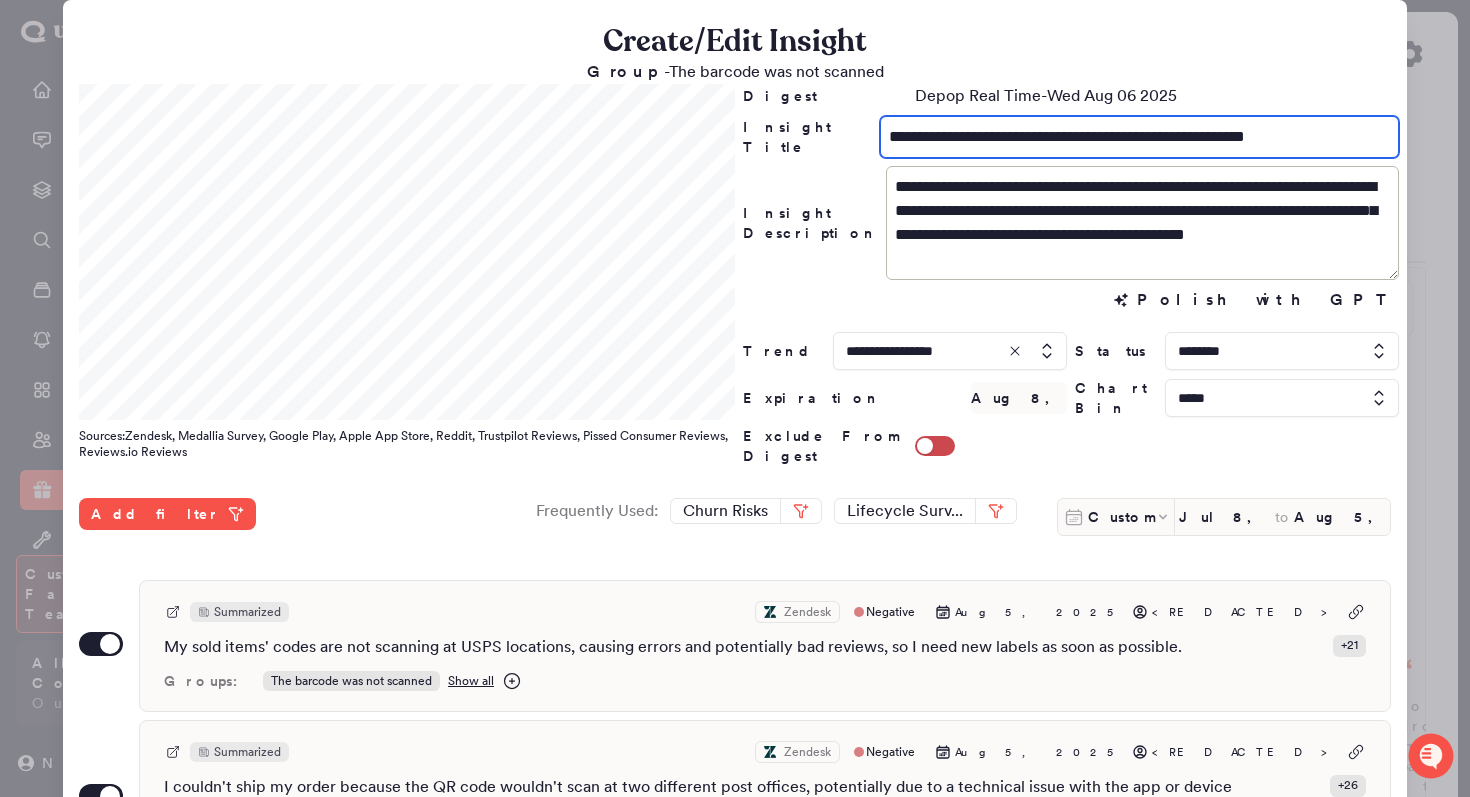 scroll, scrollTop: 547, scrollLeft: 0, axis: vertical 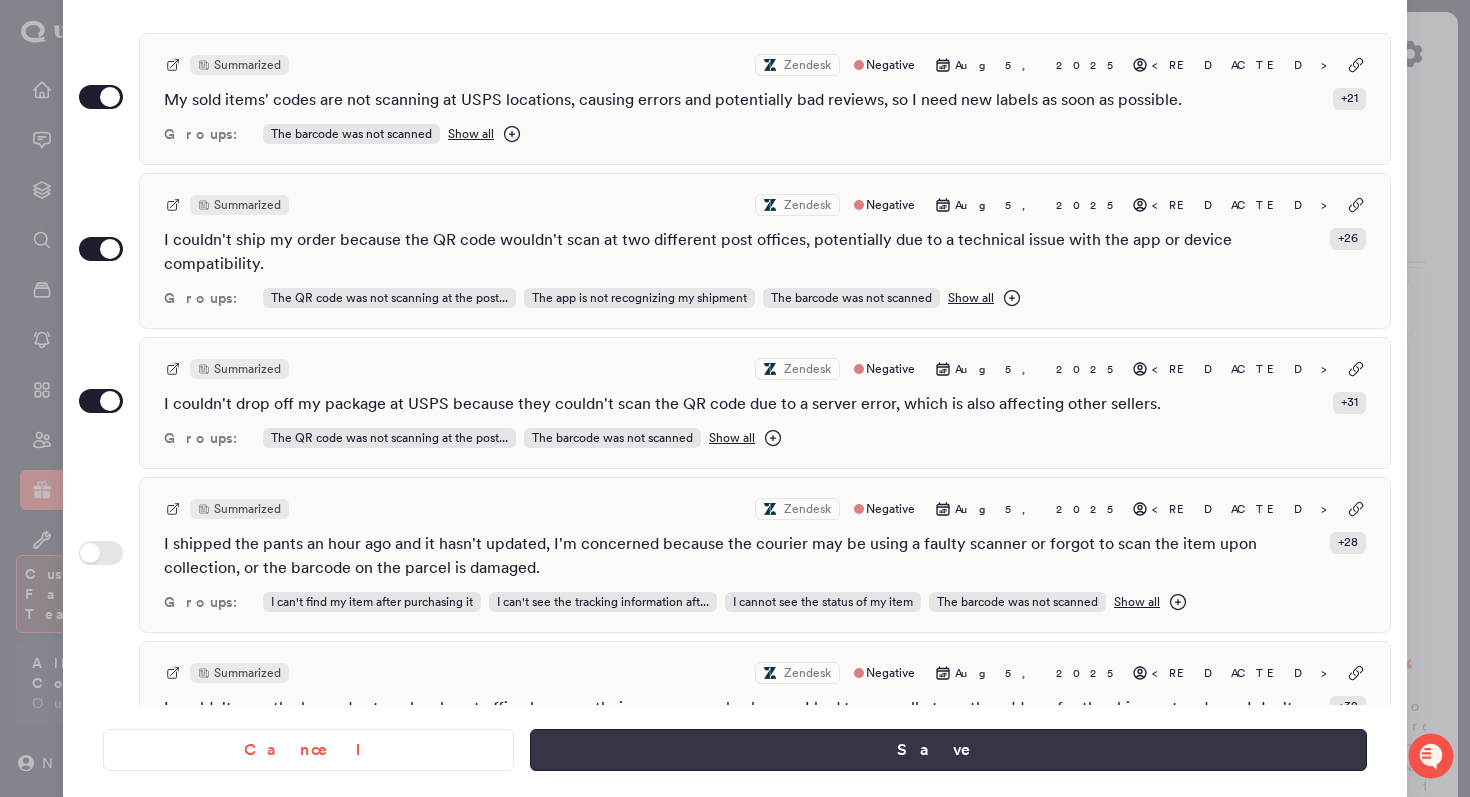 type on "**********" 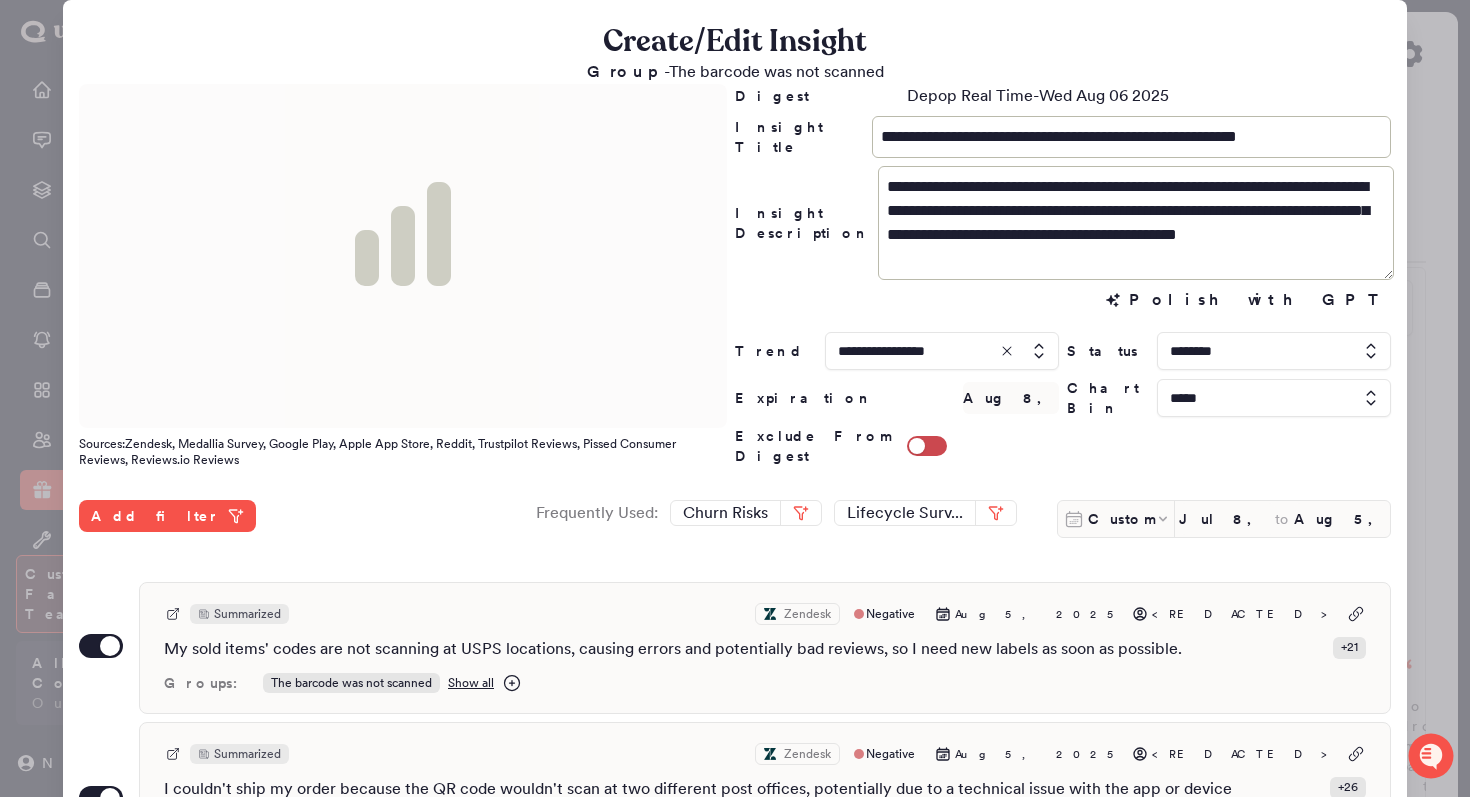 click on "**********" at bounding box center [735, 676] 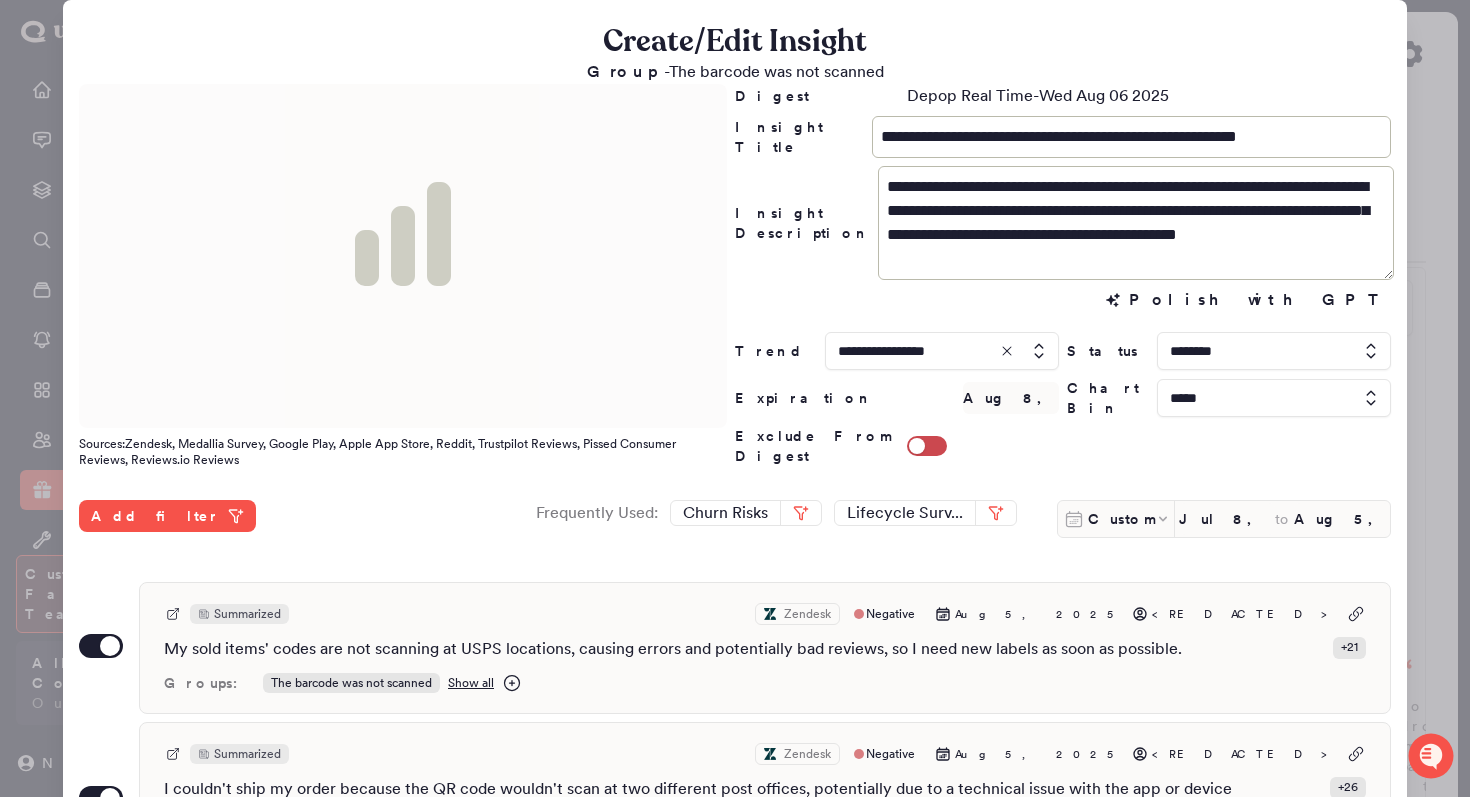 click at bounding box center [735, 398] 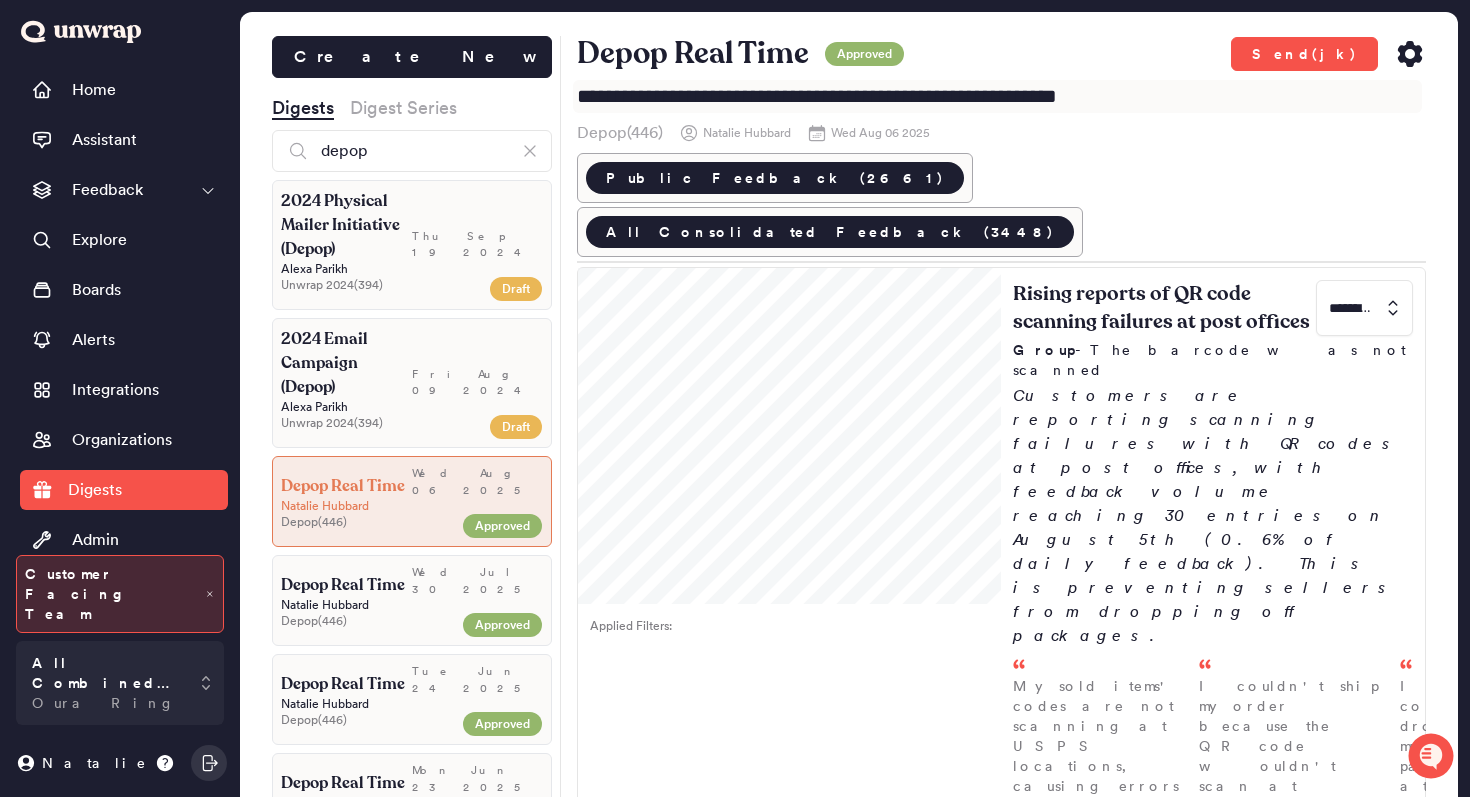 drag, startPoint x: 1113, startPoint y: 88, endPoint x: 723, endPoint y: 107, distance: 390.46255 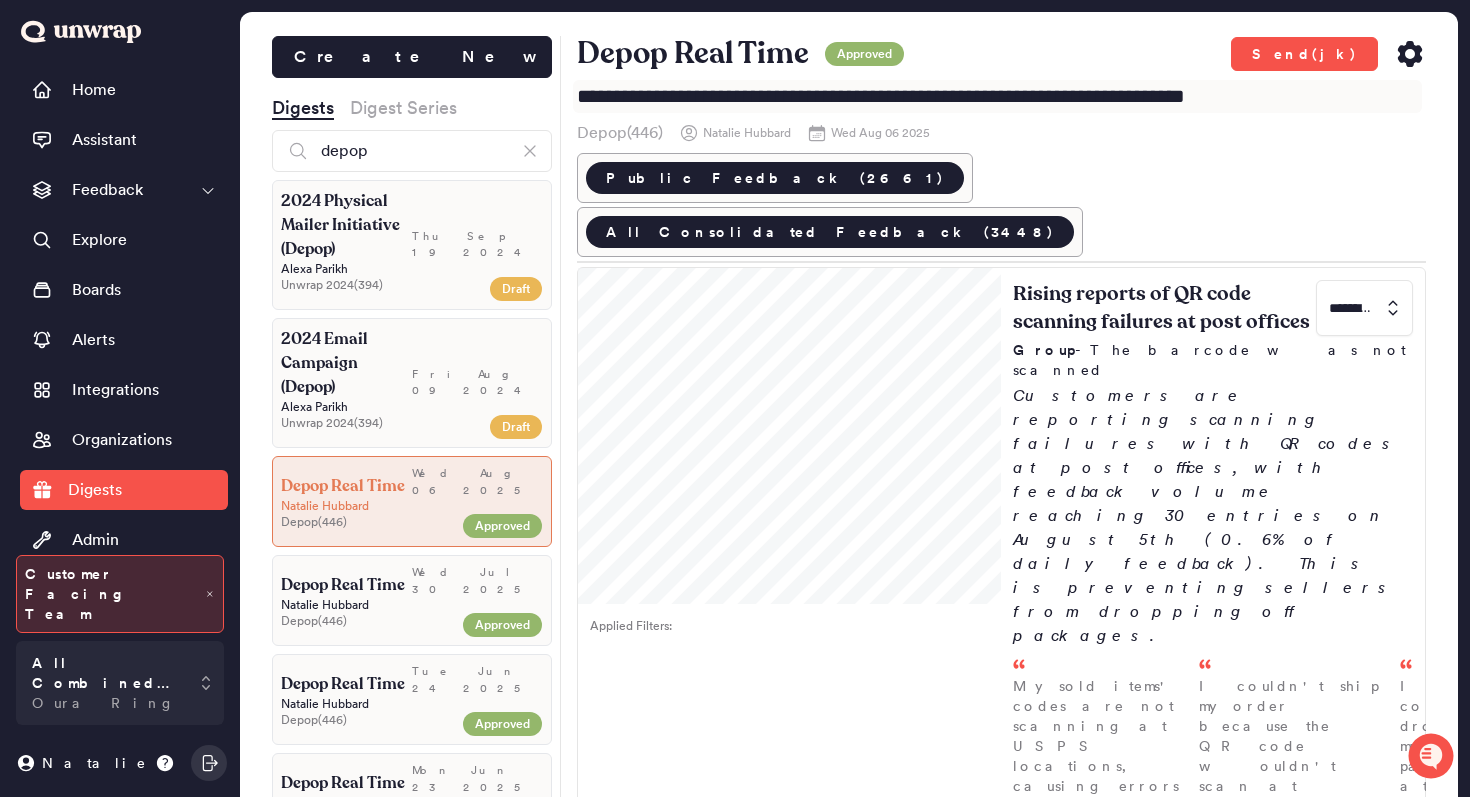 type on "**********" 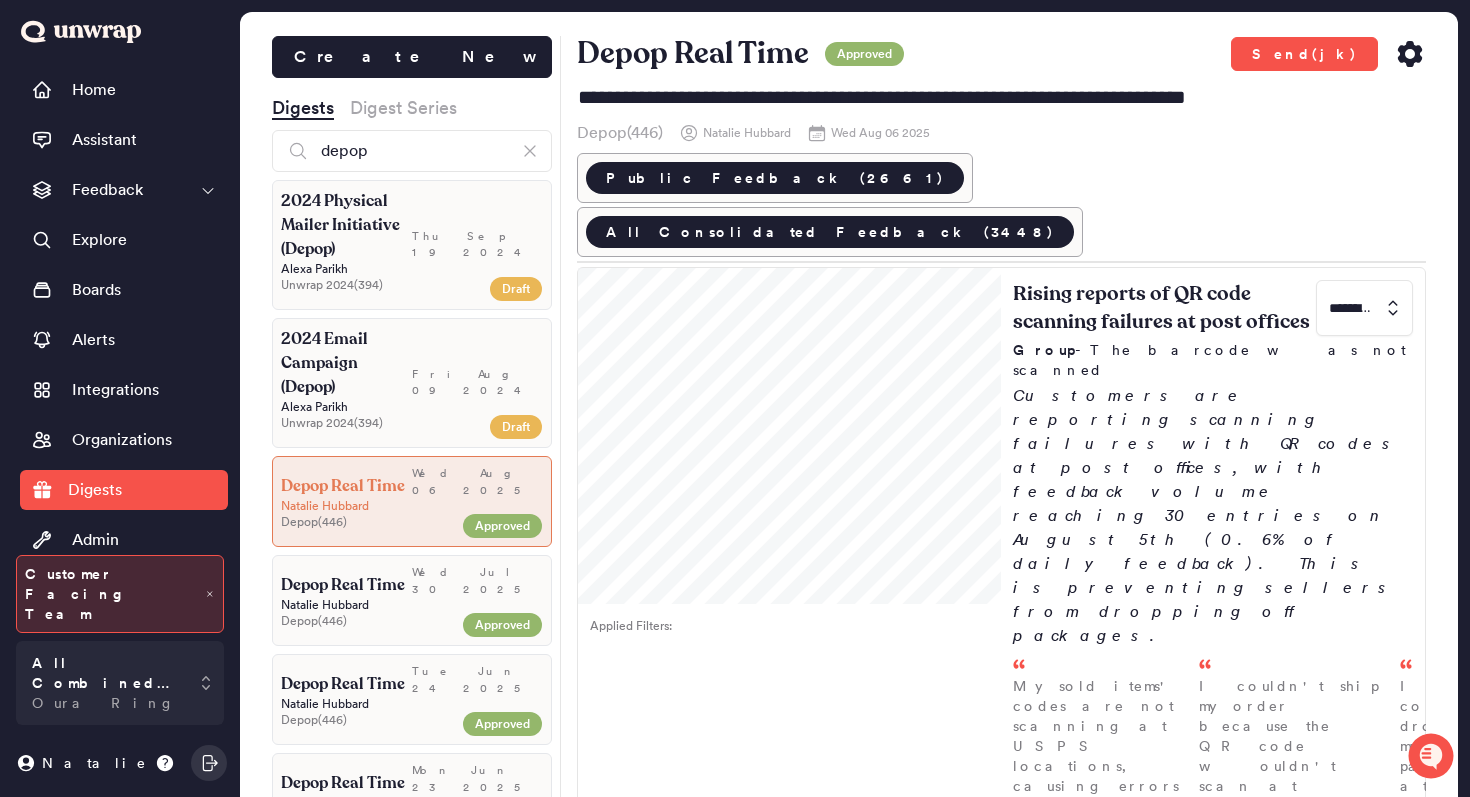 click on "Depop Real Time Approved Send(jk)" at bounding box center [1002, 54] 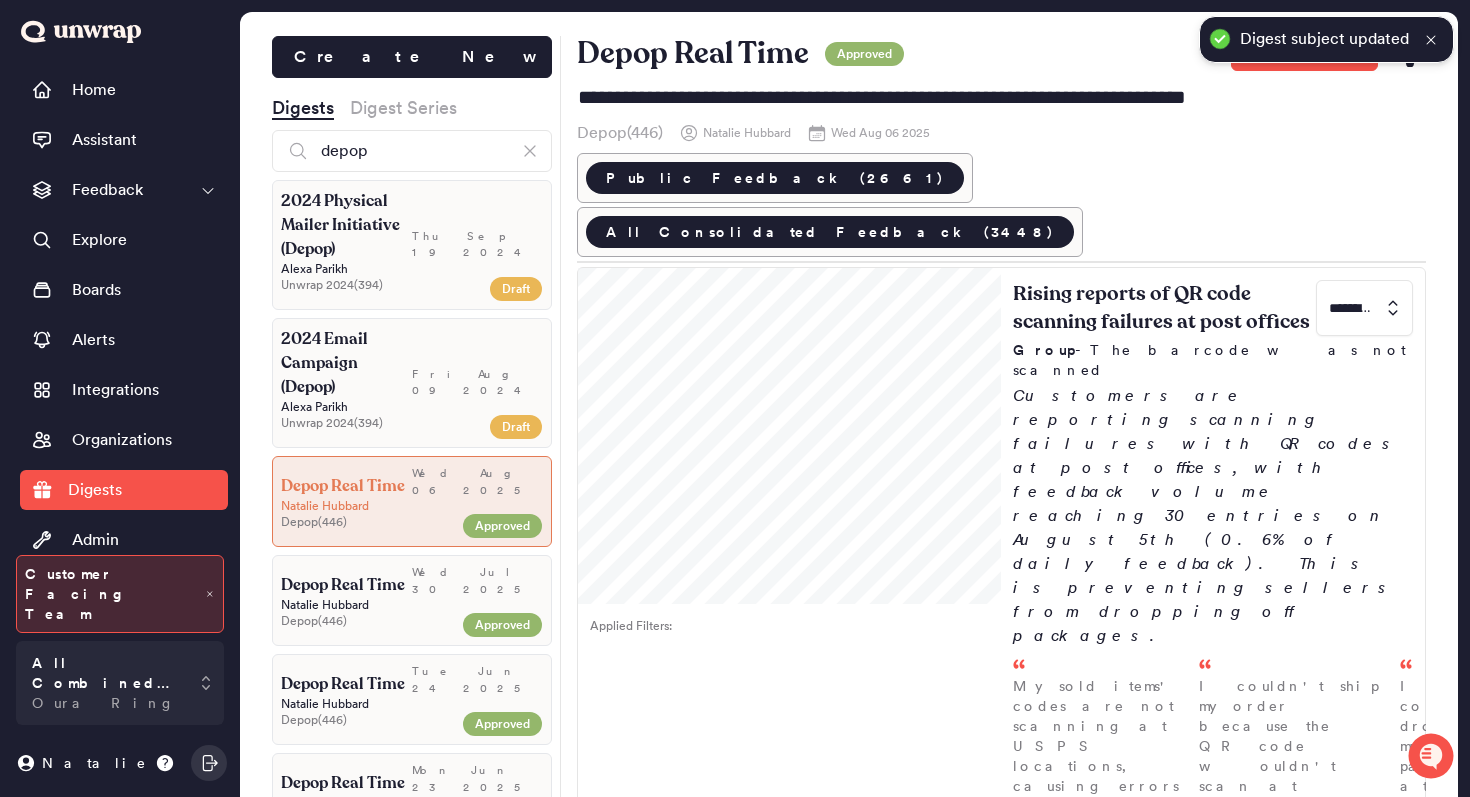 click on "Digest subject updated" at bounding box center (1326, 39) 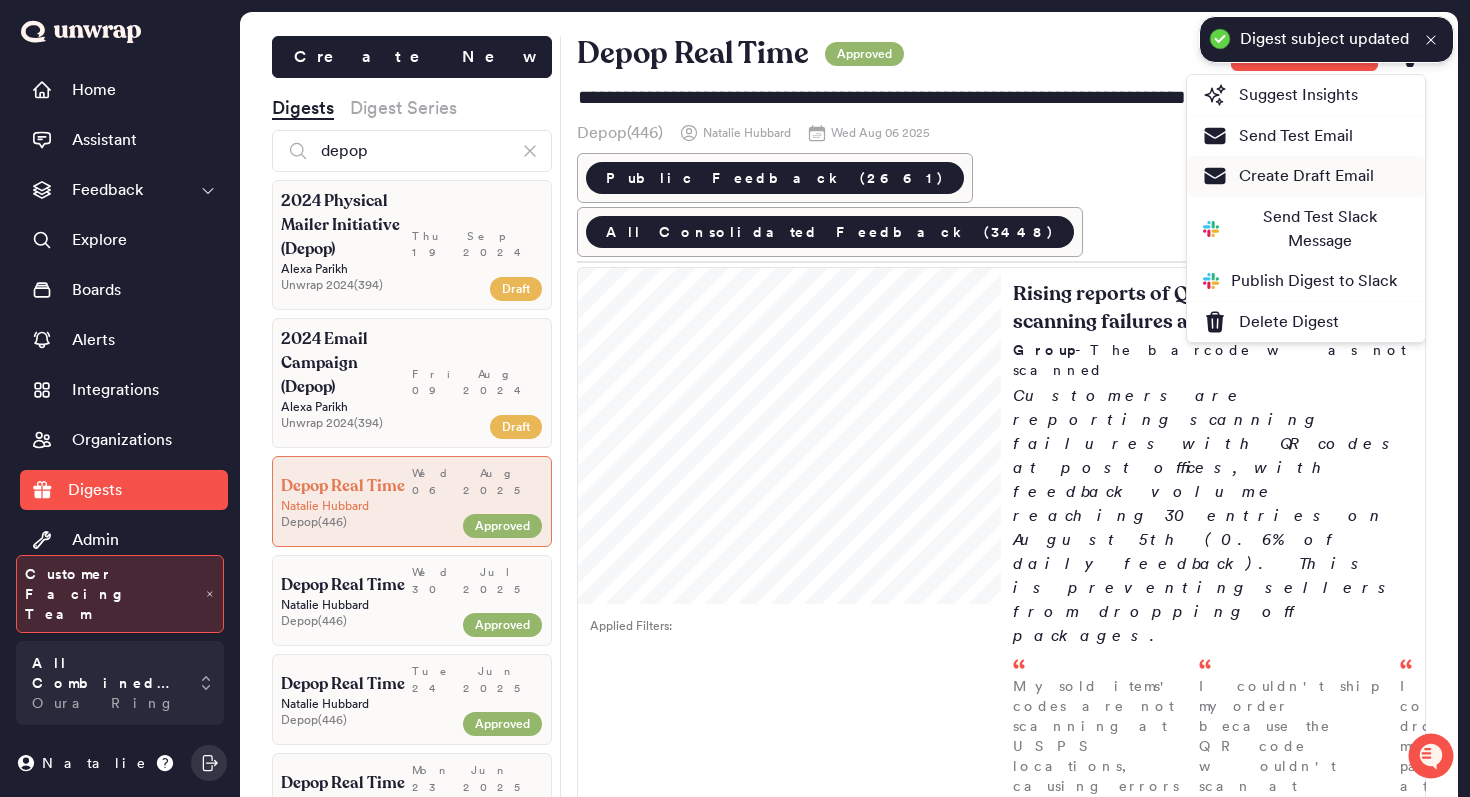 click on "Create Draft Email" at bounding box center [1288, 176] 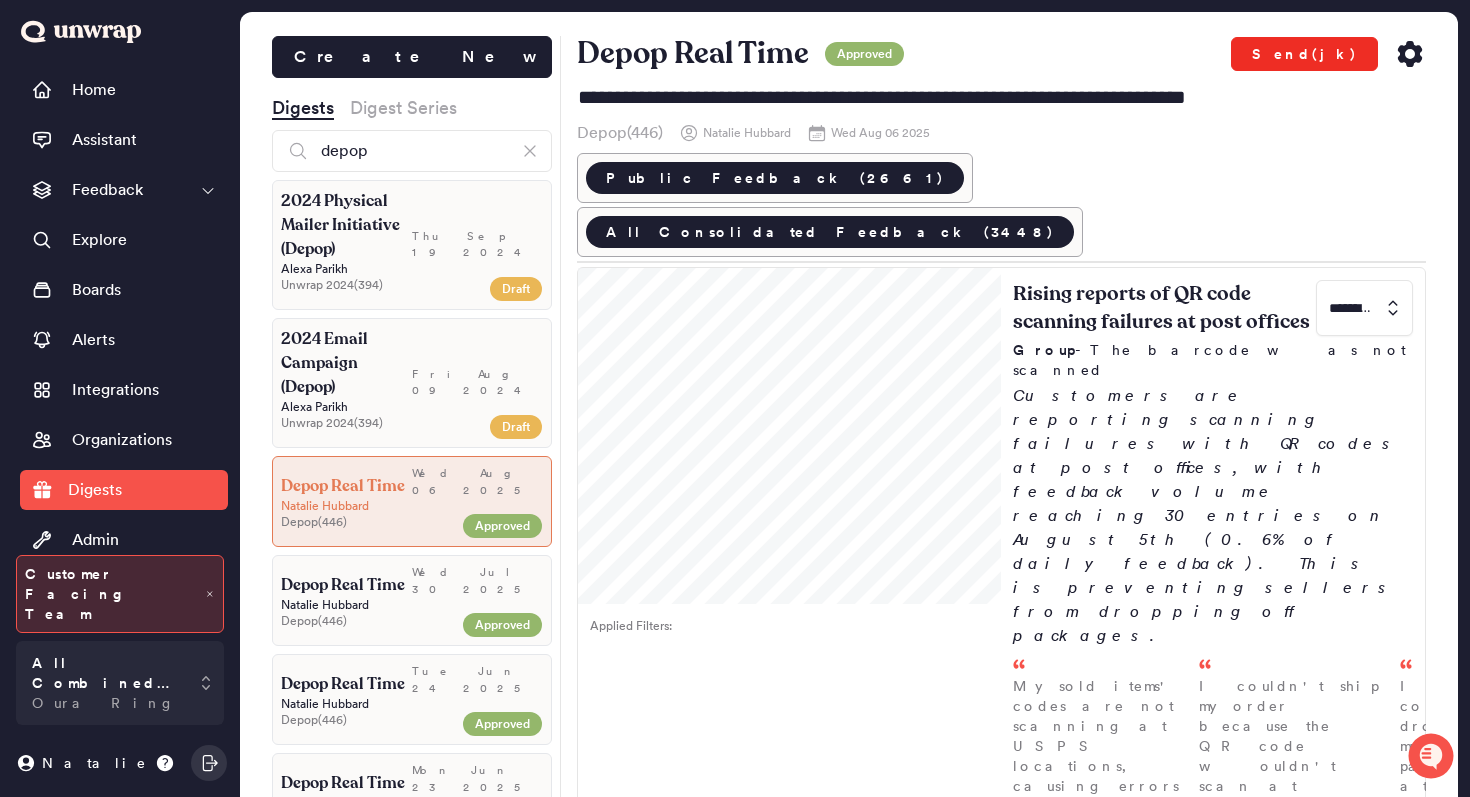 click on "Send(jk)" at bounding box center (1304, 54) 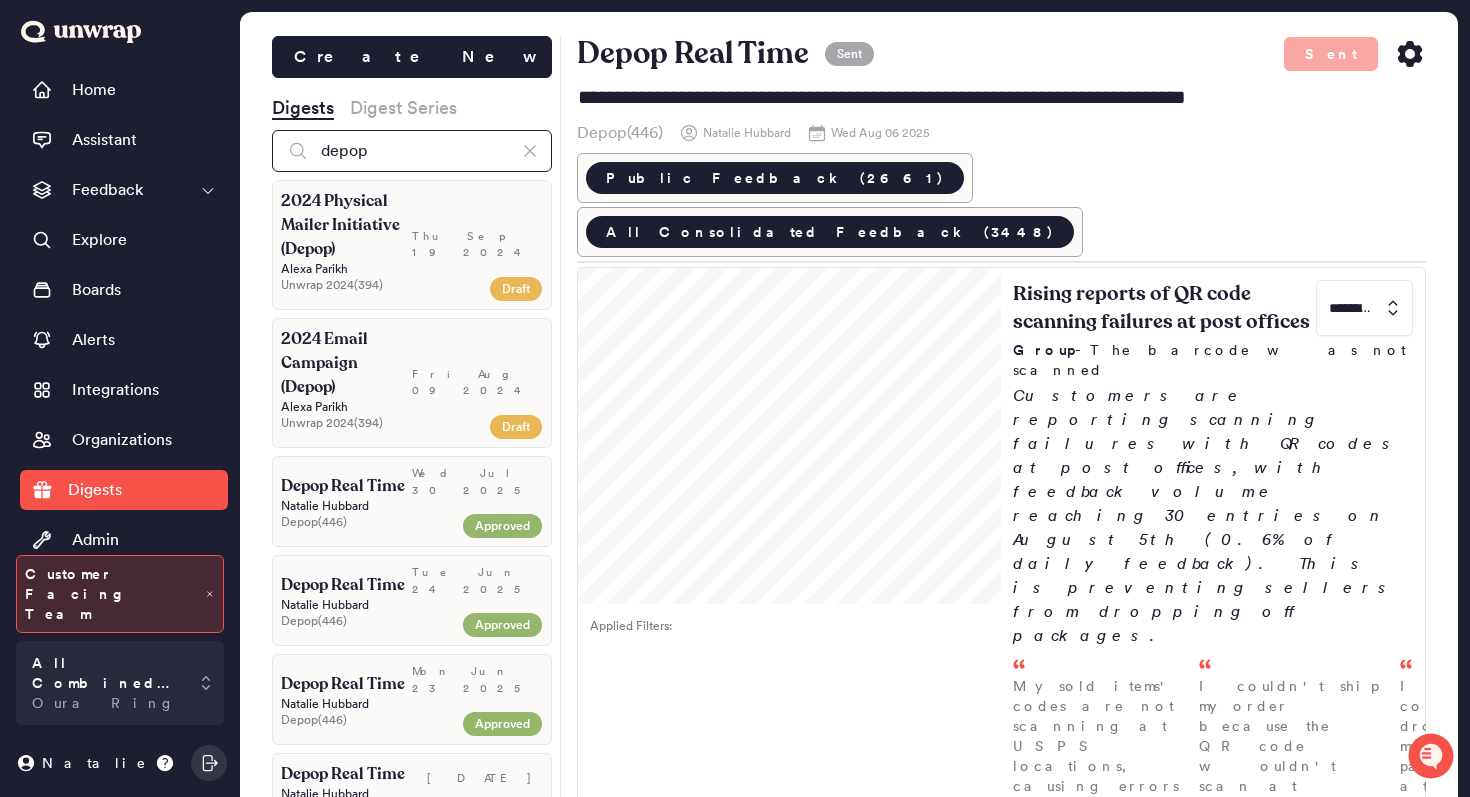 click on "depop" at bounding box center [412, 151] 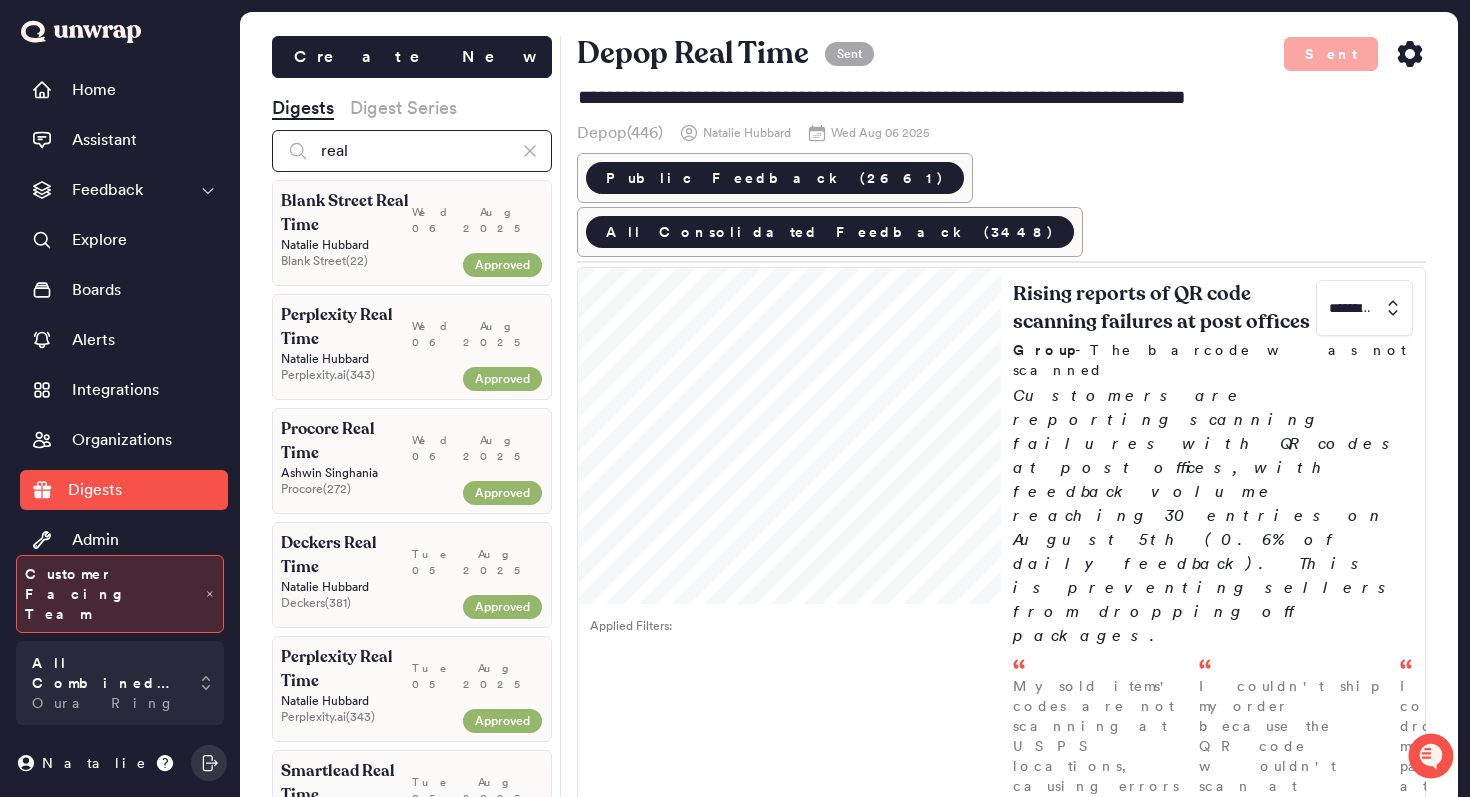 type on "real" 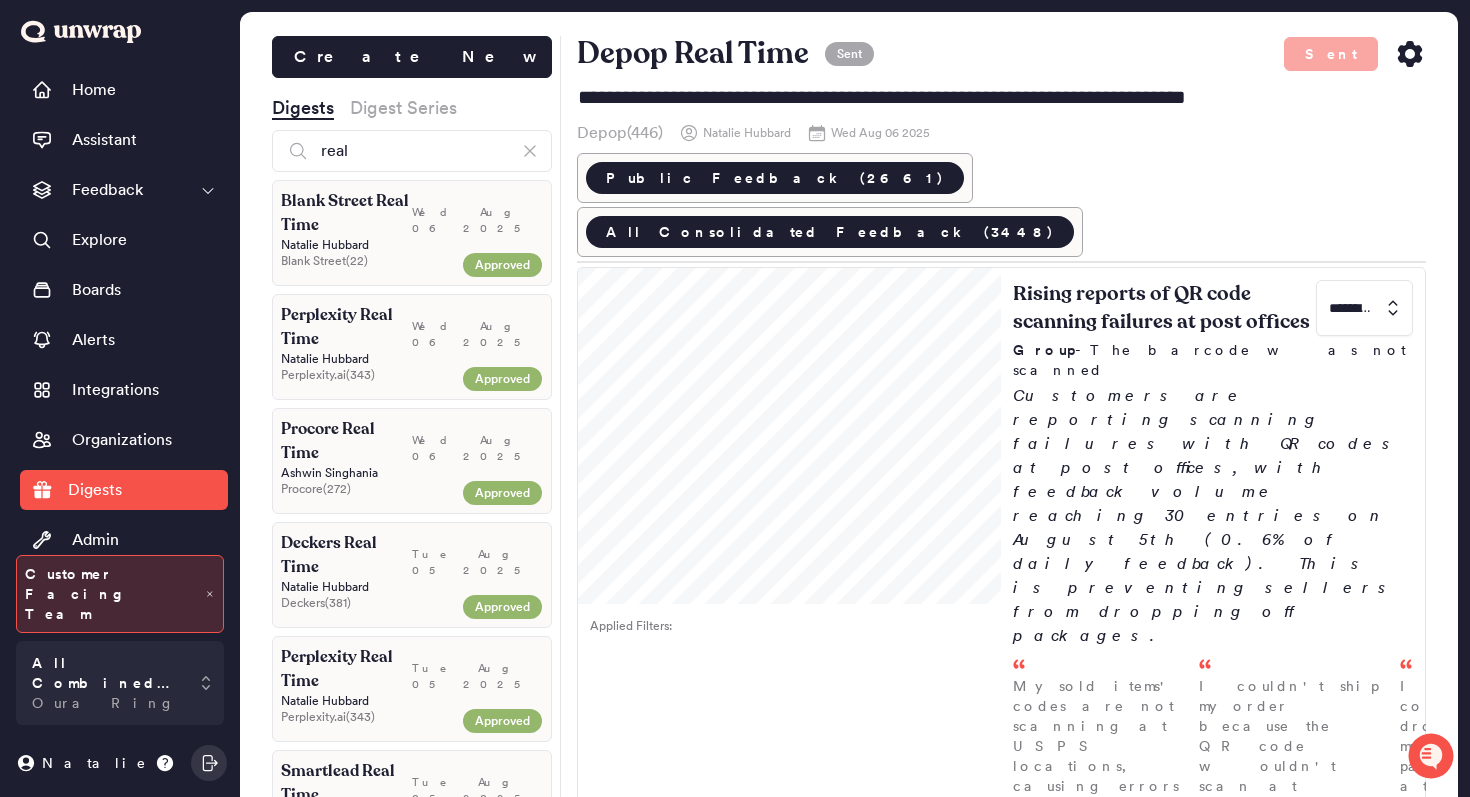 click on "Wed Aug 06 2025" at bounding box center (477, 441) 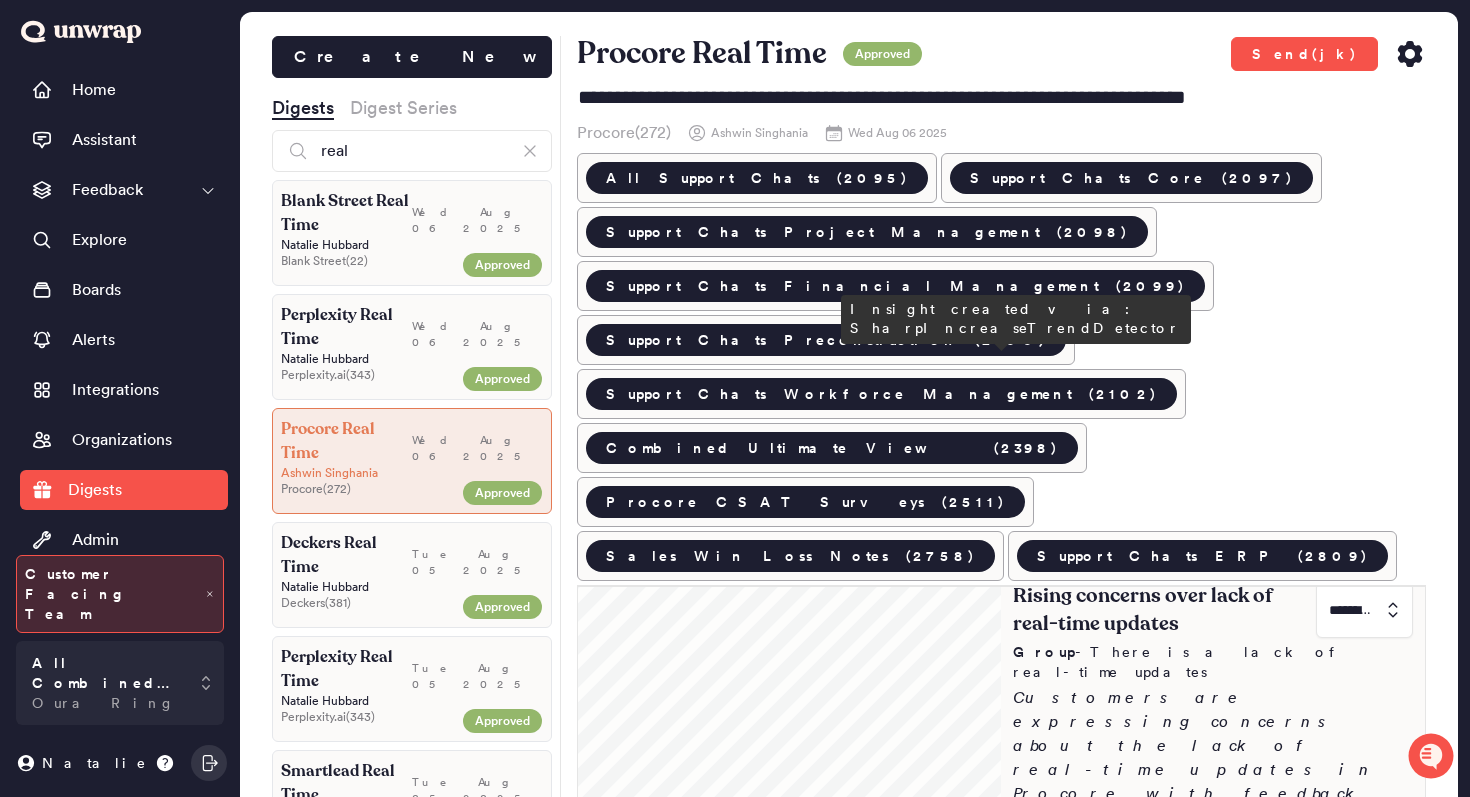 scroll, scrollTop: 21, scrollLeft: 0, axis: vertical 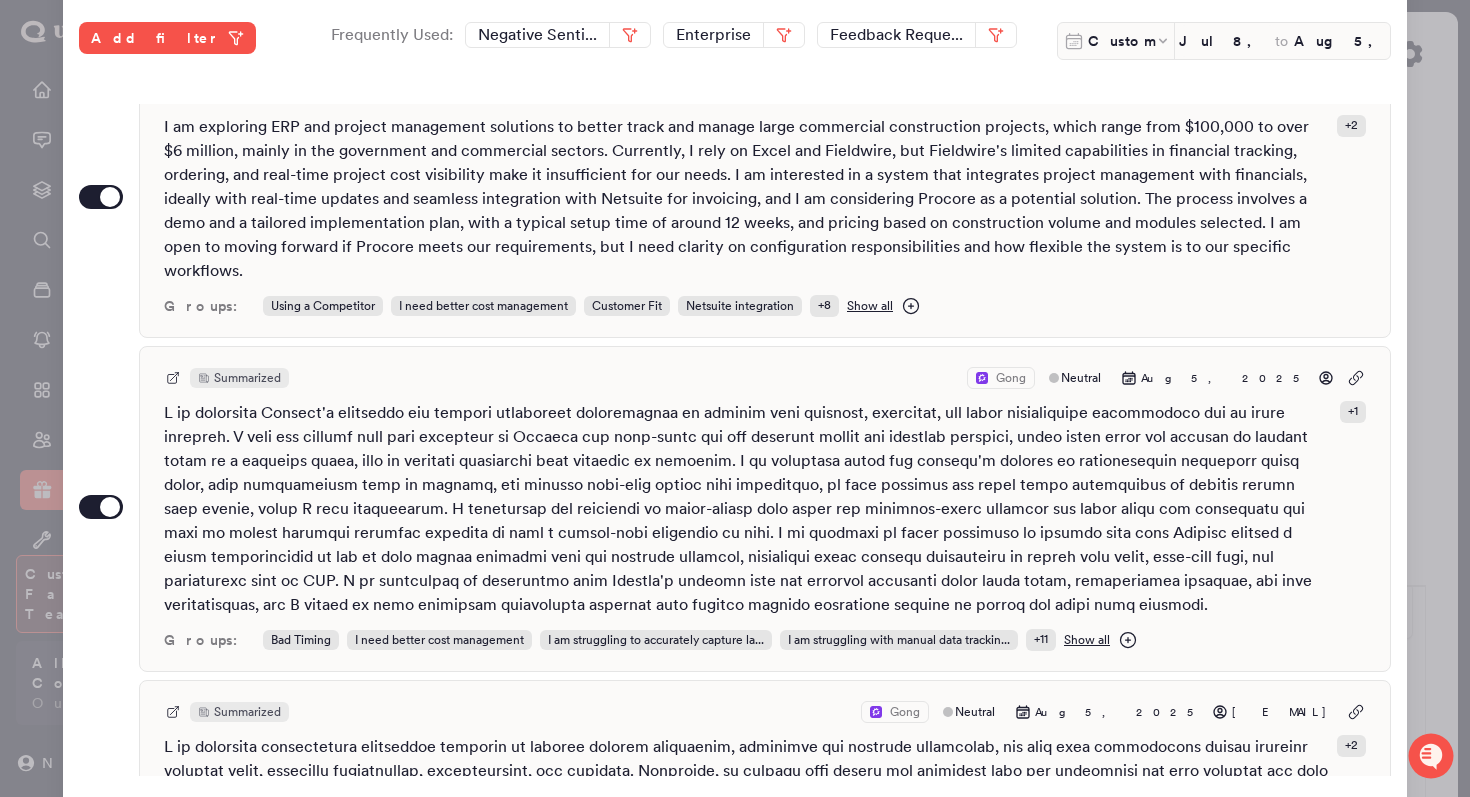 click at bounding box center (735, 398) 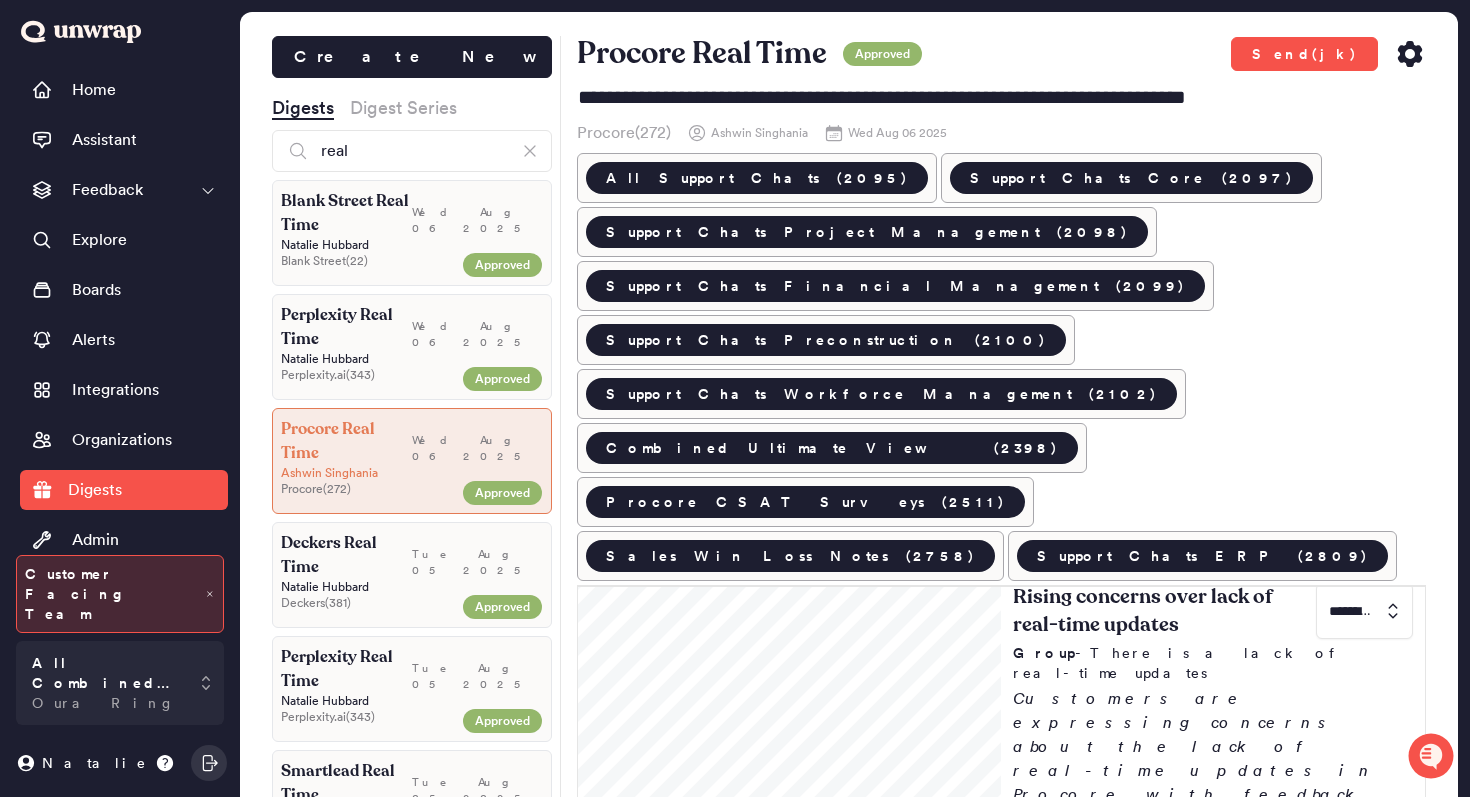 click on "Natalie   Hubbard" at bounding box center [412, 359] 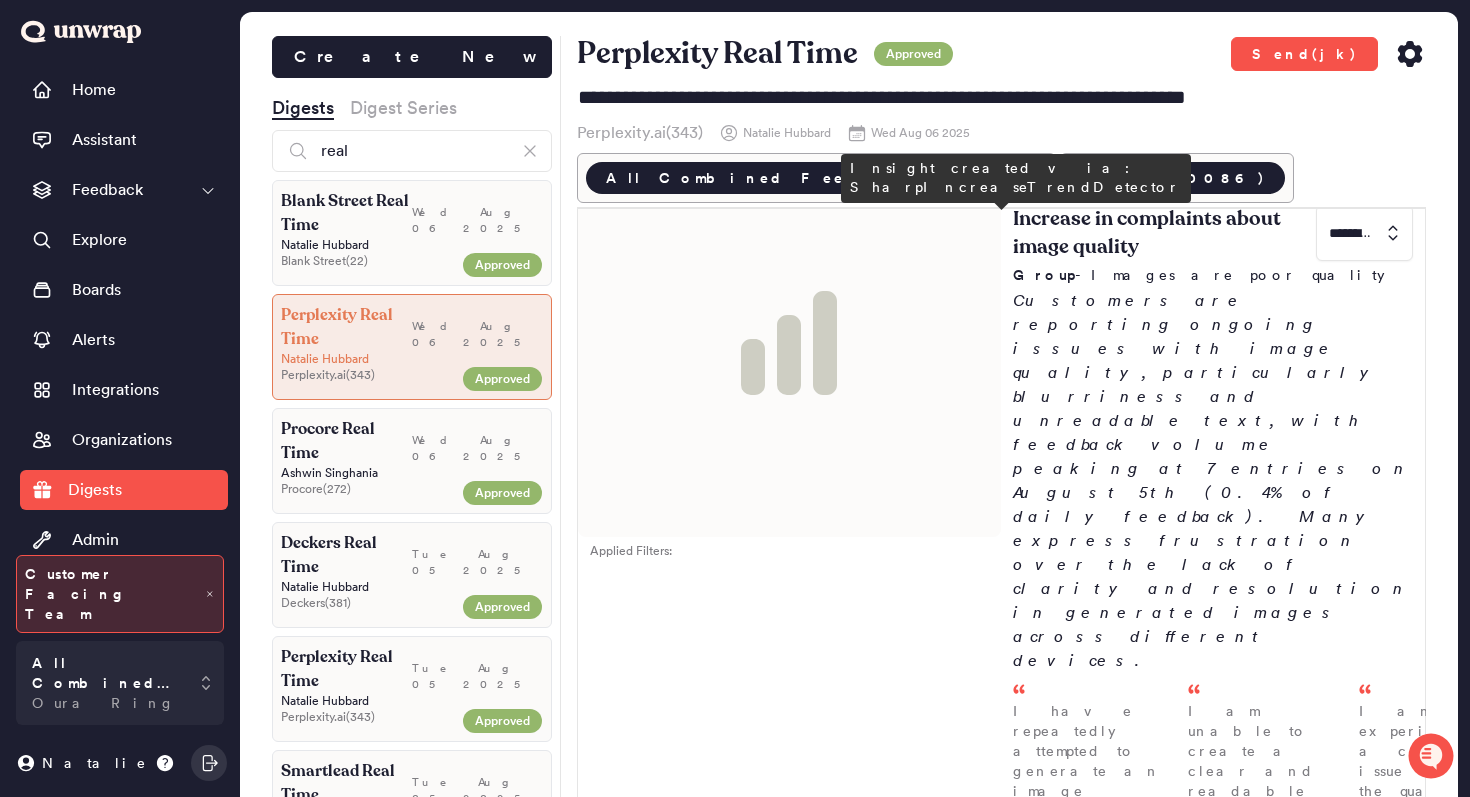 scroll, scrollTop: 0, scrollLeft: 0, axis: both 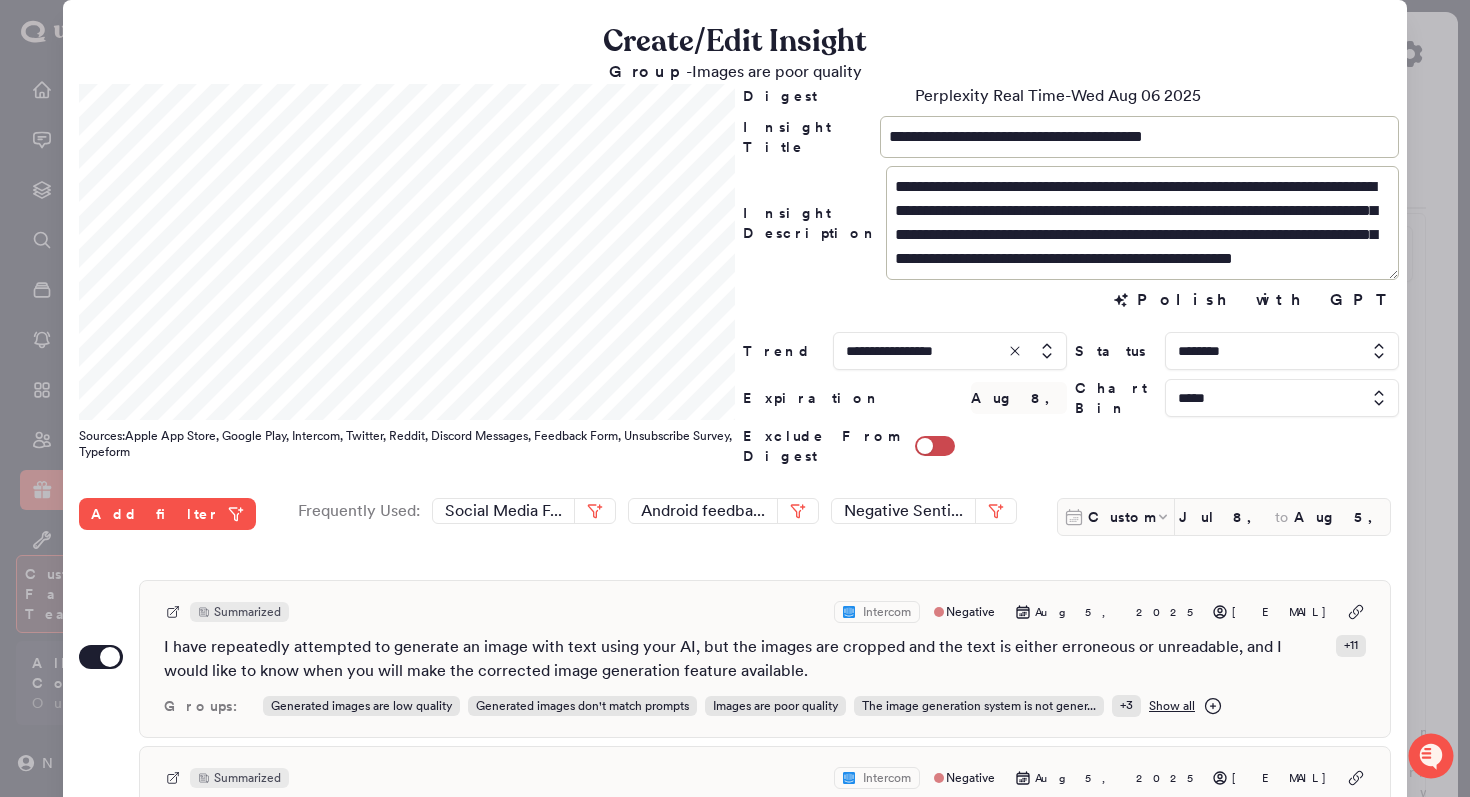 click on "Add filter Frequently Used: Social Media F... Android feedba... Negative Senti... Custom Jul 8, 2025 to Aug 5, 2025" at bounding box center [735, 523] 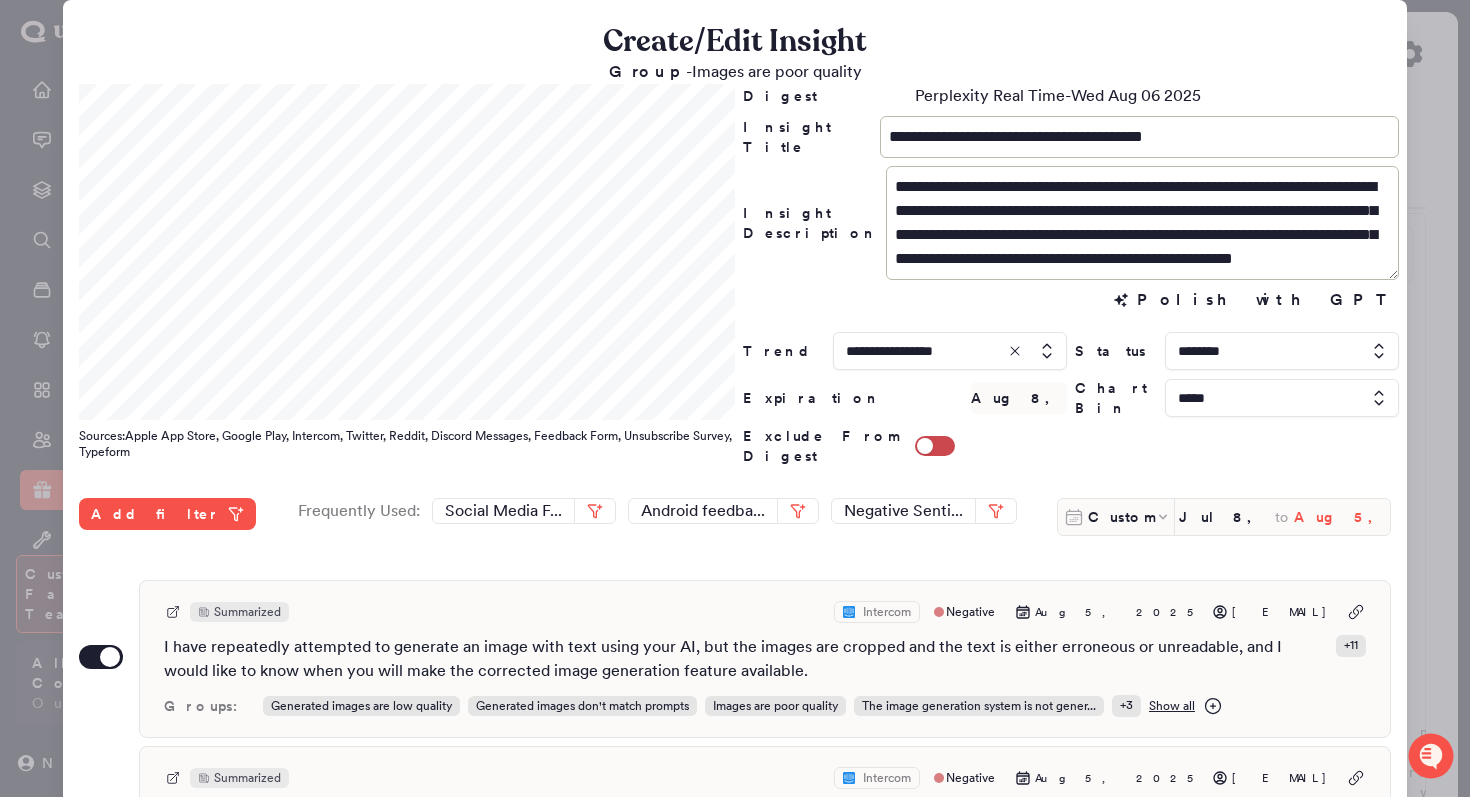 click on "Aug 5, 2025" at bounding box center (1342, 517) 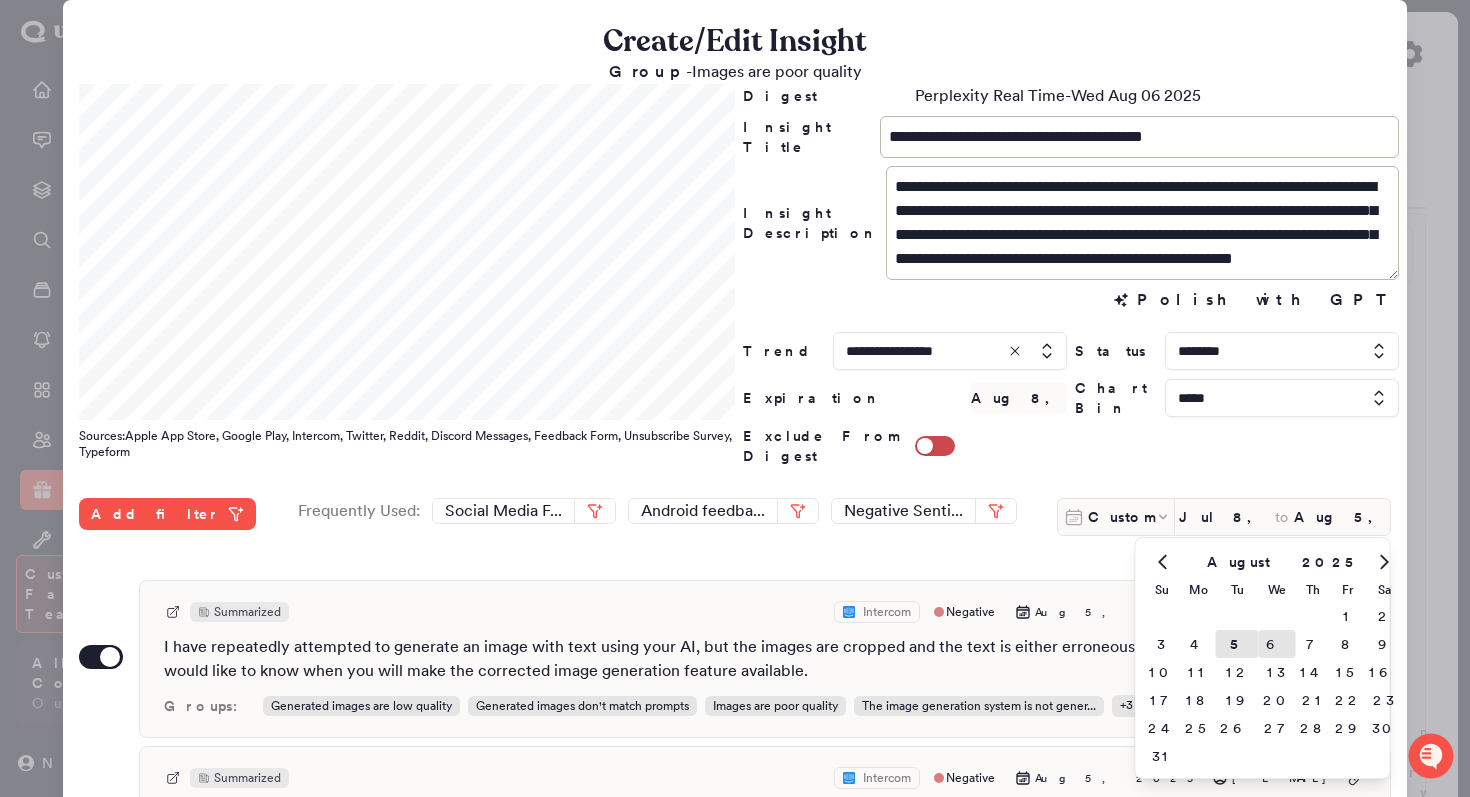 click on "6" at bounding box center (1277, 644) 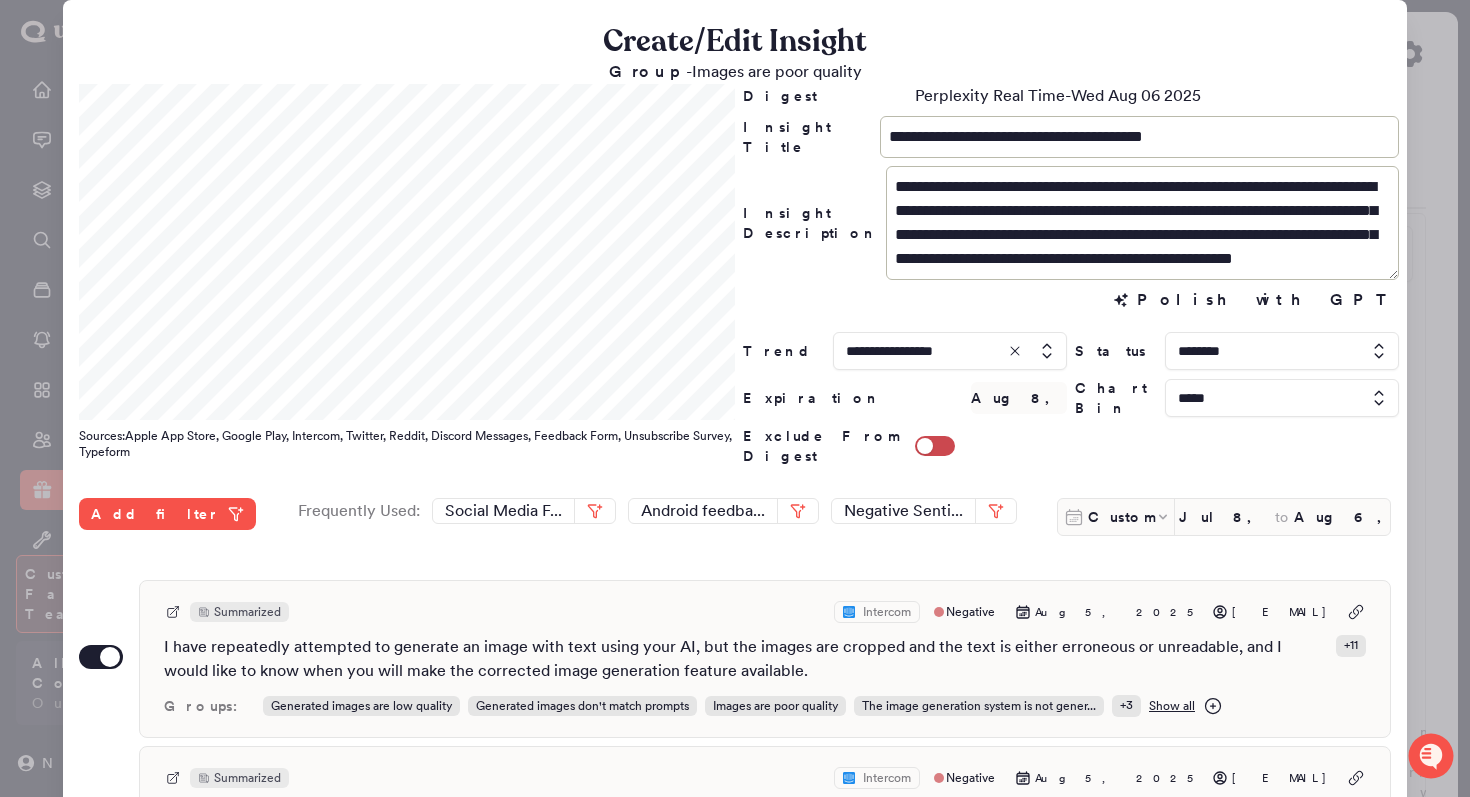 click on "Custom Jul 8, 2025 to Aug 6, 2025" at bounding box center (1224, 517) 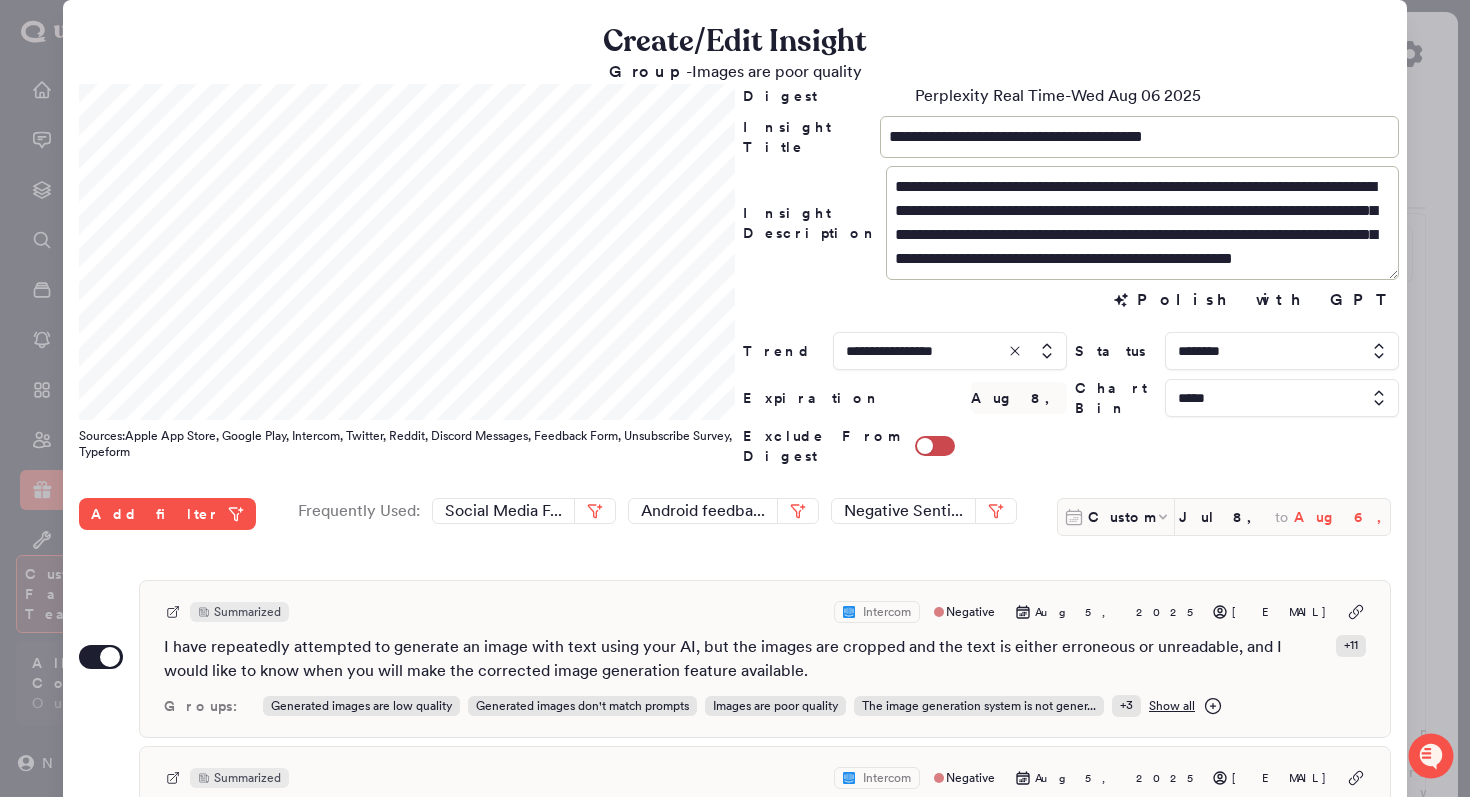 click on "Aug 6, 2025" at bounding box center (1342, 517) 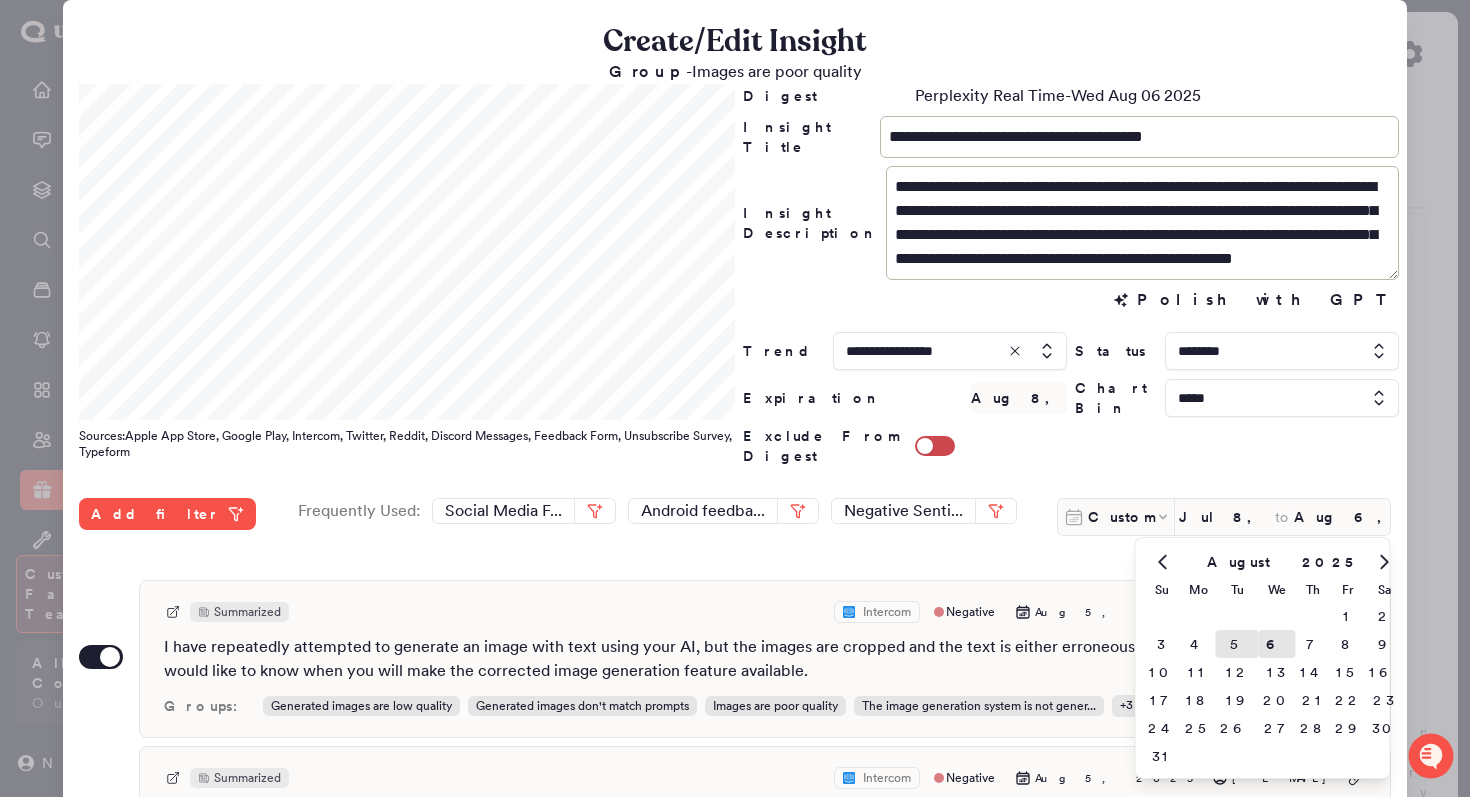 click on "5" at bounding box center (1237, 644) 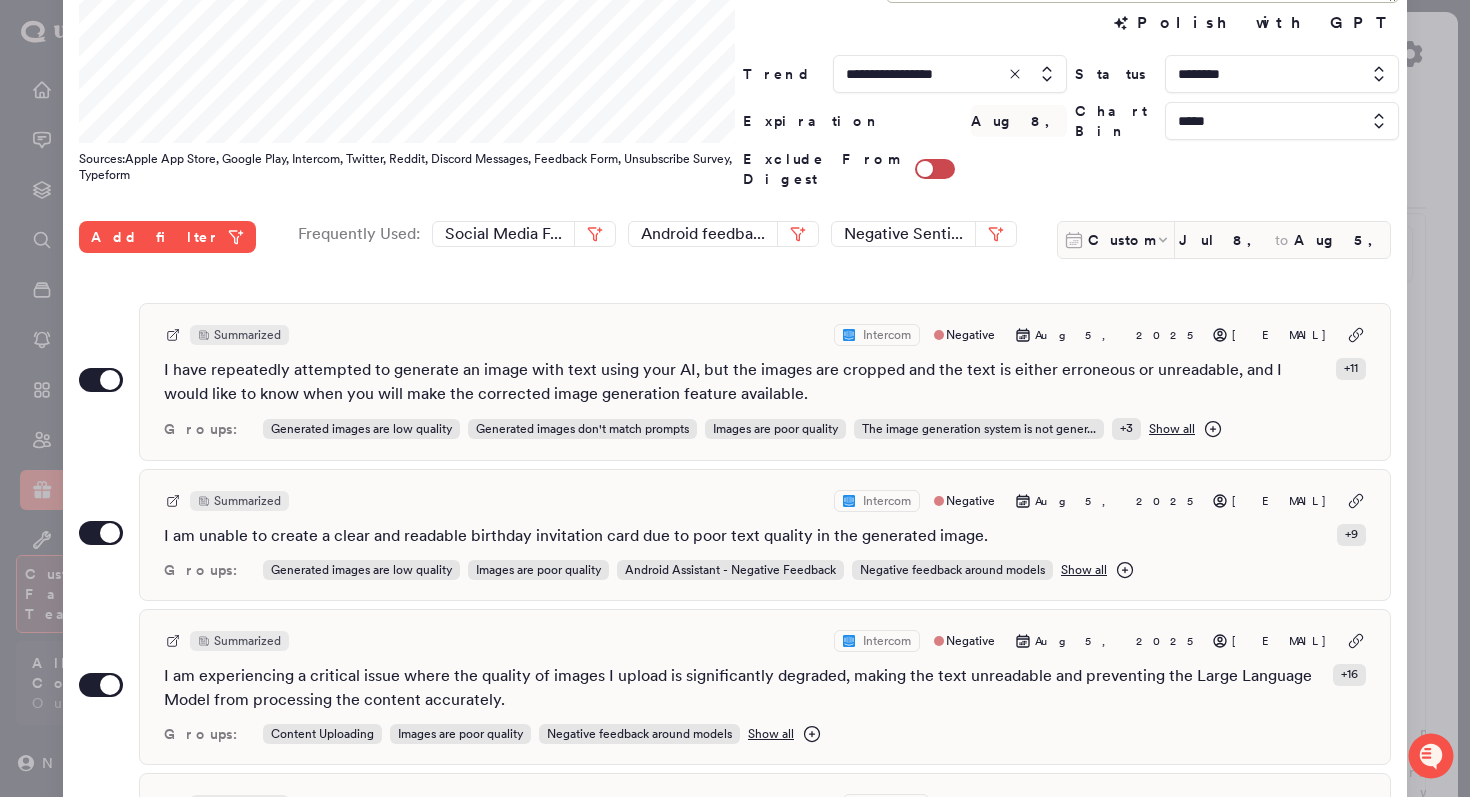 scroll, scrollTop: 0, scrollLeft: 0, axis: both 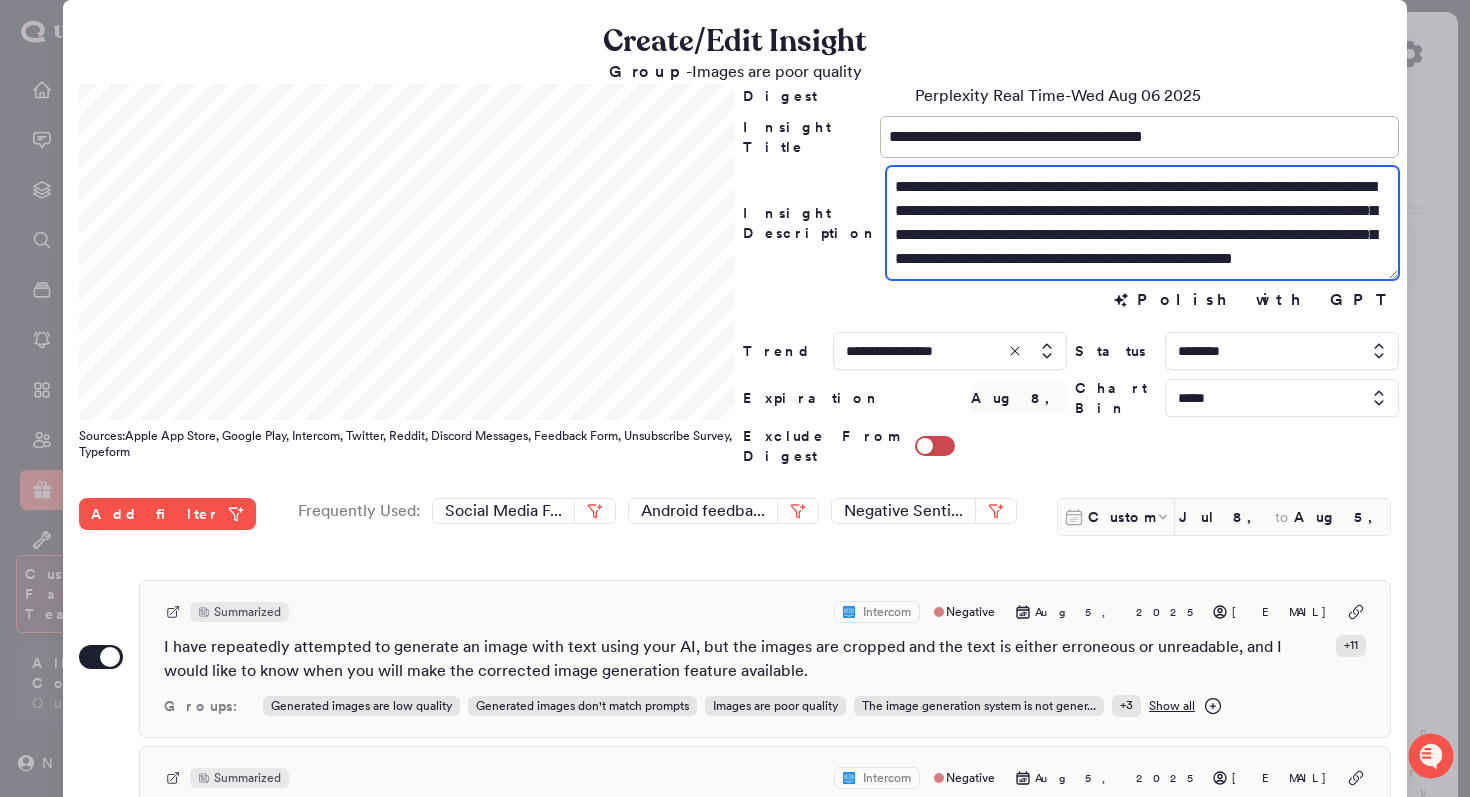 drag, startPoint x: 1072, startPoint y: 211, endPoint x: 971, endPoint y: 217, distance: 101.17806 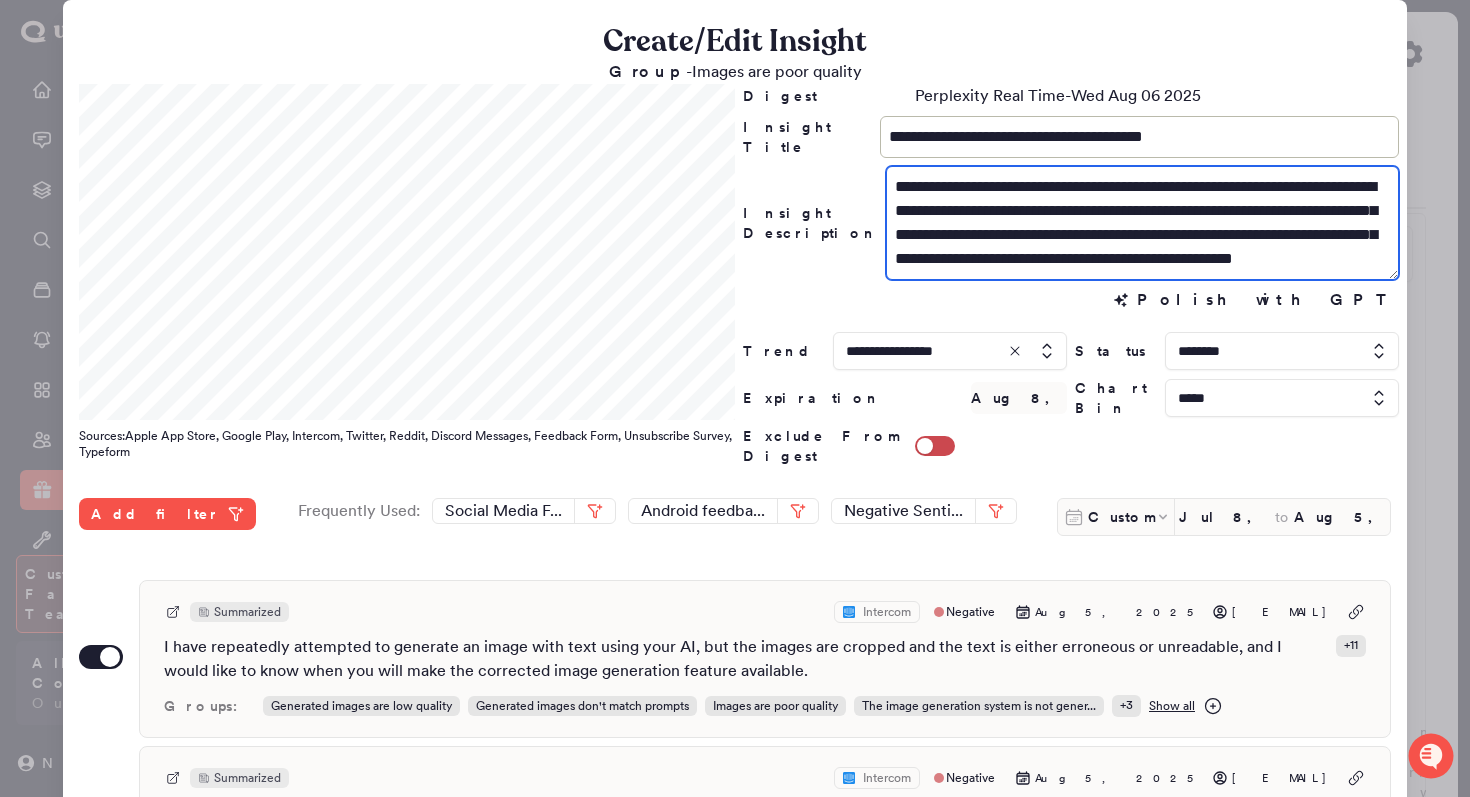 click on "**********" at bounding box center [1142, 223] 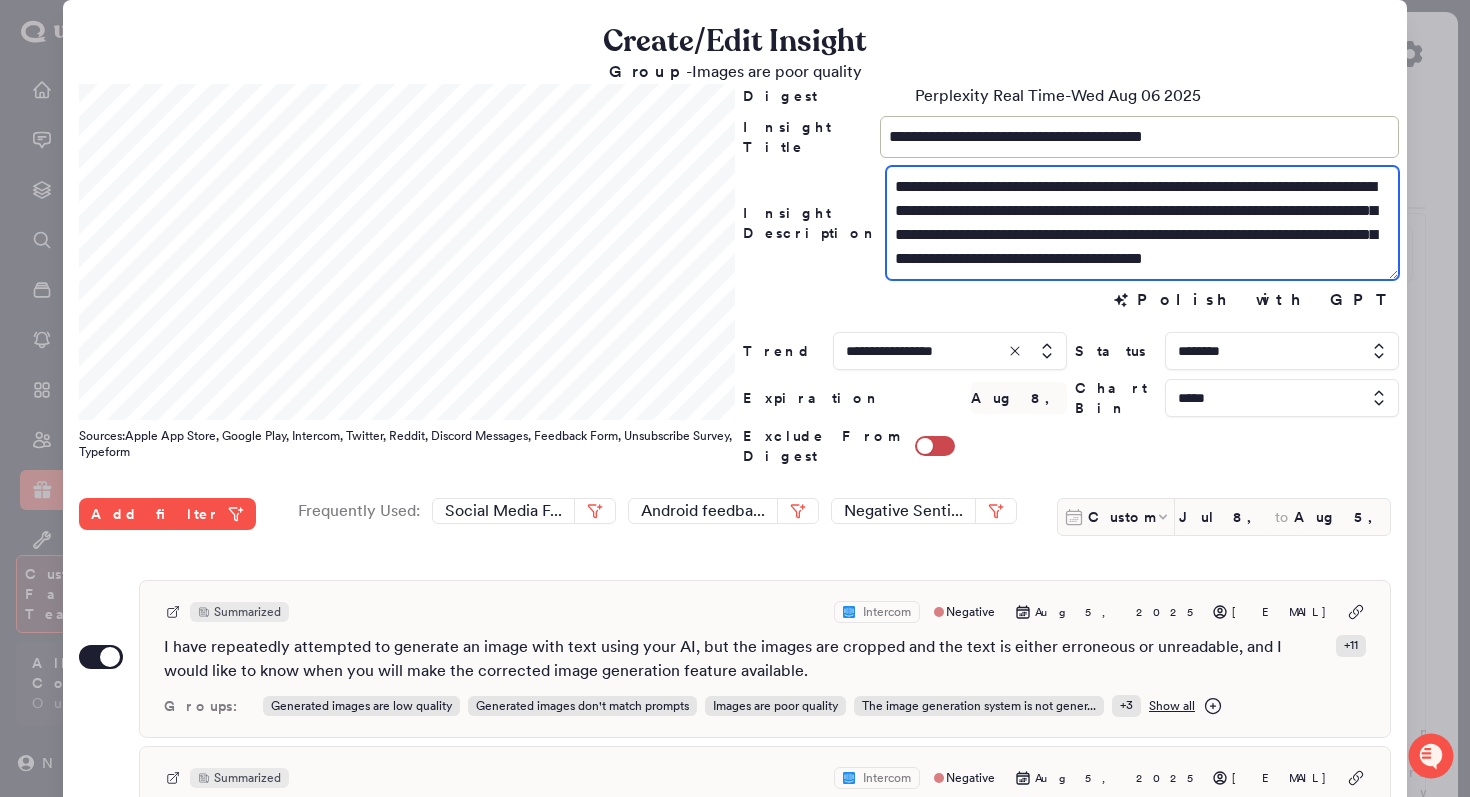 scroll, scrollTop: 21, scrollLeft: 0, axis: vertical 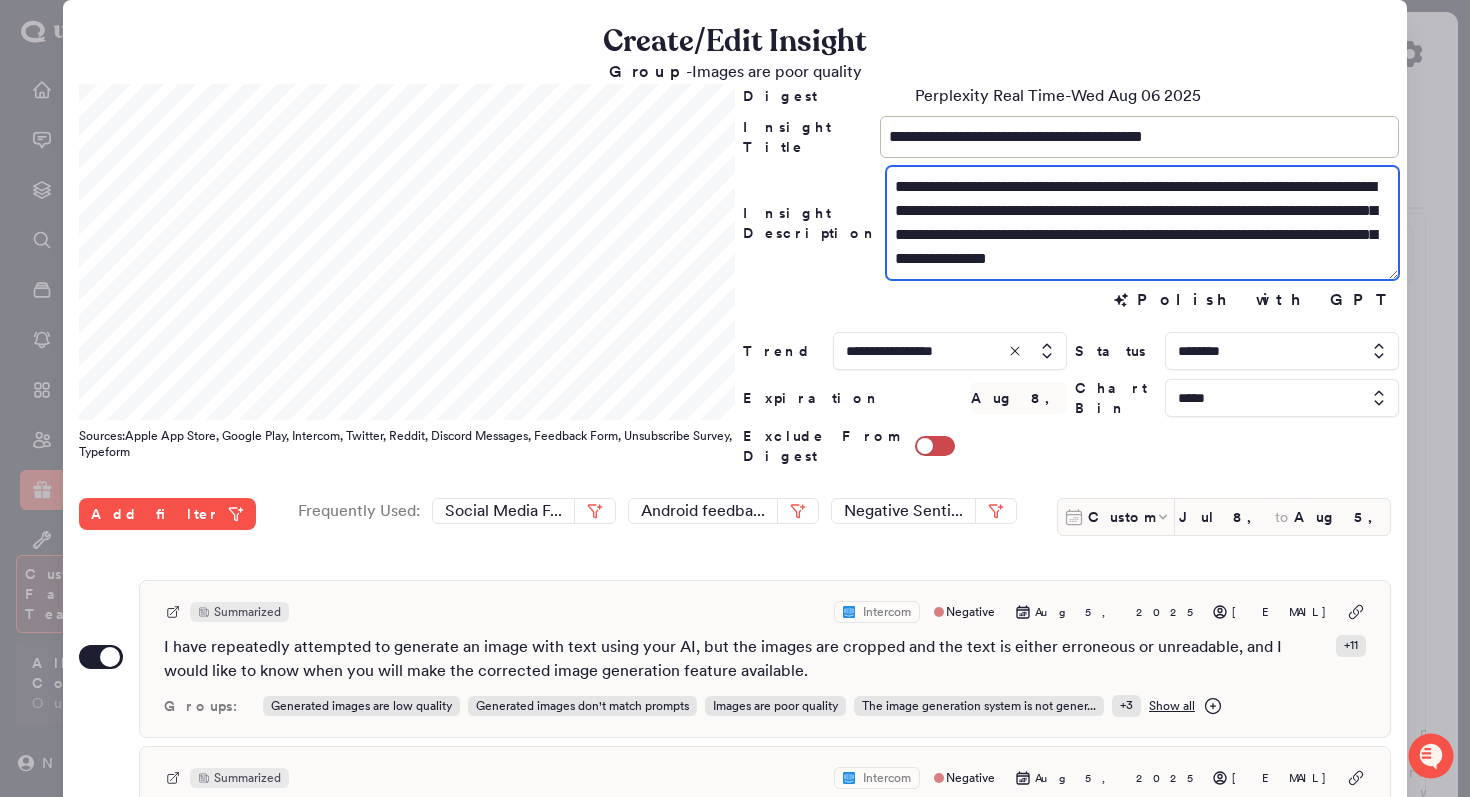 drag, startPoint x: 1092, startPoint y: 207, endPoint x: 866, endPoint y: 213, distance: 226.07964 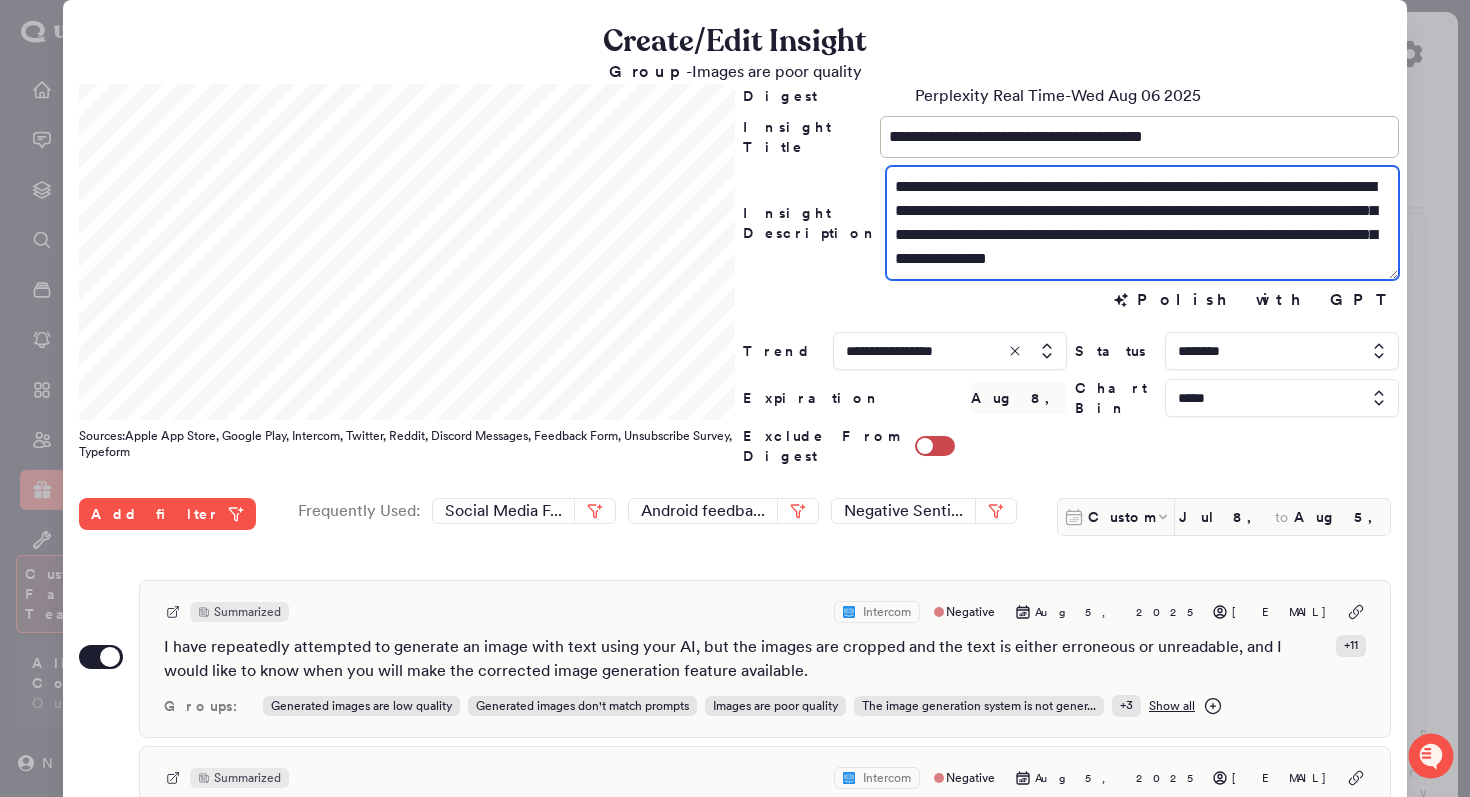 click on "**********" at bounding box center (1071, 223) 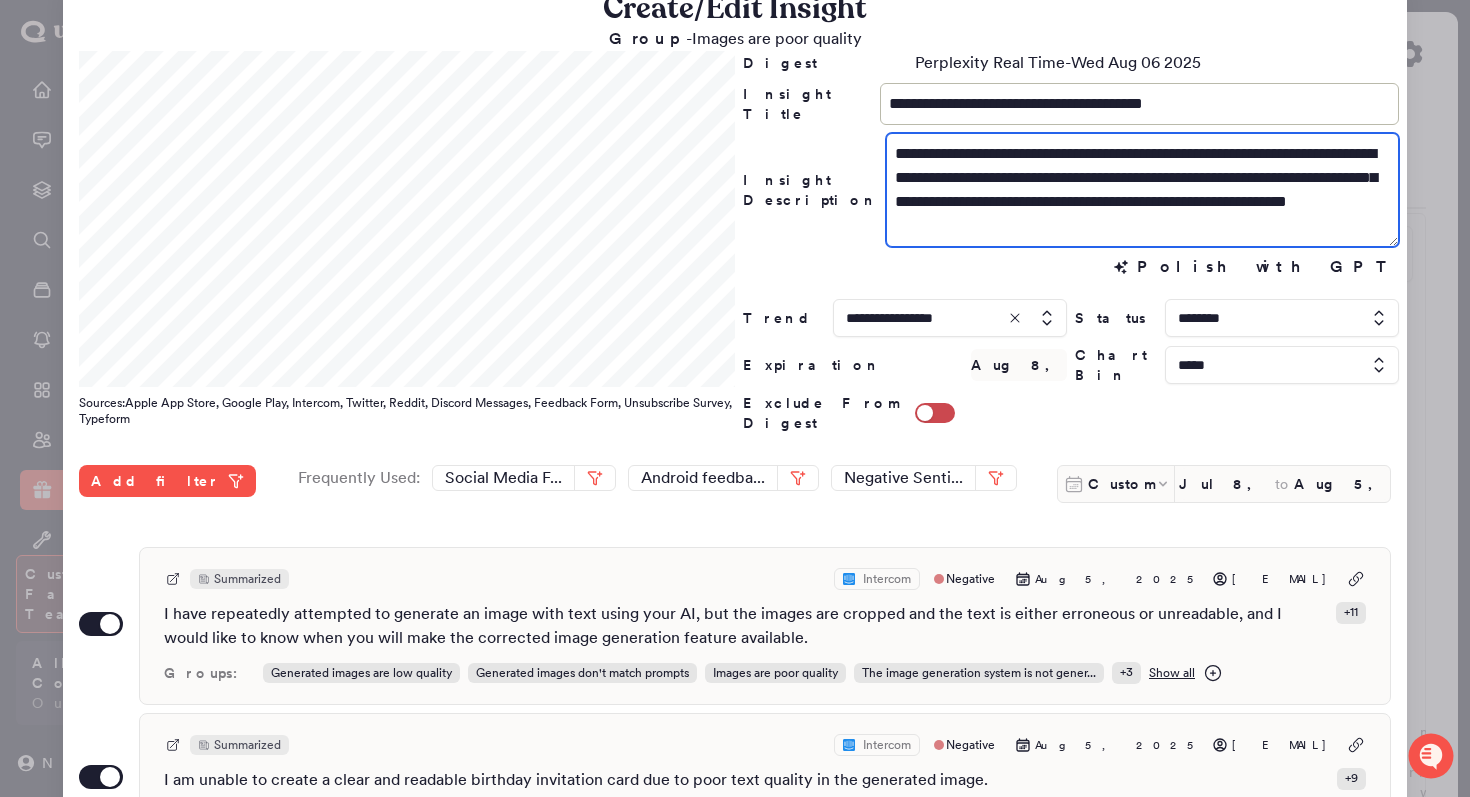 scroll, scrollTop: 547, scrollLeft: 0, axis: vertical 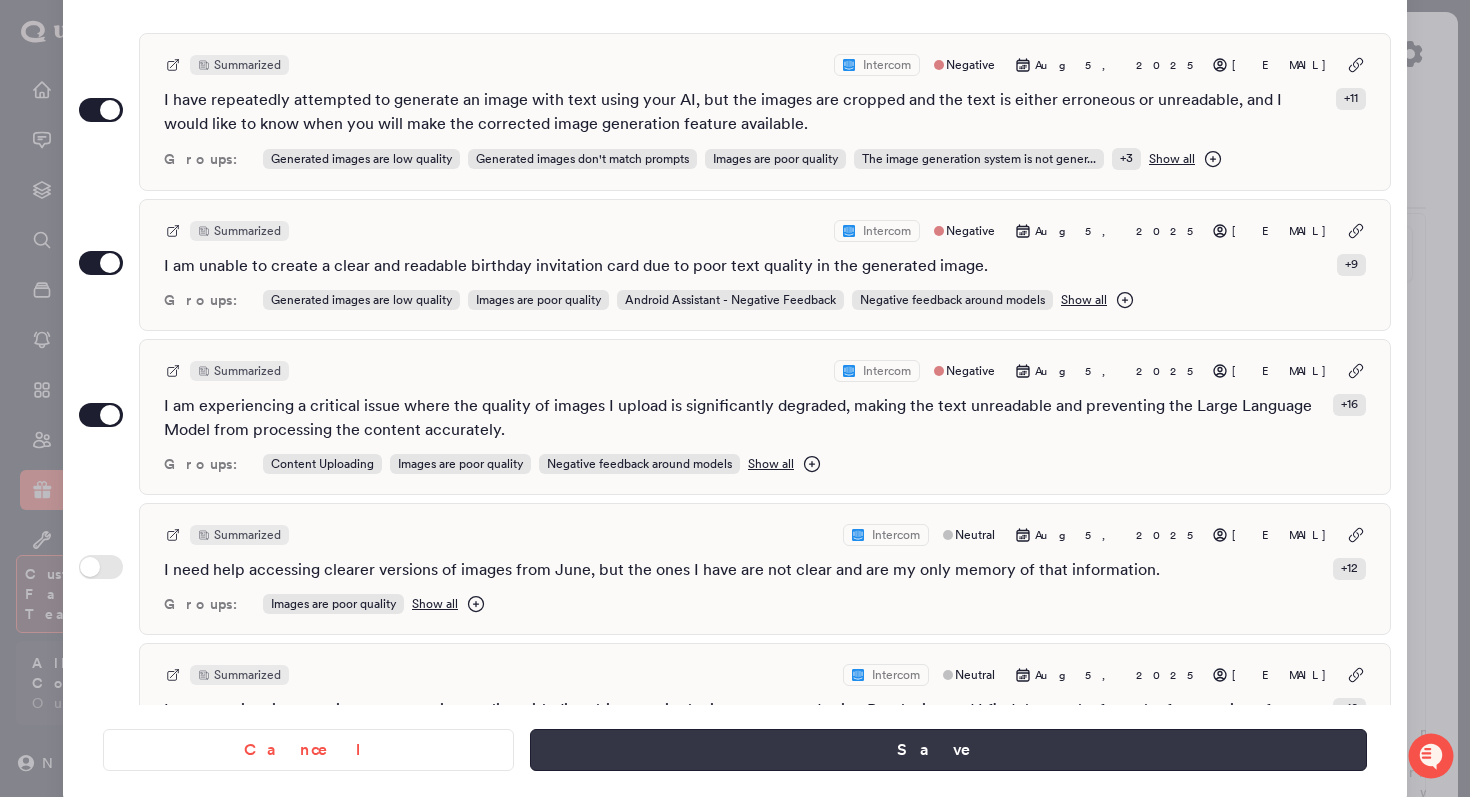 type on "**********" 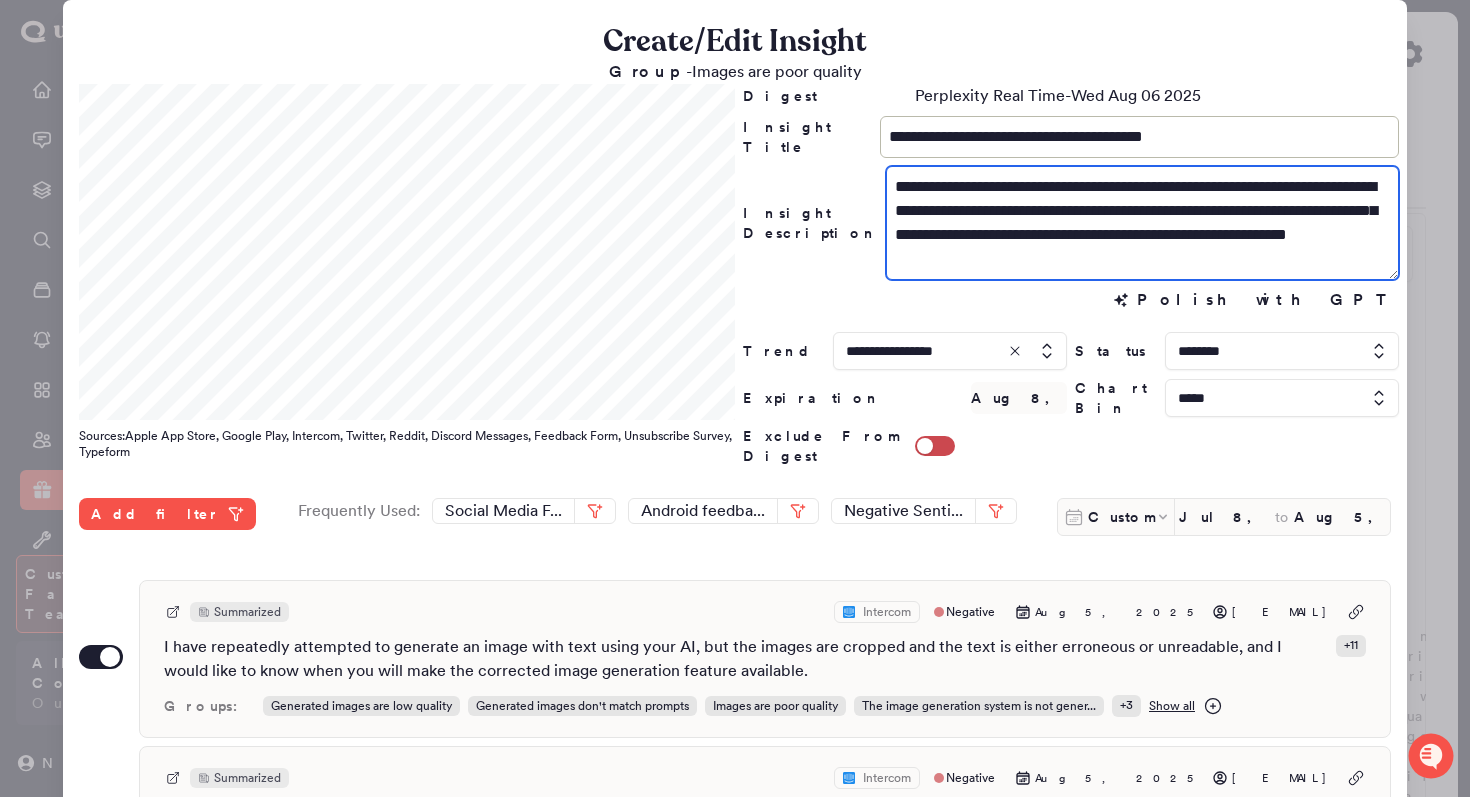 drag, startPoint x: 1121, startPoint y: 192, endPoint x: 1076, endPoint y: 192, distance: 45 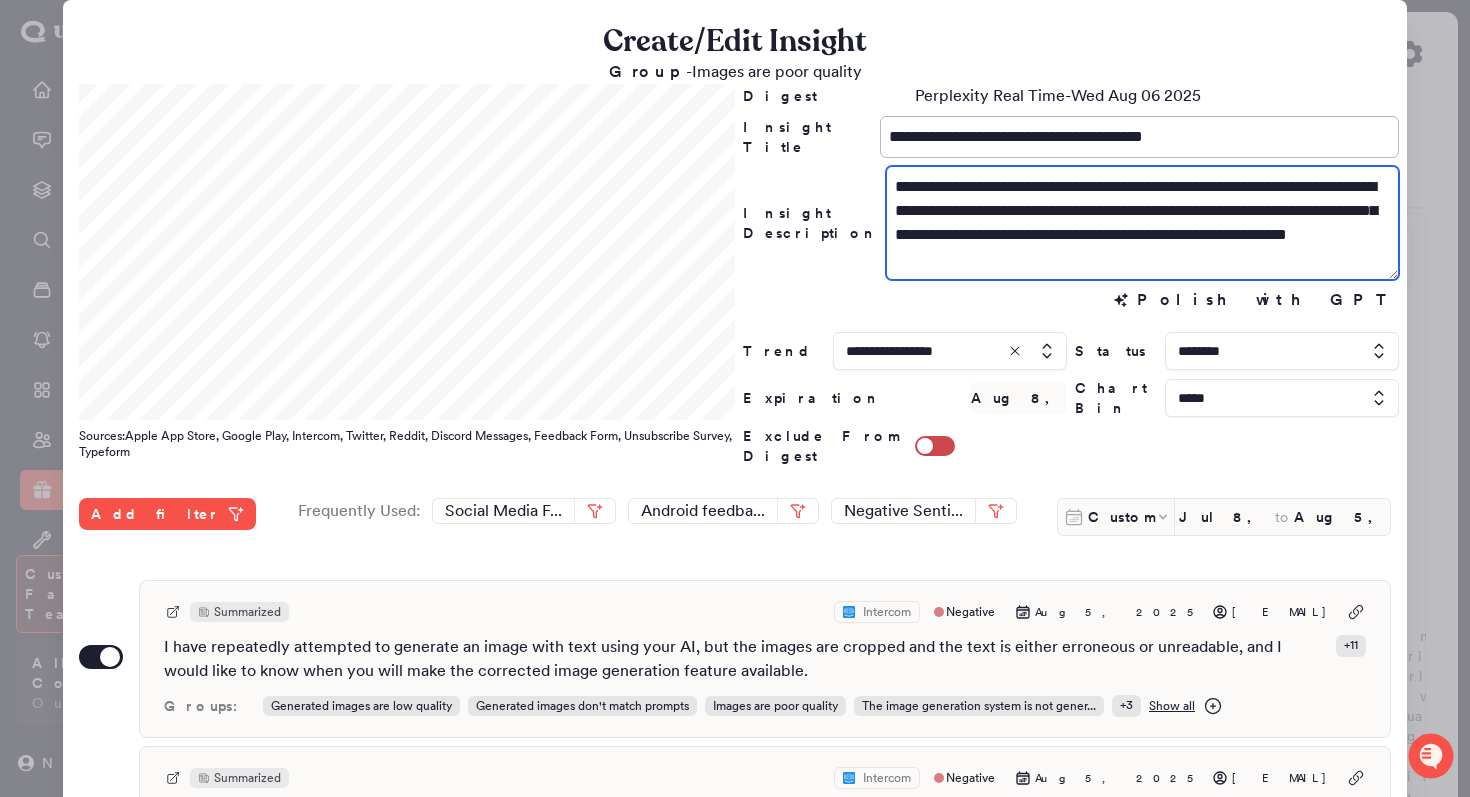 click on "**********" at bounding box center [1142, 223] 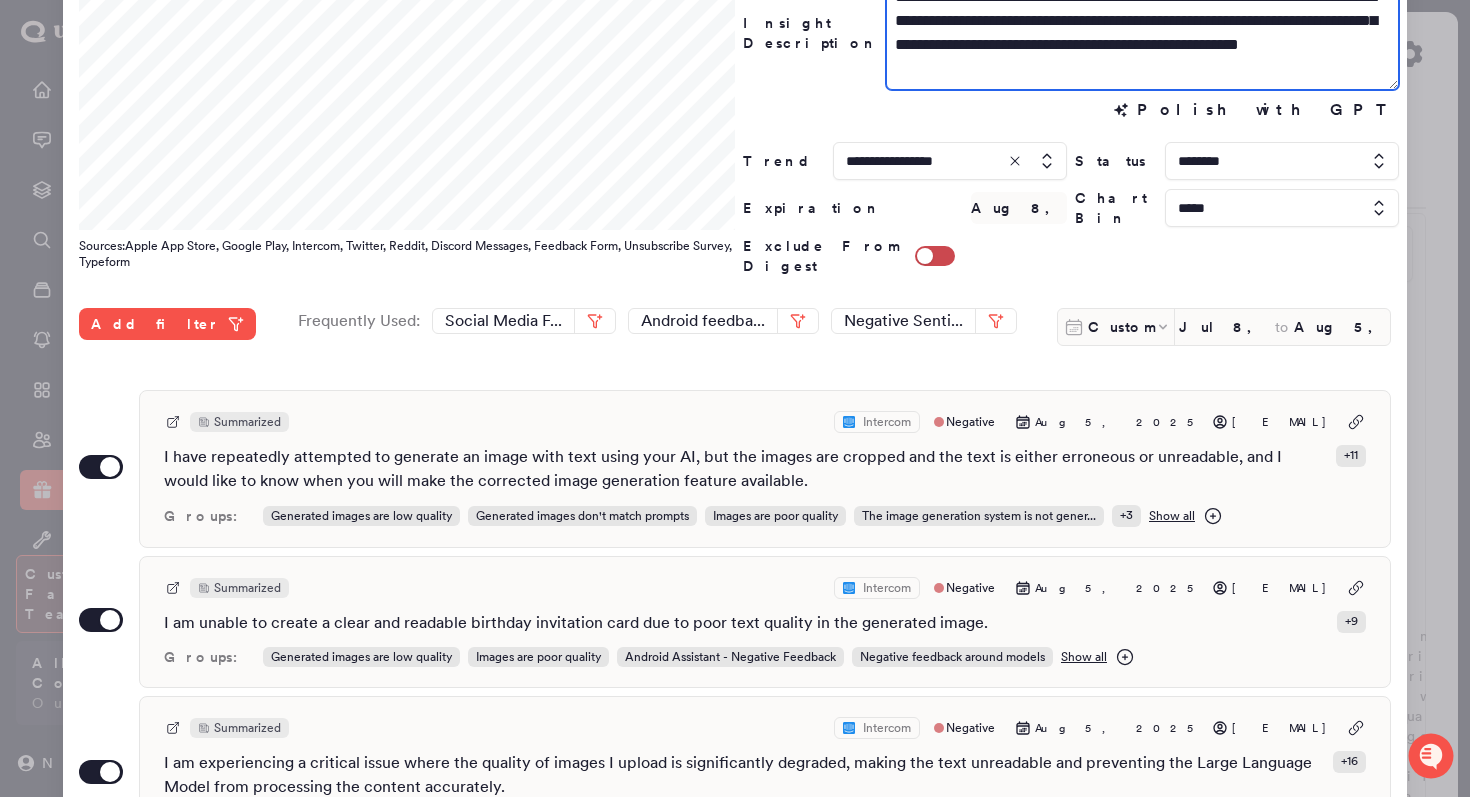 scroll, scrollTop: 547, scrollLeft: 0, axis: vertical 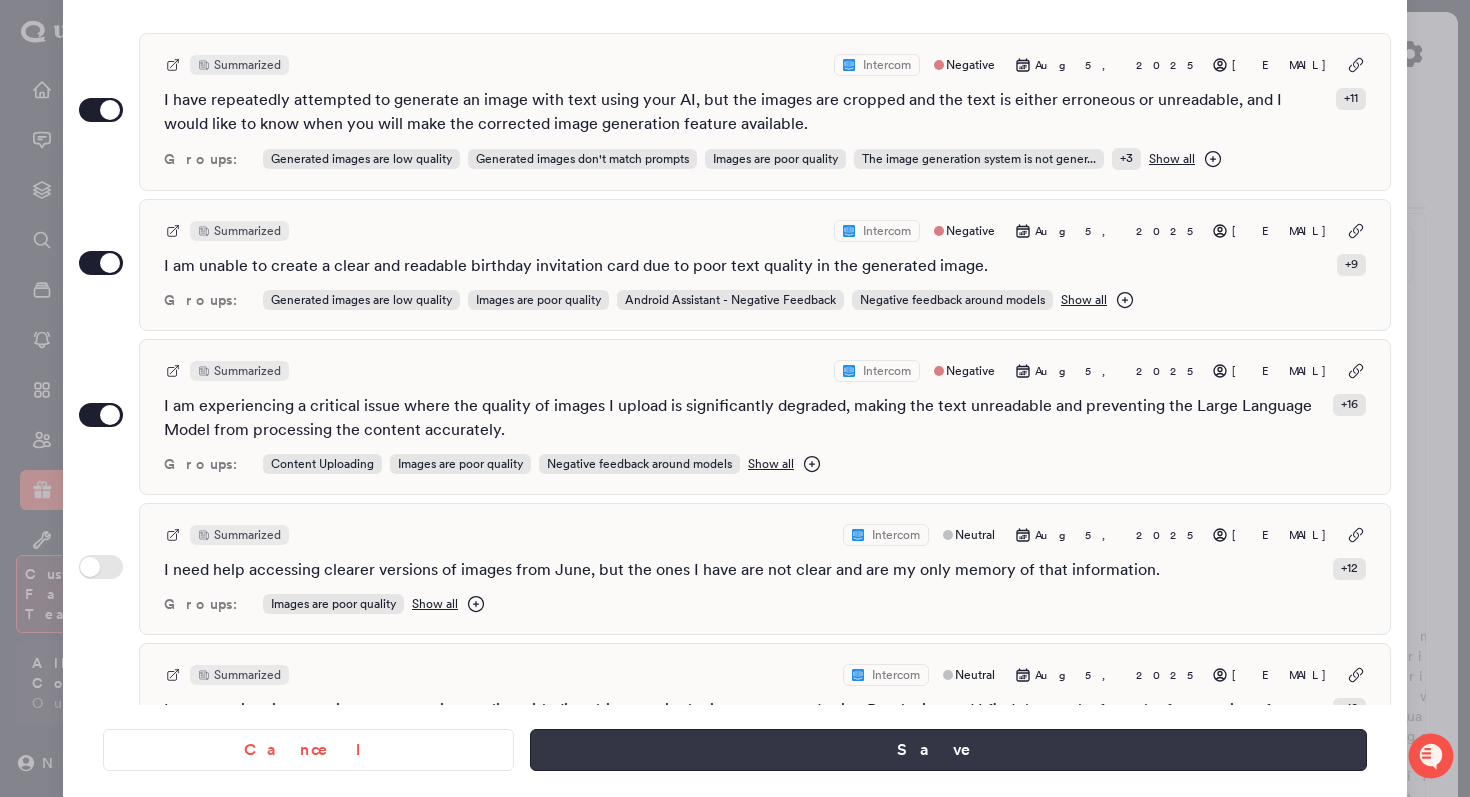 type on "**********" 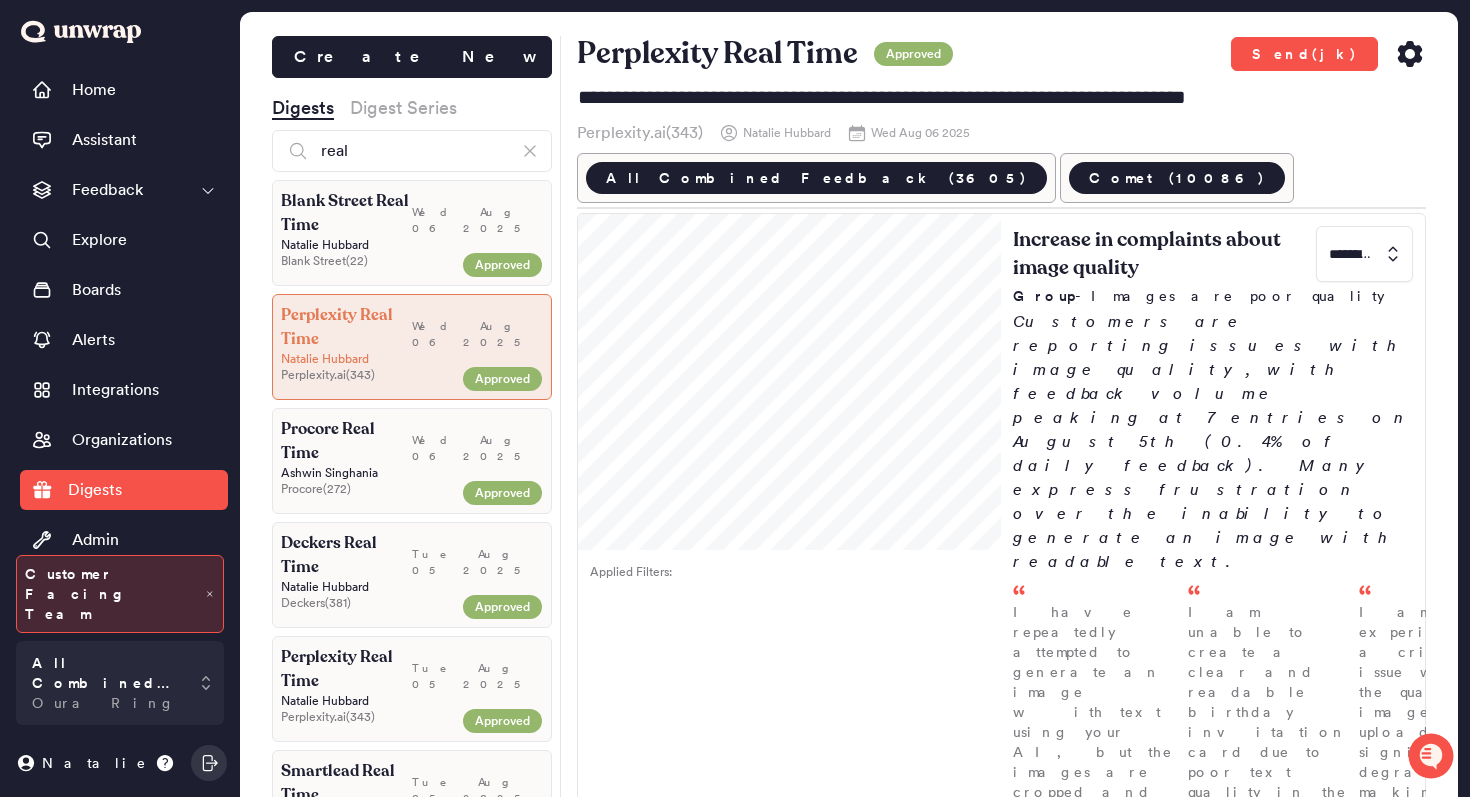 click 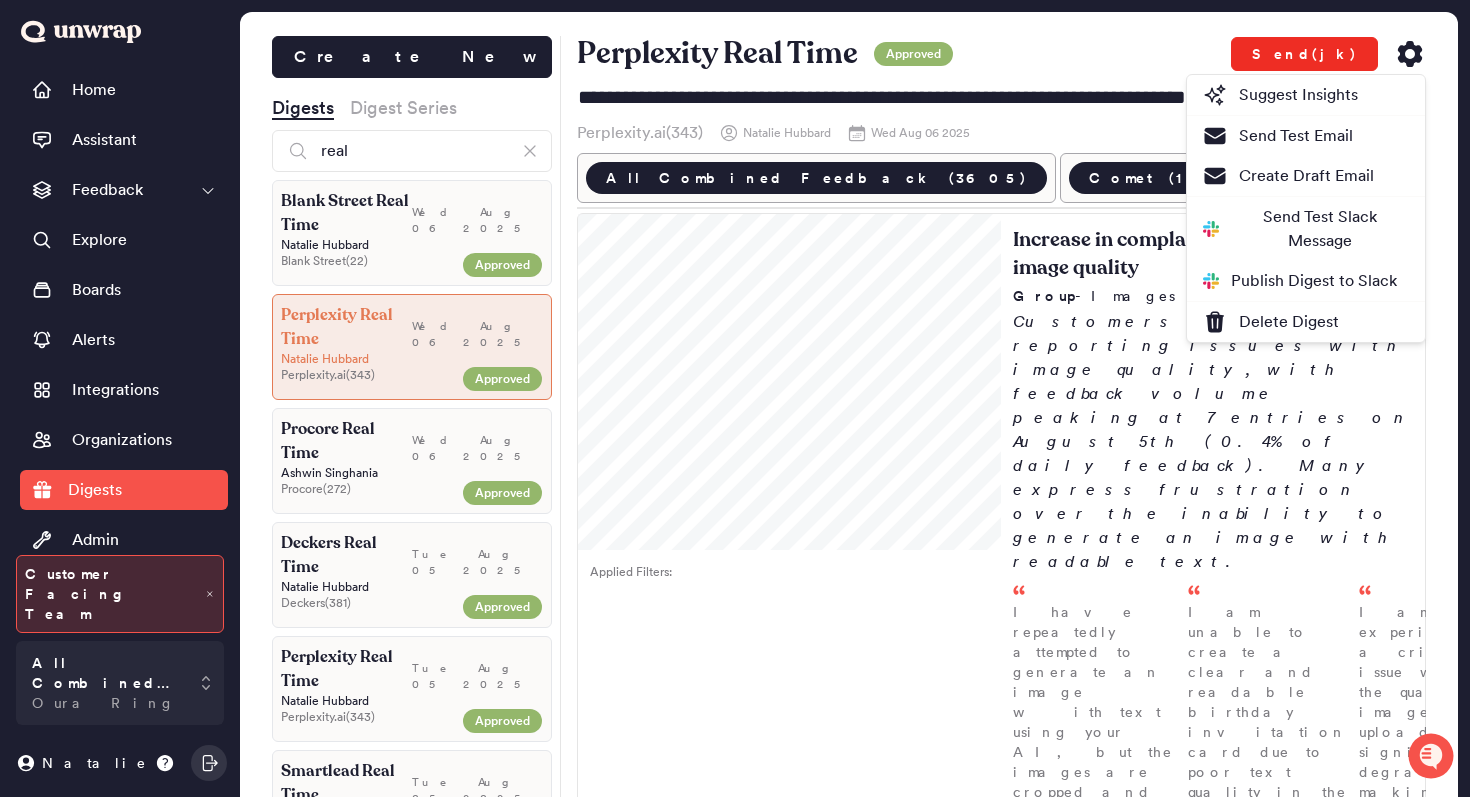click on "Send(jk)" at bounding box center [1304, 54] 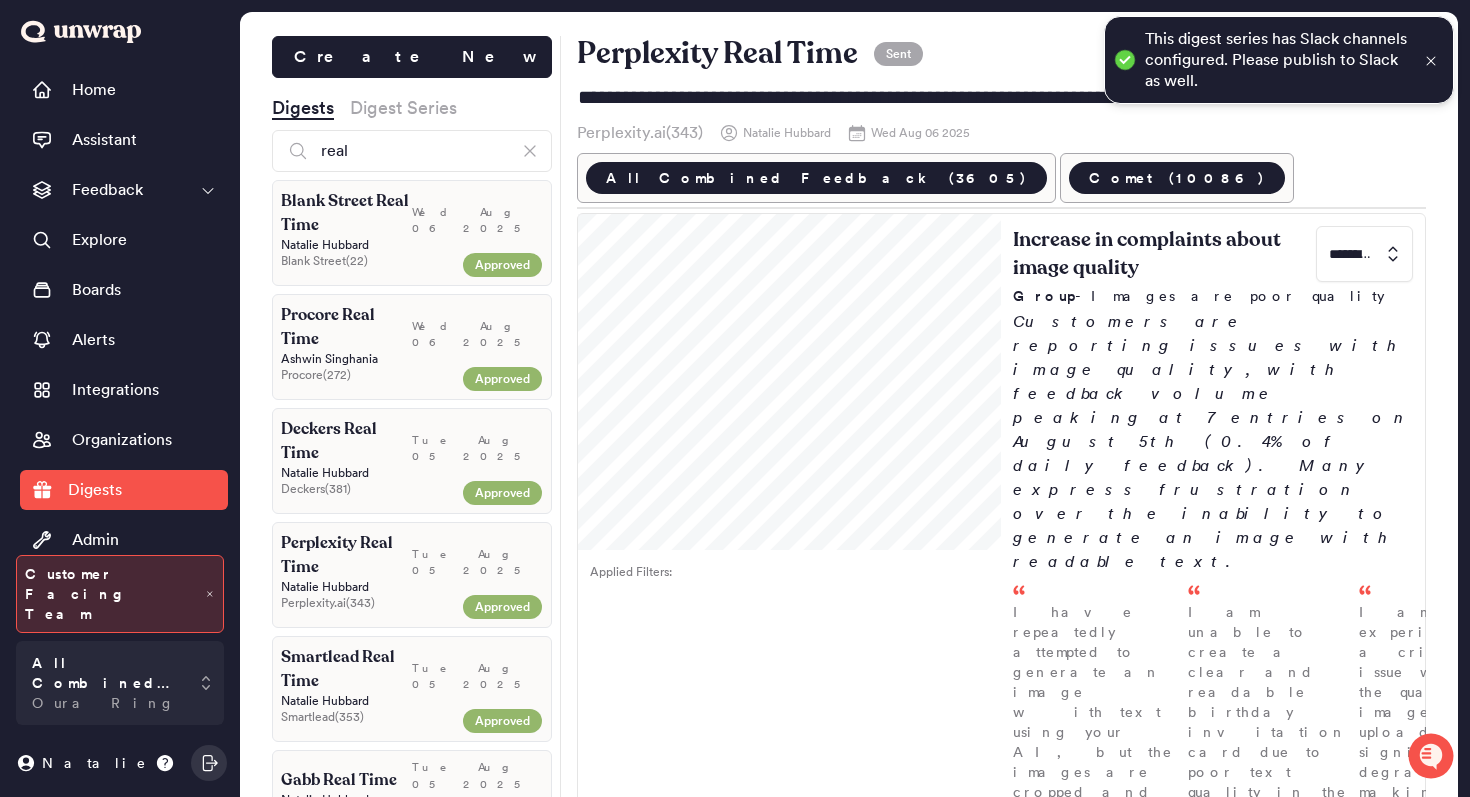 click 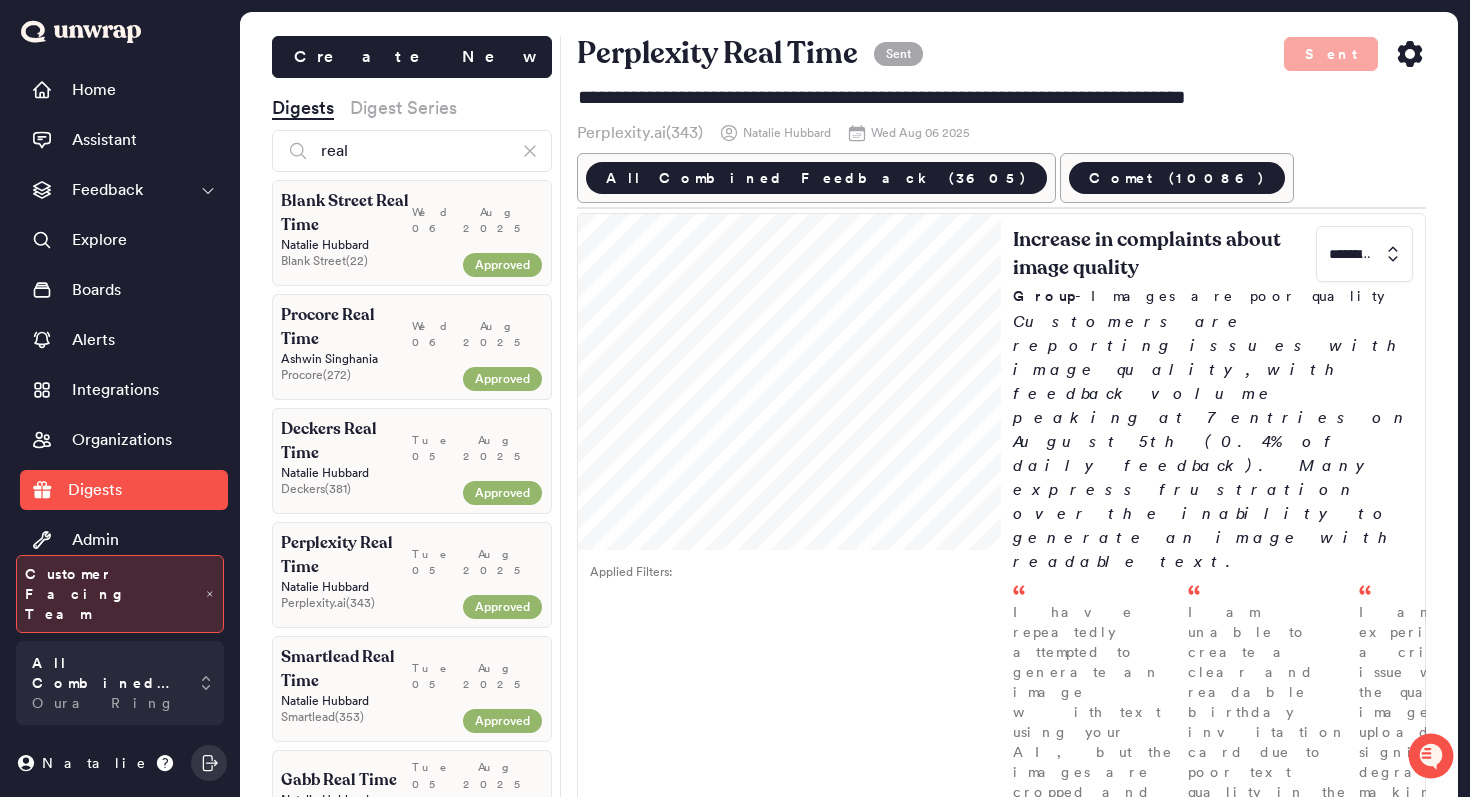 click 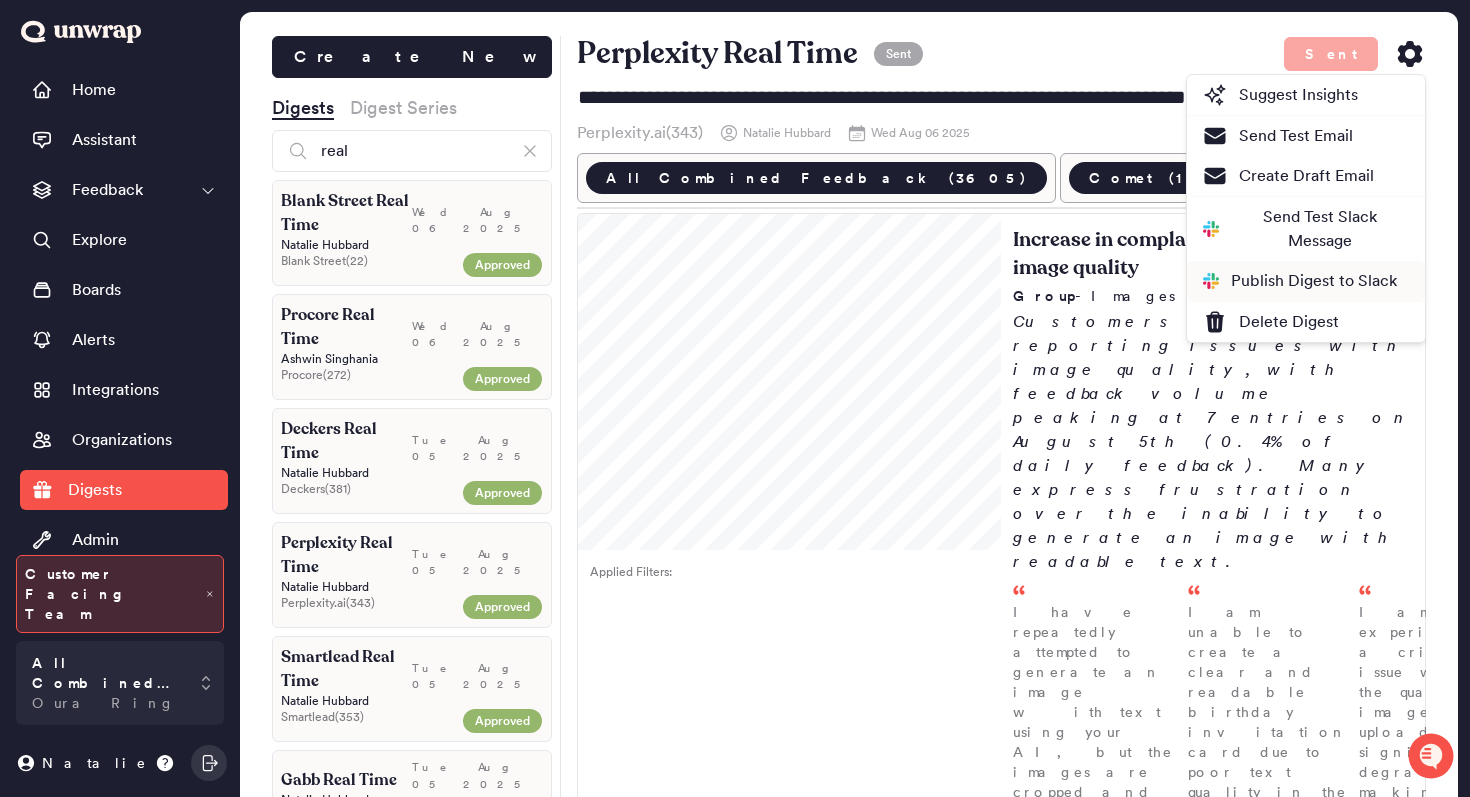 click on "Publish Digest to Slack" at bounding box center [1300, 281] 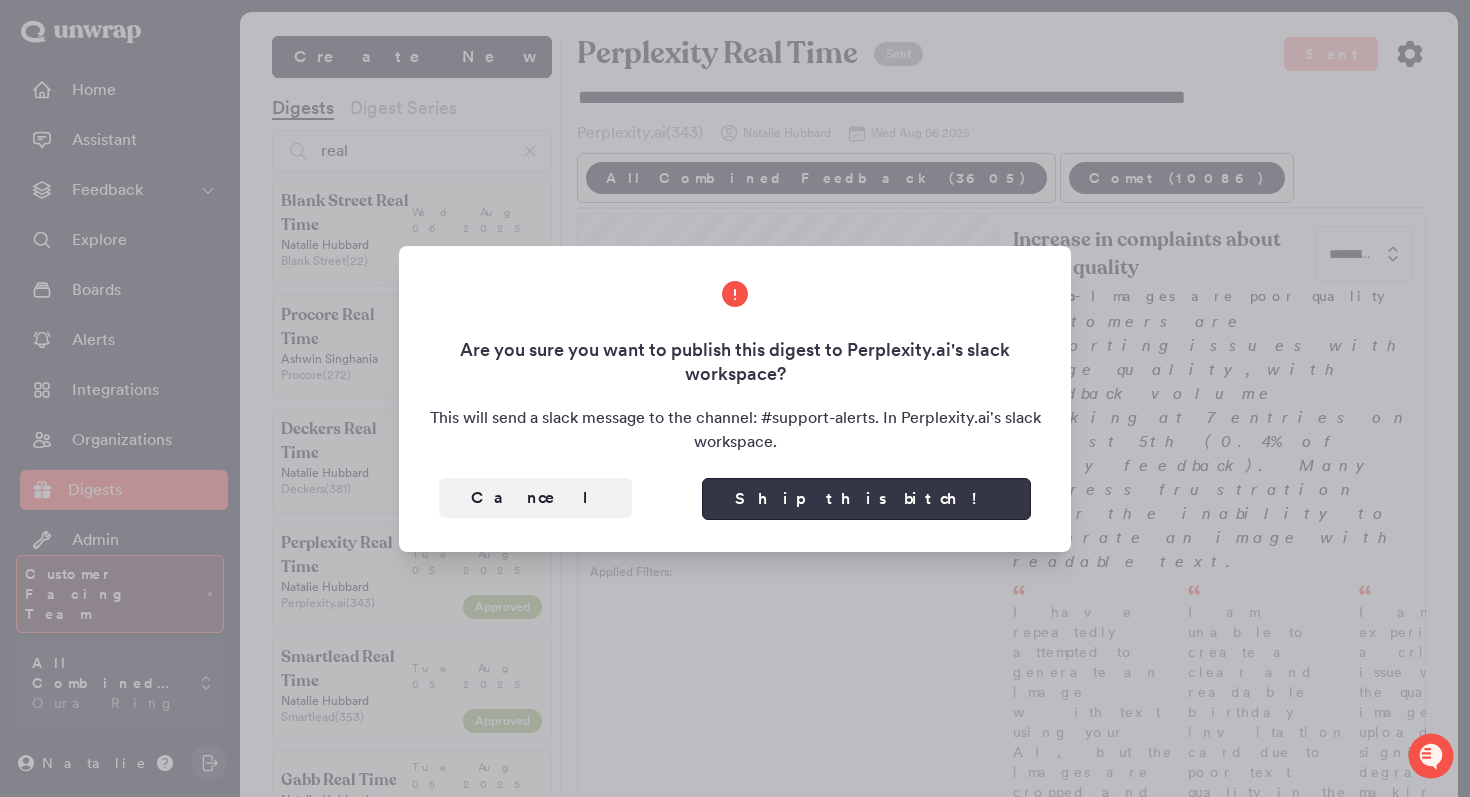 click on "Ship this bitch!" at bounding box center [866, 499] 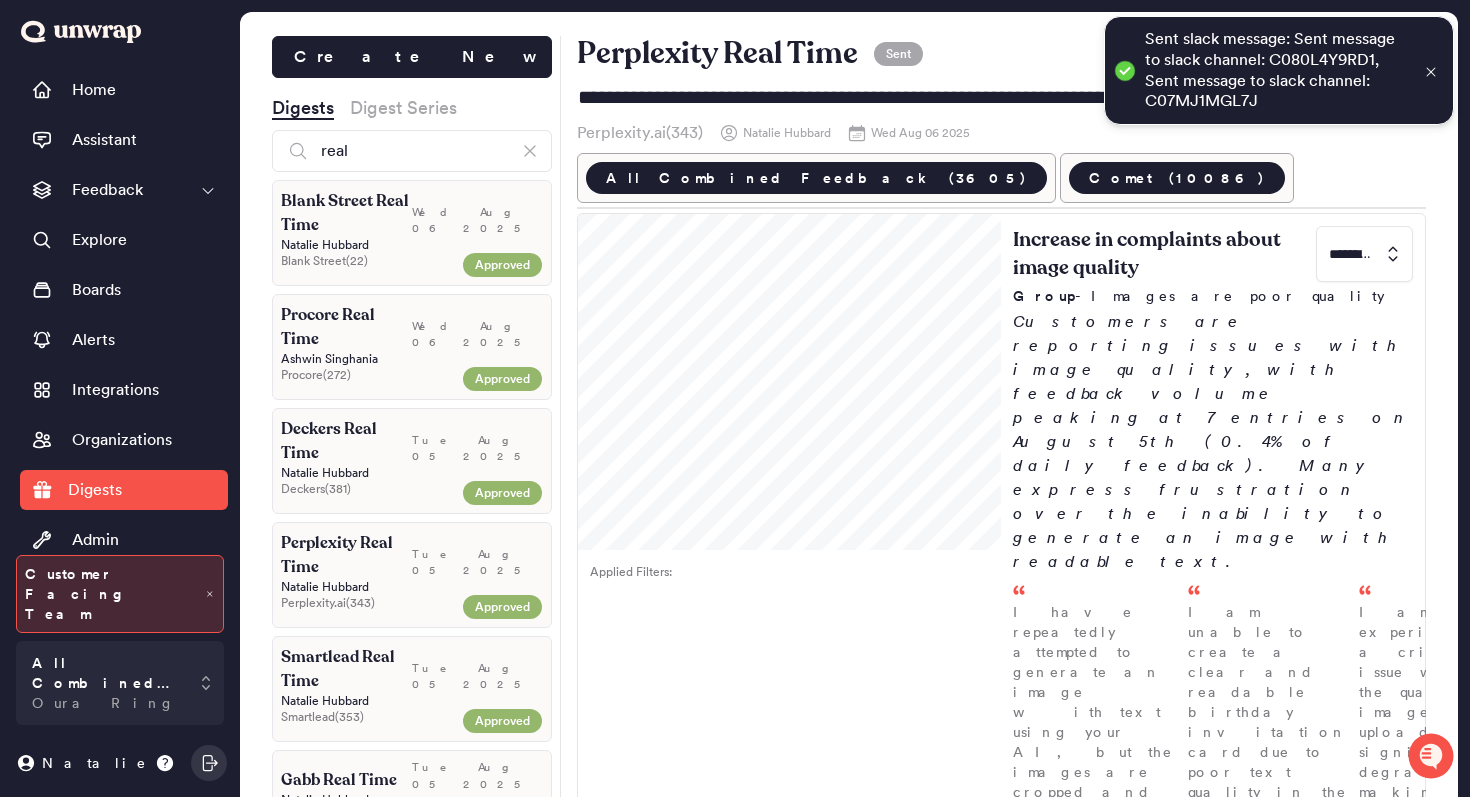 click on "Blank Street Real Time" at bounding box center [346, 213] 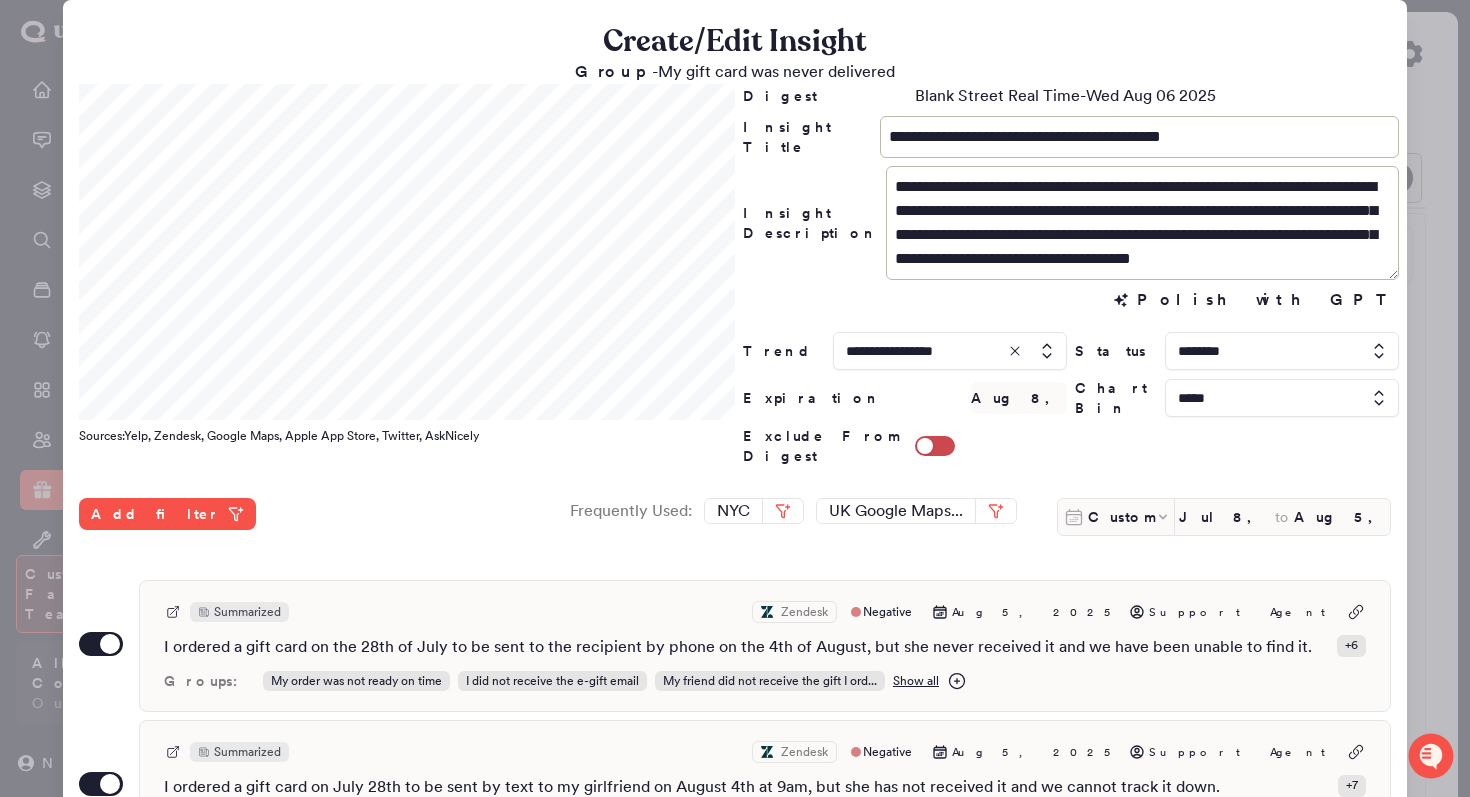 scroll, scrollTop: 24, scrollLeft: 0, axis: vertical 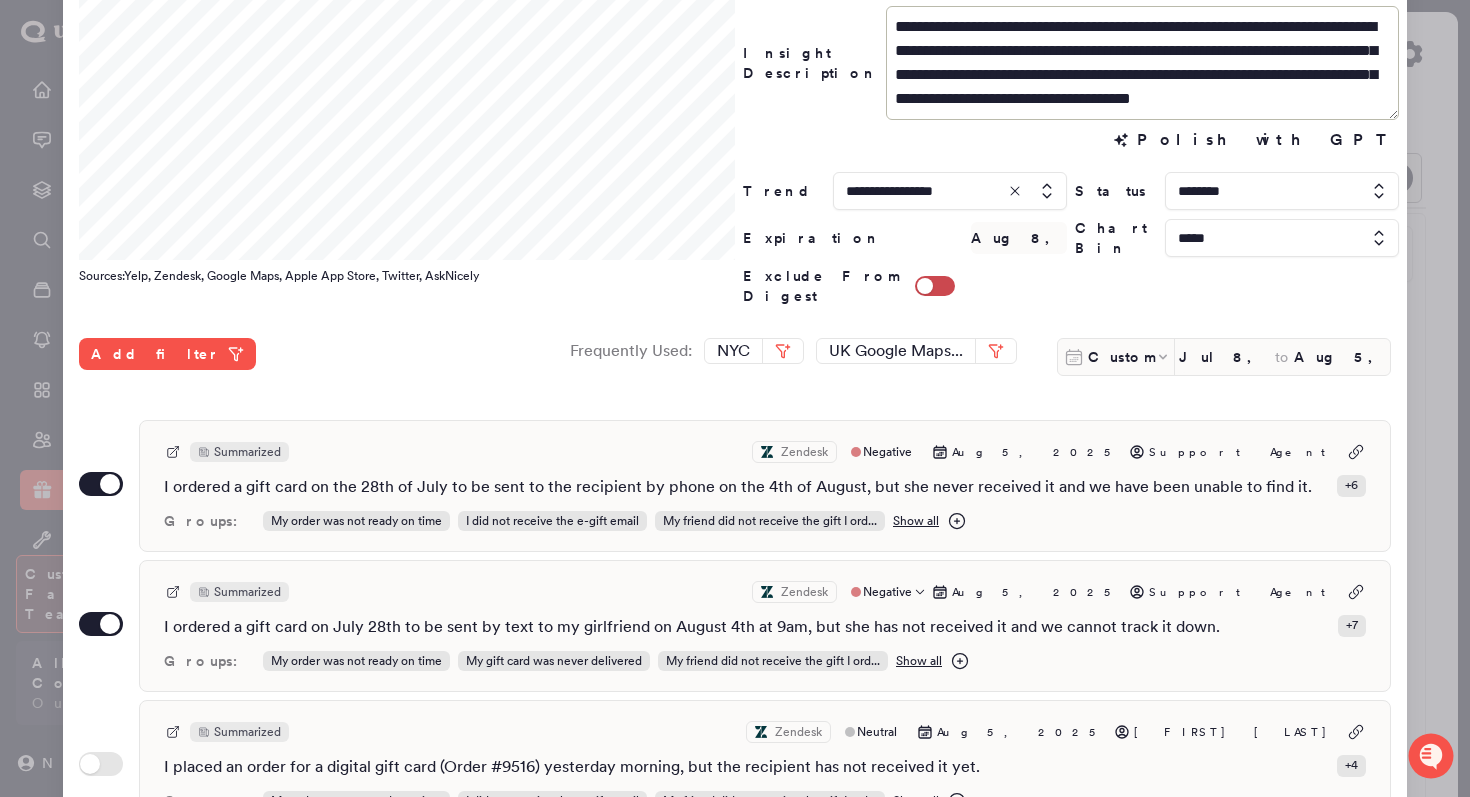 click on "Summarized Zendesk Negative Aug 5, 2025 Support Agent" at bounding box center [765, 592] 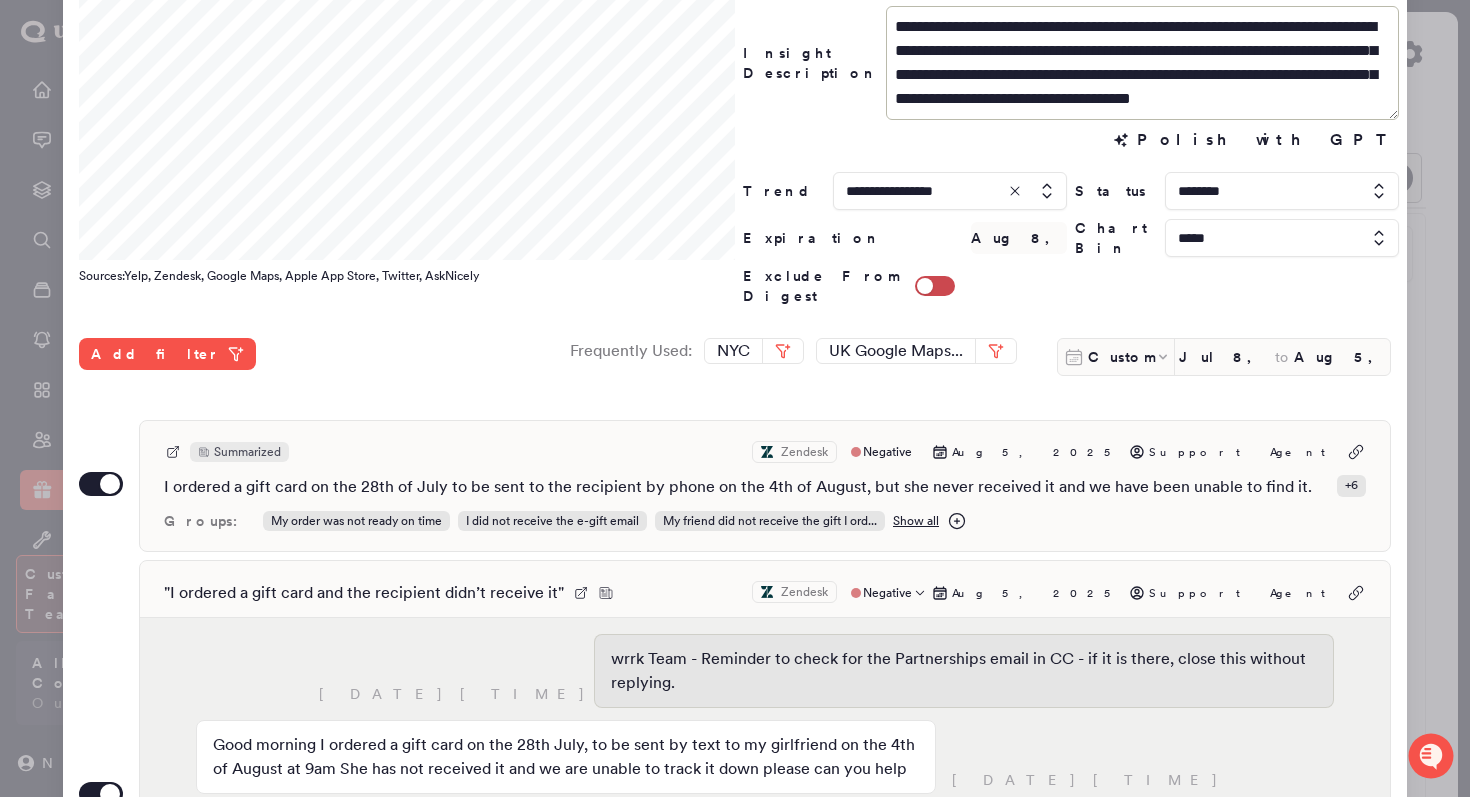 click on "I ordered a gift card and the recipient didn’t receive it Zendesk Negative Aug 5, 2025 Support Agent" at bounding box center [765, 593] 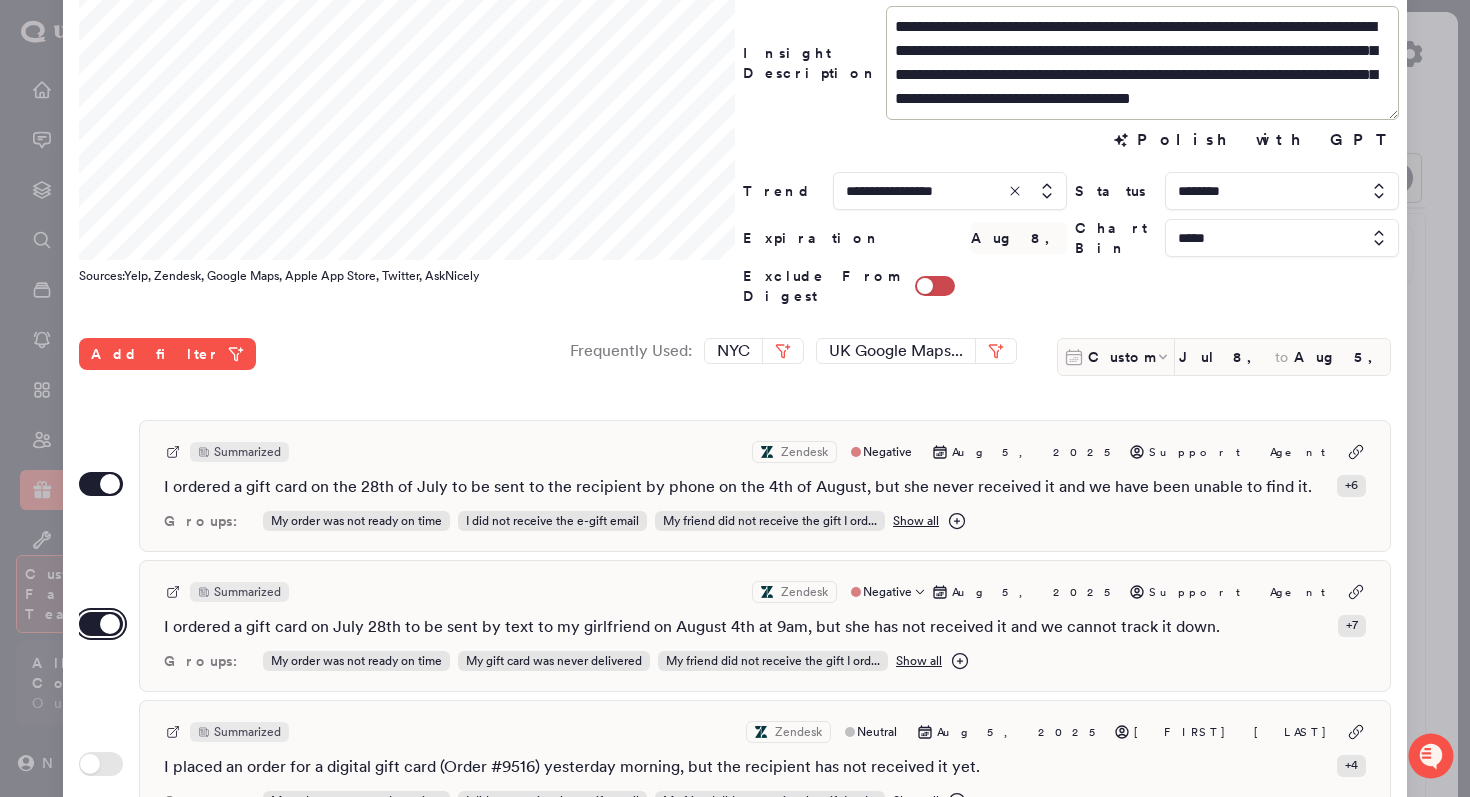 click on "Use setting" at bounding box center [101, 624] 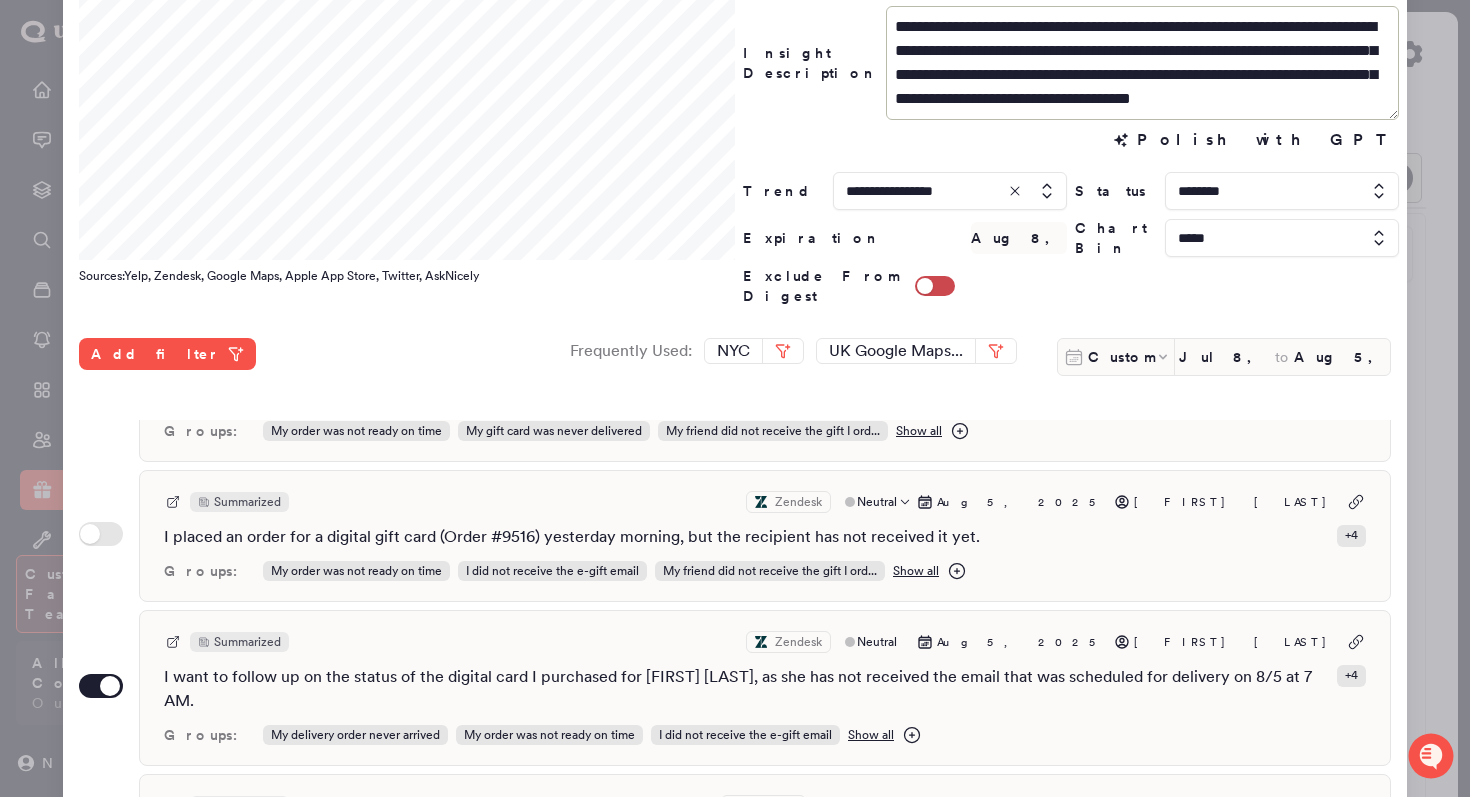 scroll, scrollTop: 302, scrollLeft: 0, axis: vertical 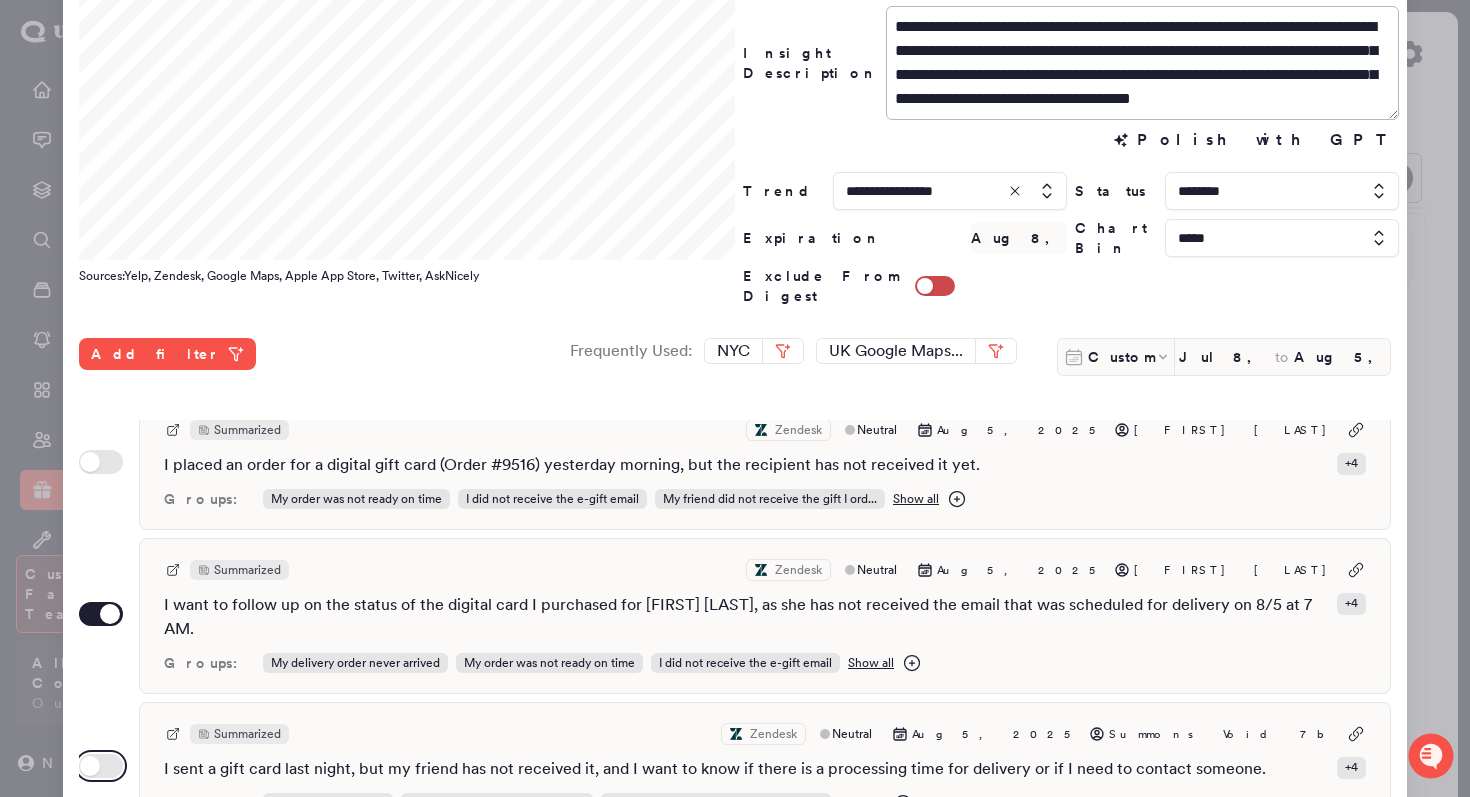 click on "Use setting" at bounding box center (101, 766) 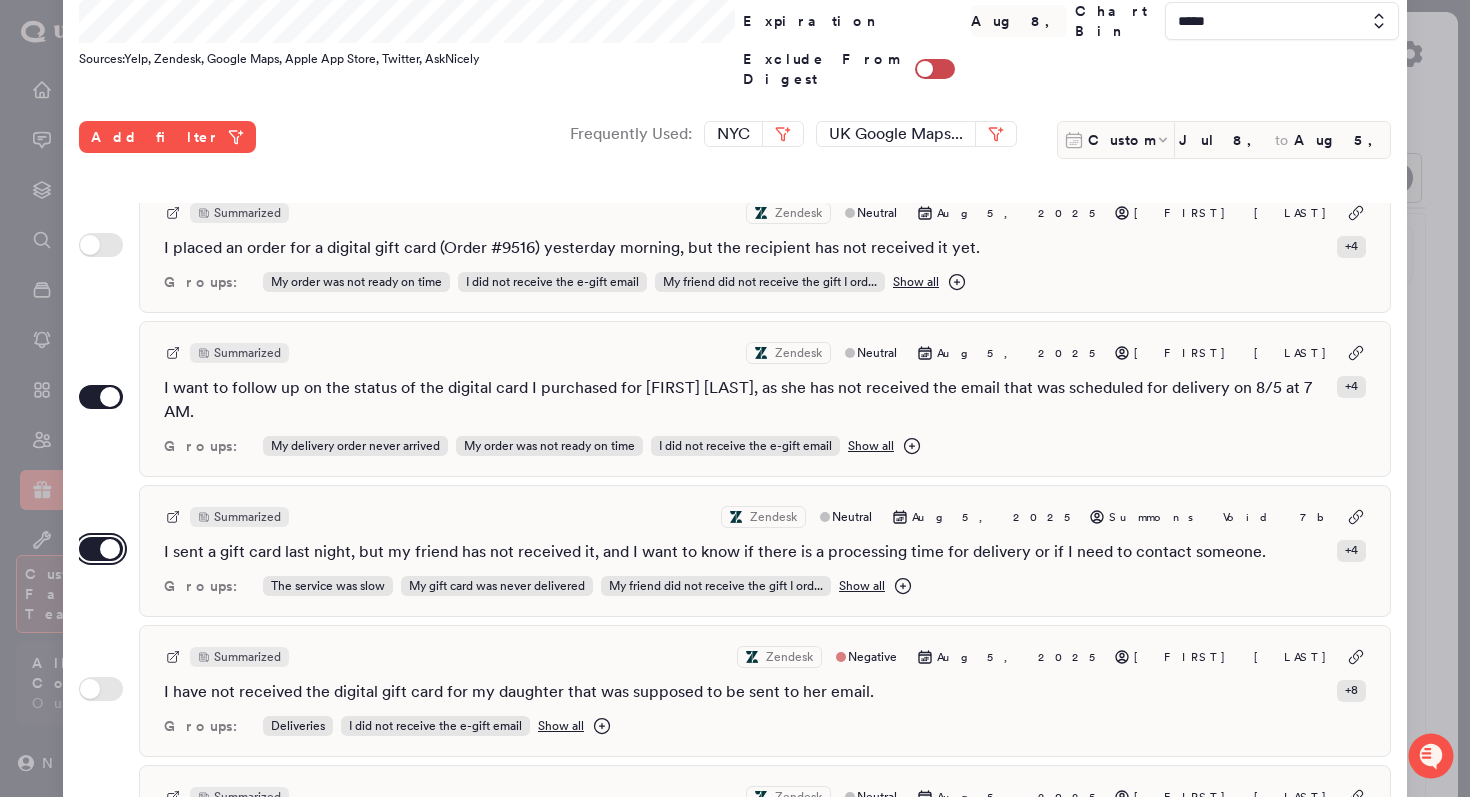 scroll, scrollTop: 413, scrollLeft: 0, axis: vertical 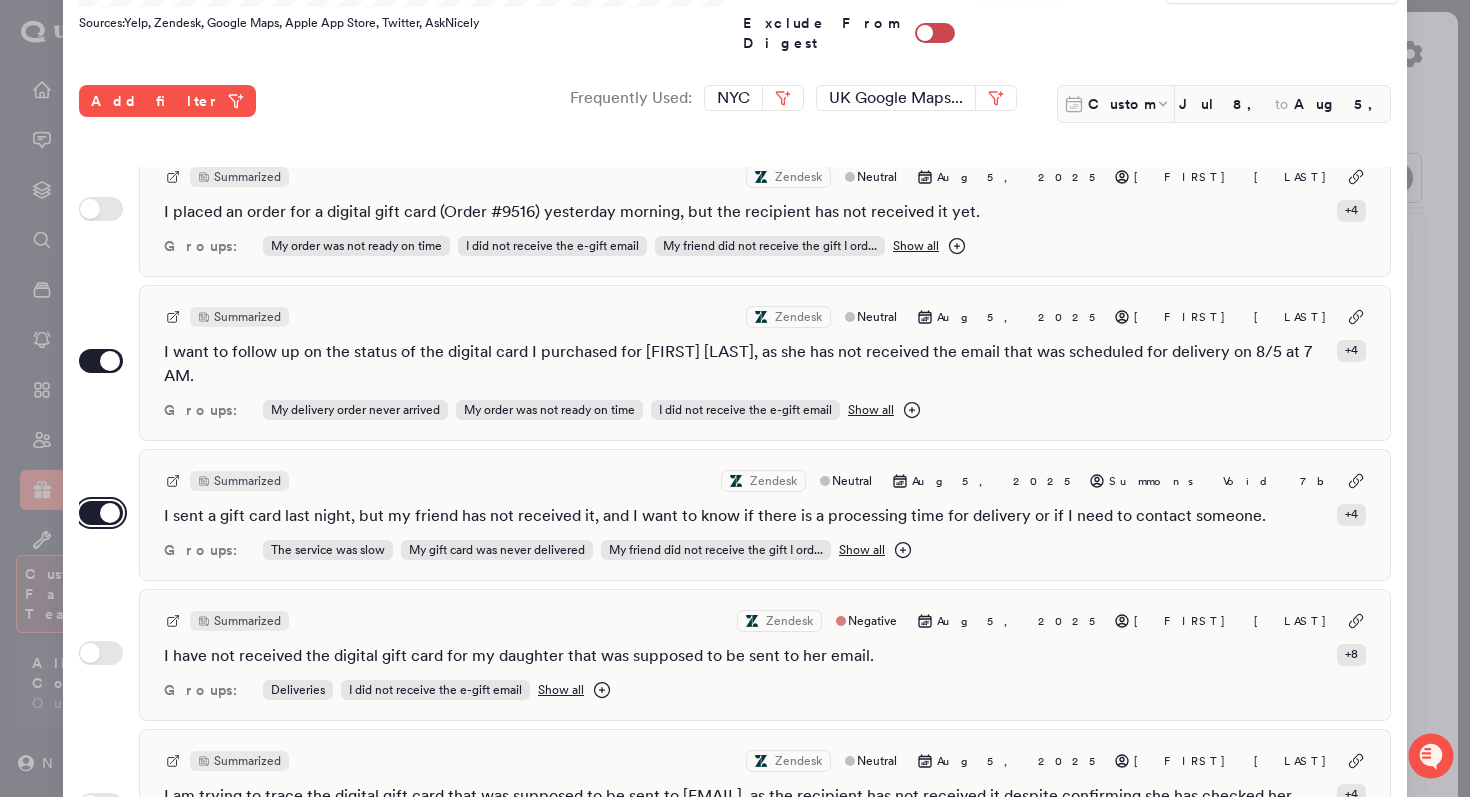 click on "Use setting" at bounding box center [101, 513] 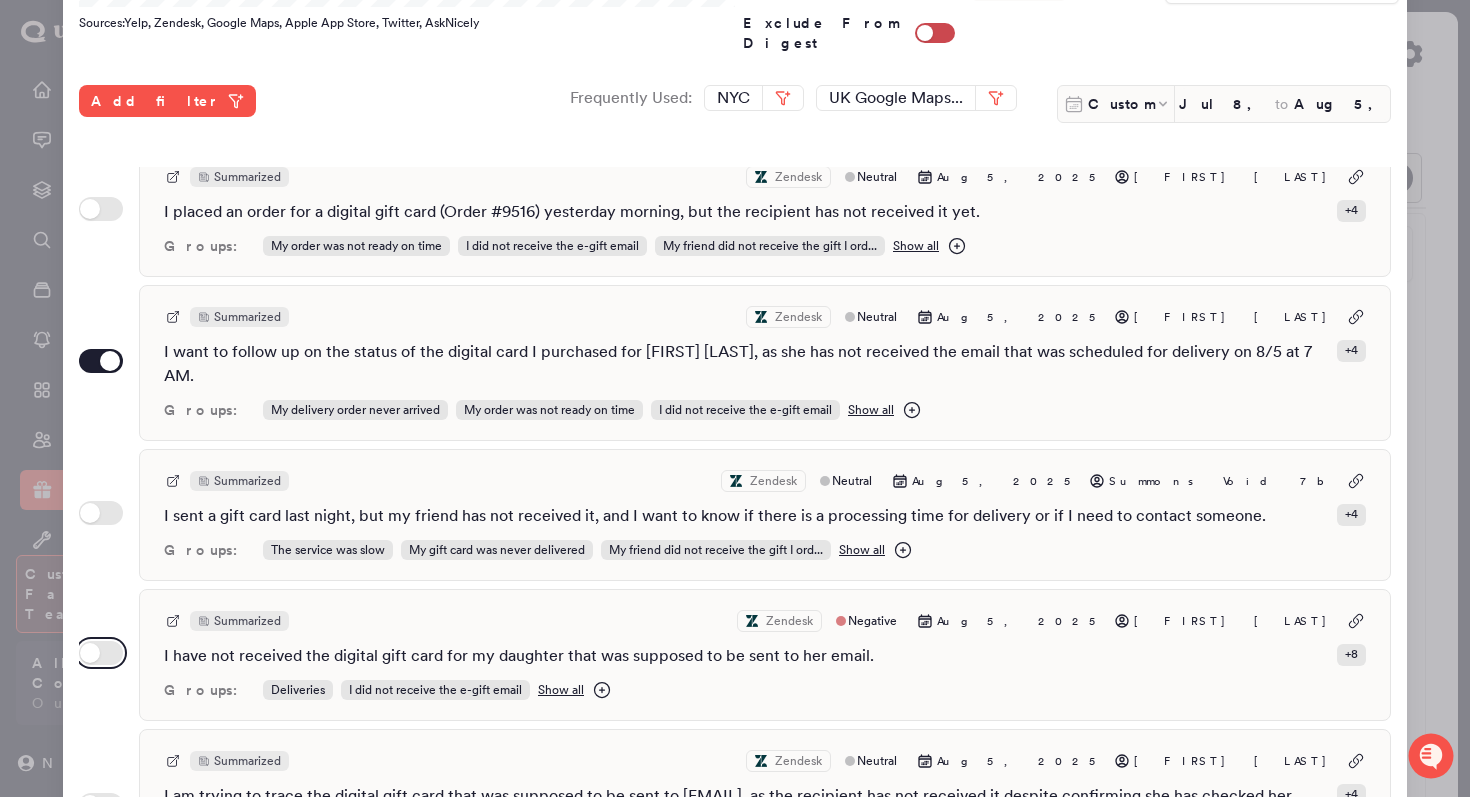 click on "Use setting" at bounding box center [101, 653] 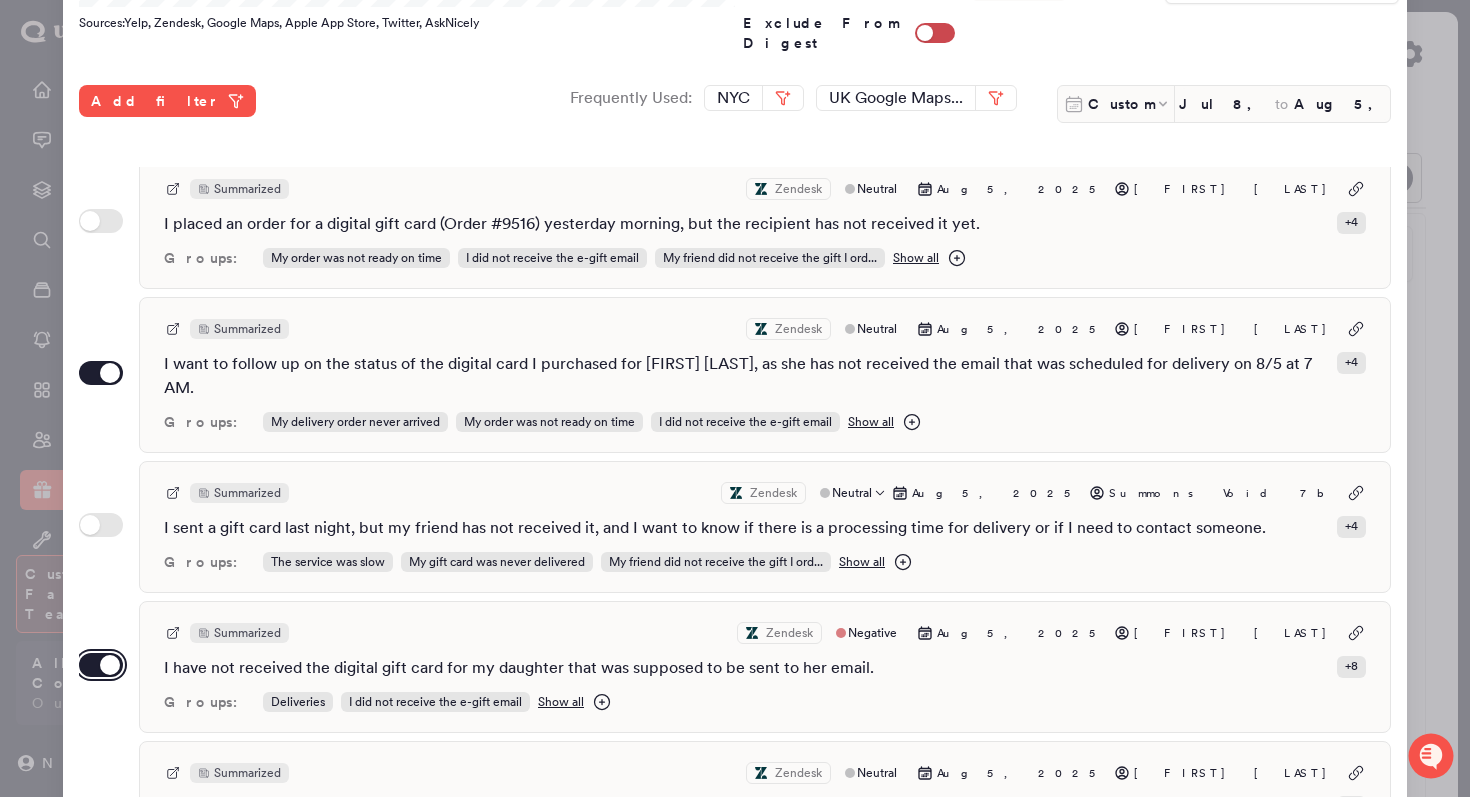 scroll, scrollTop: 0, scrollLeft: 0, axis: both 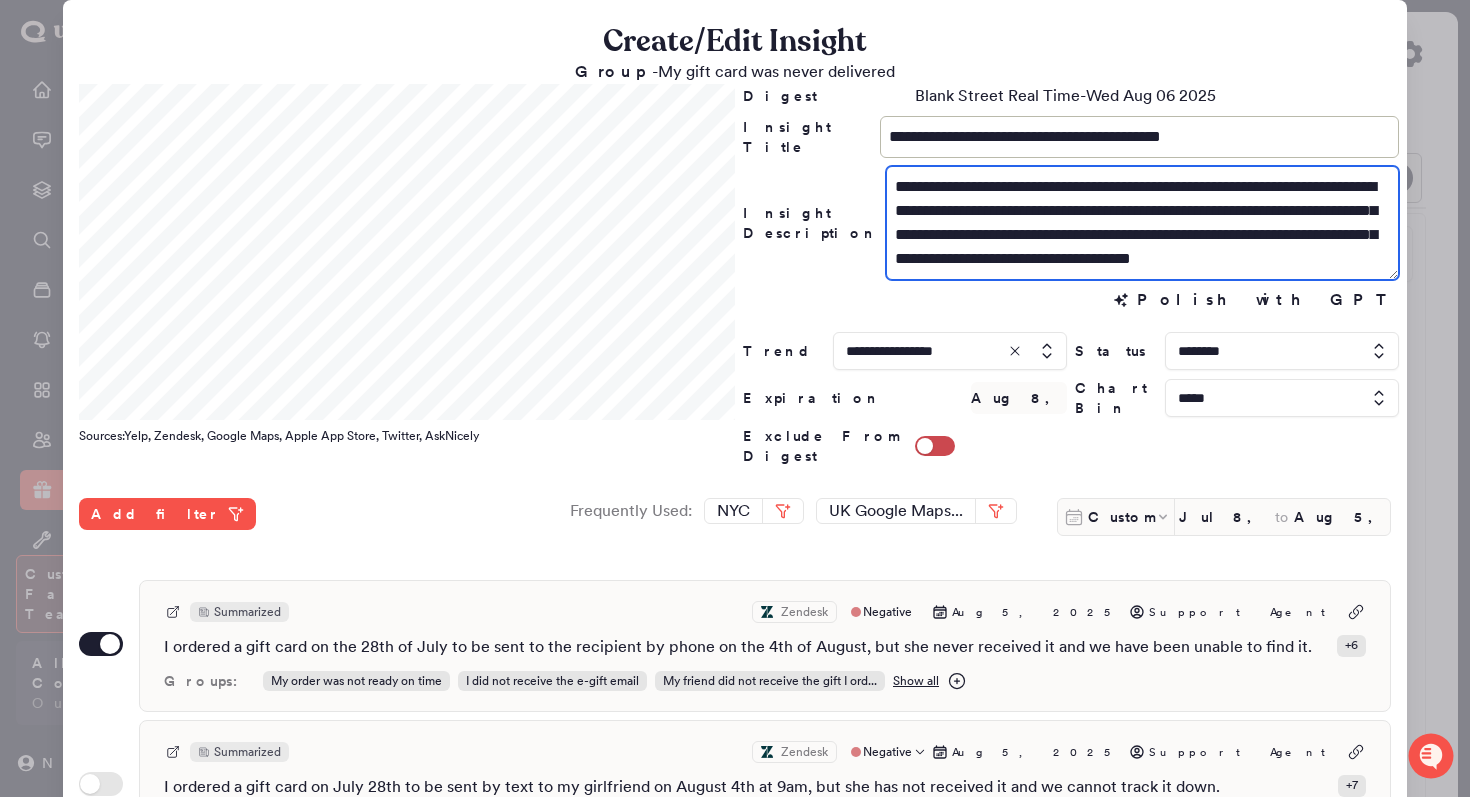 click on "**********" at bounding box center [1142, 223] 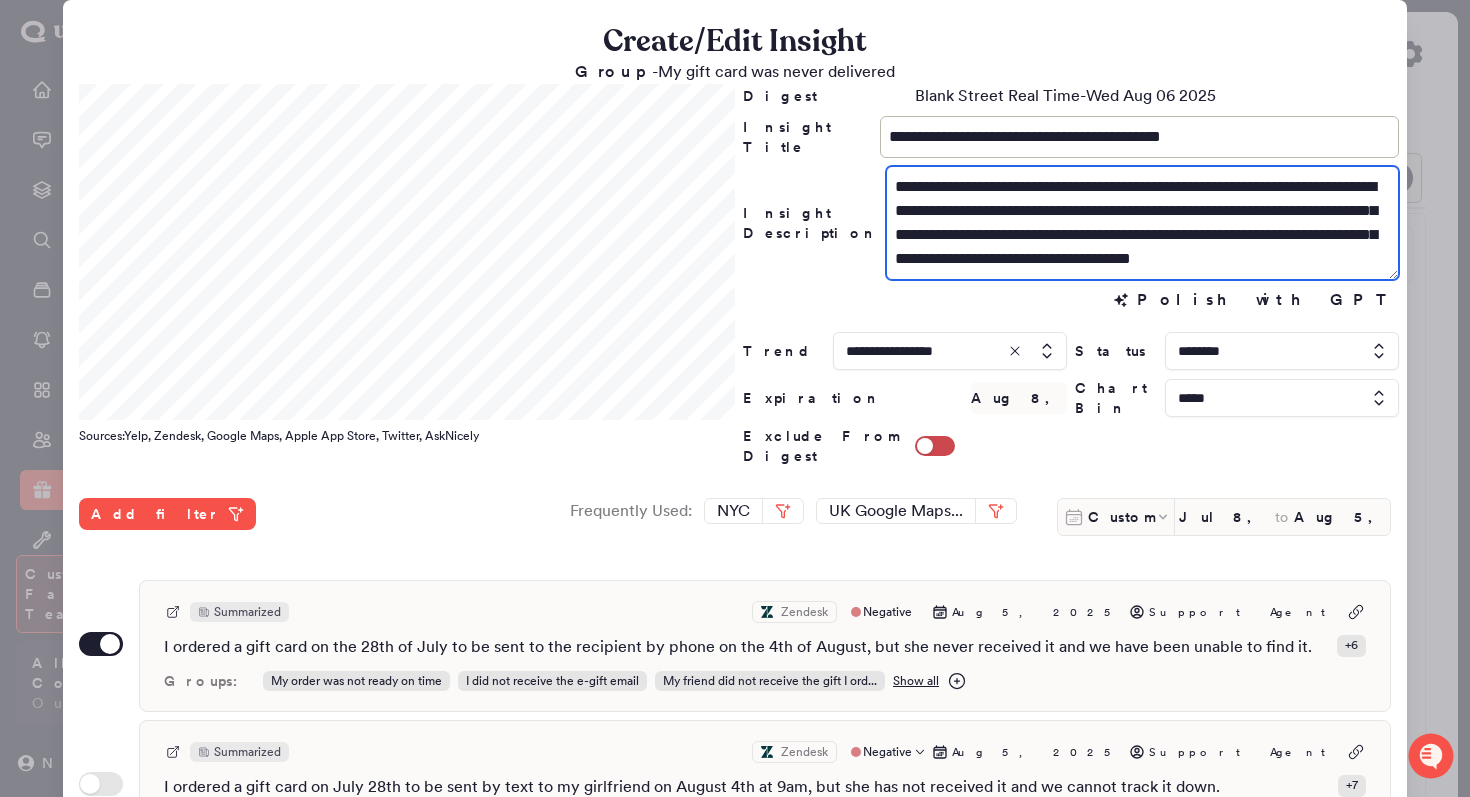click on "**********" at bounding box center (1142, 223) 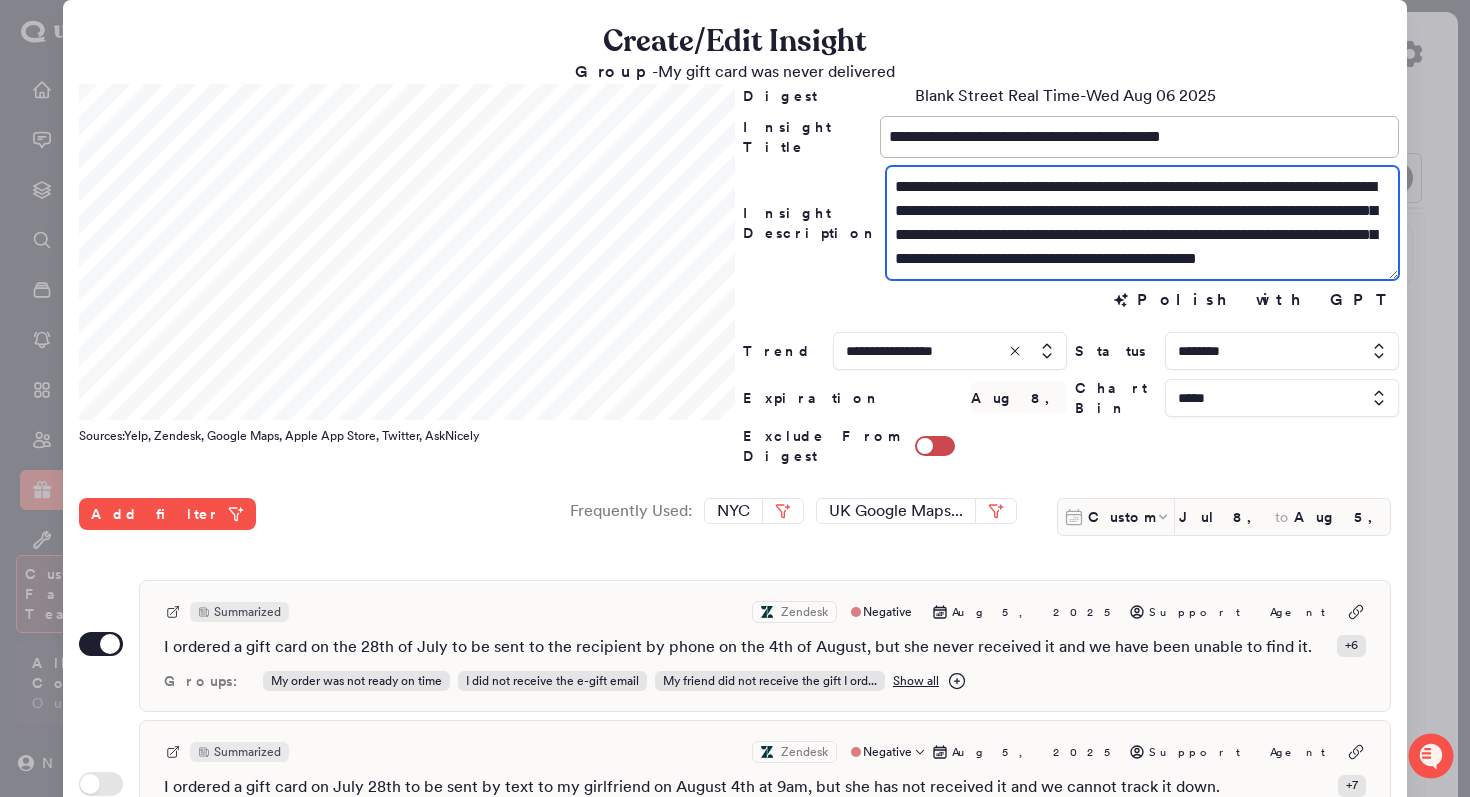 scroll, scrollTop: 531, scrollLeft: 0, axis: vertical 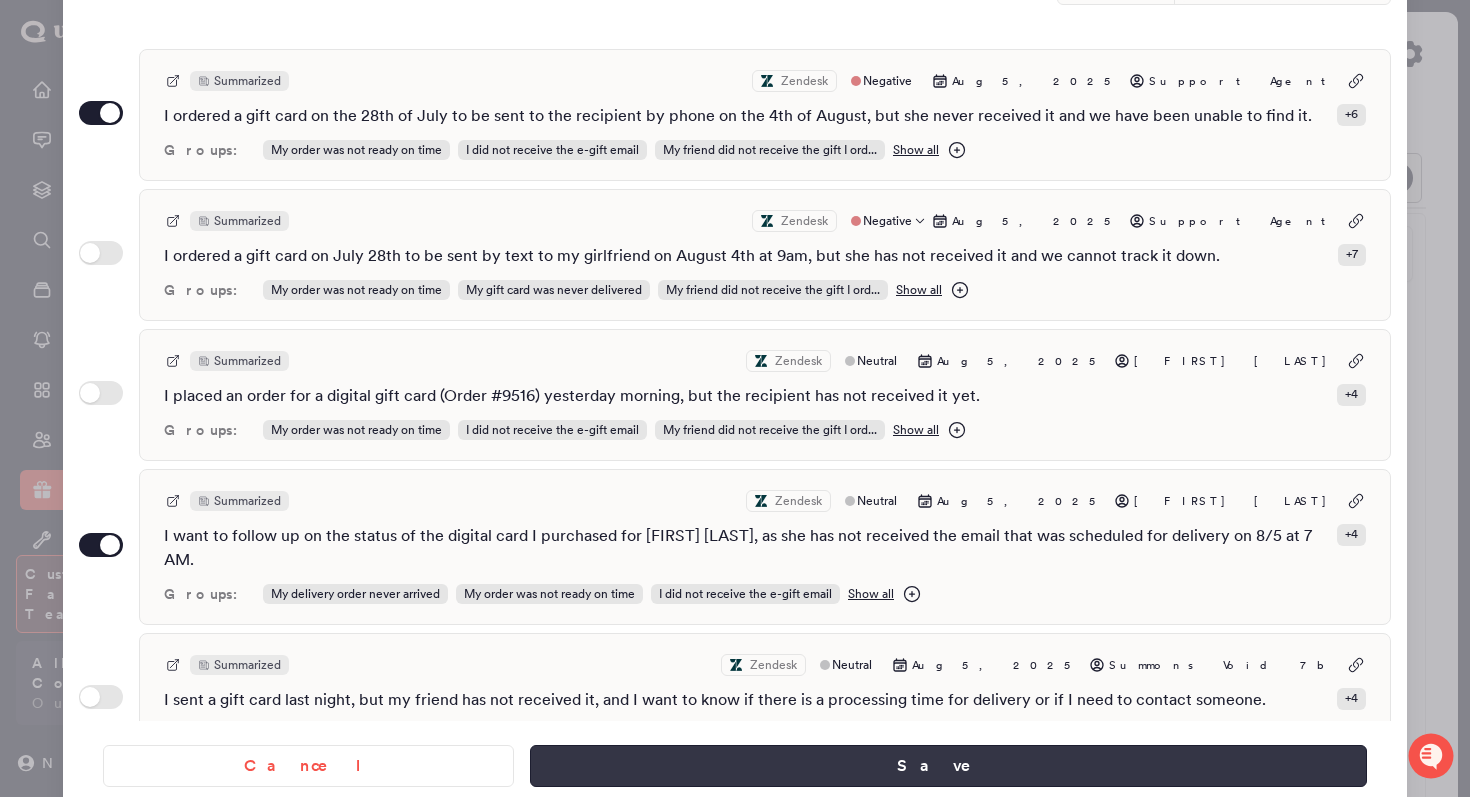 type on "**********" 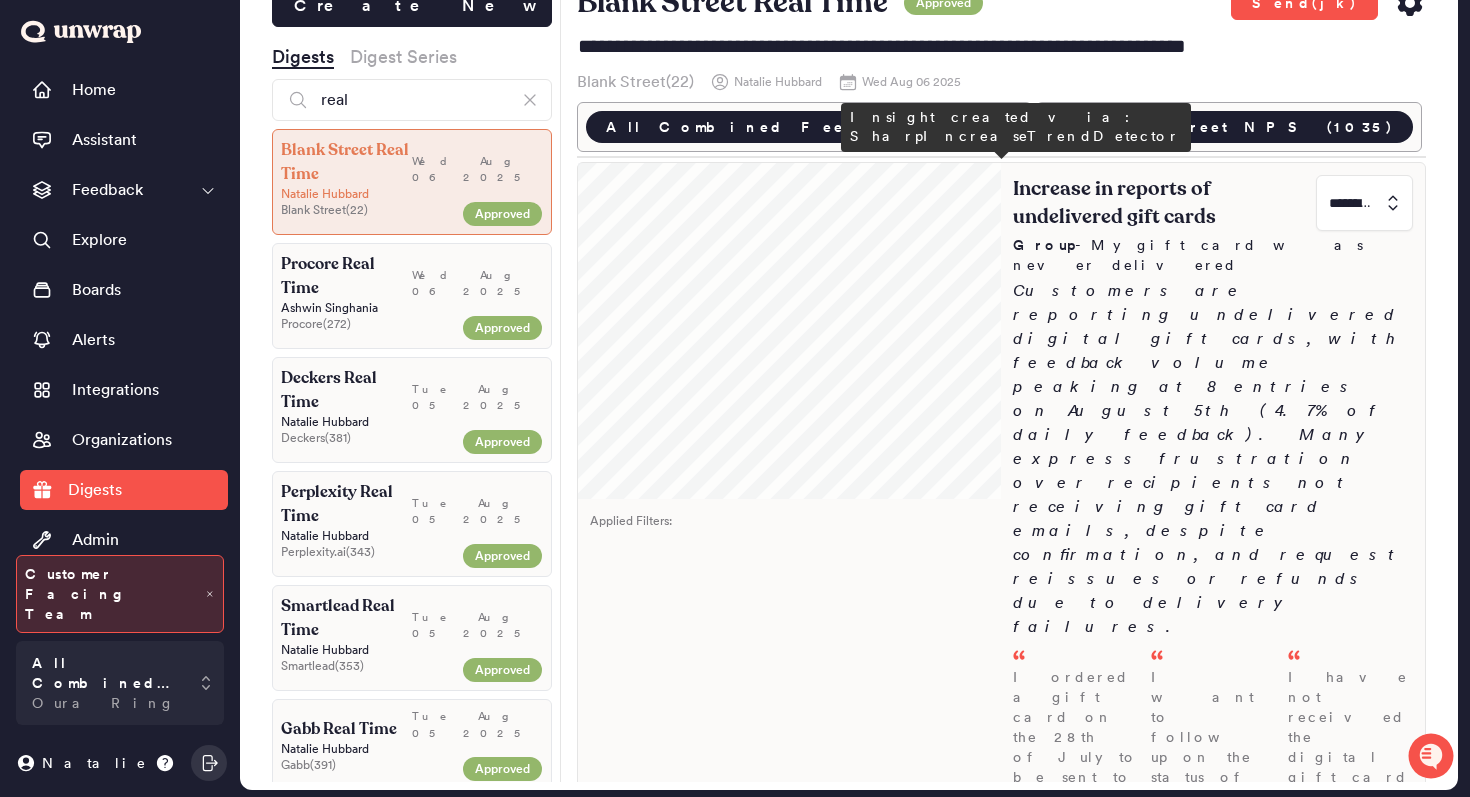 scroll, scrollTop: 0, scrollLeft: 0, axis: both 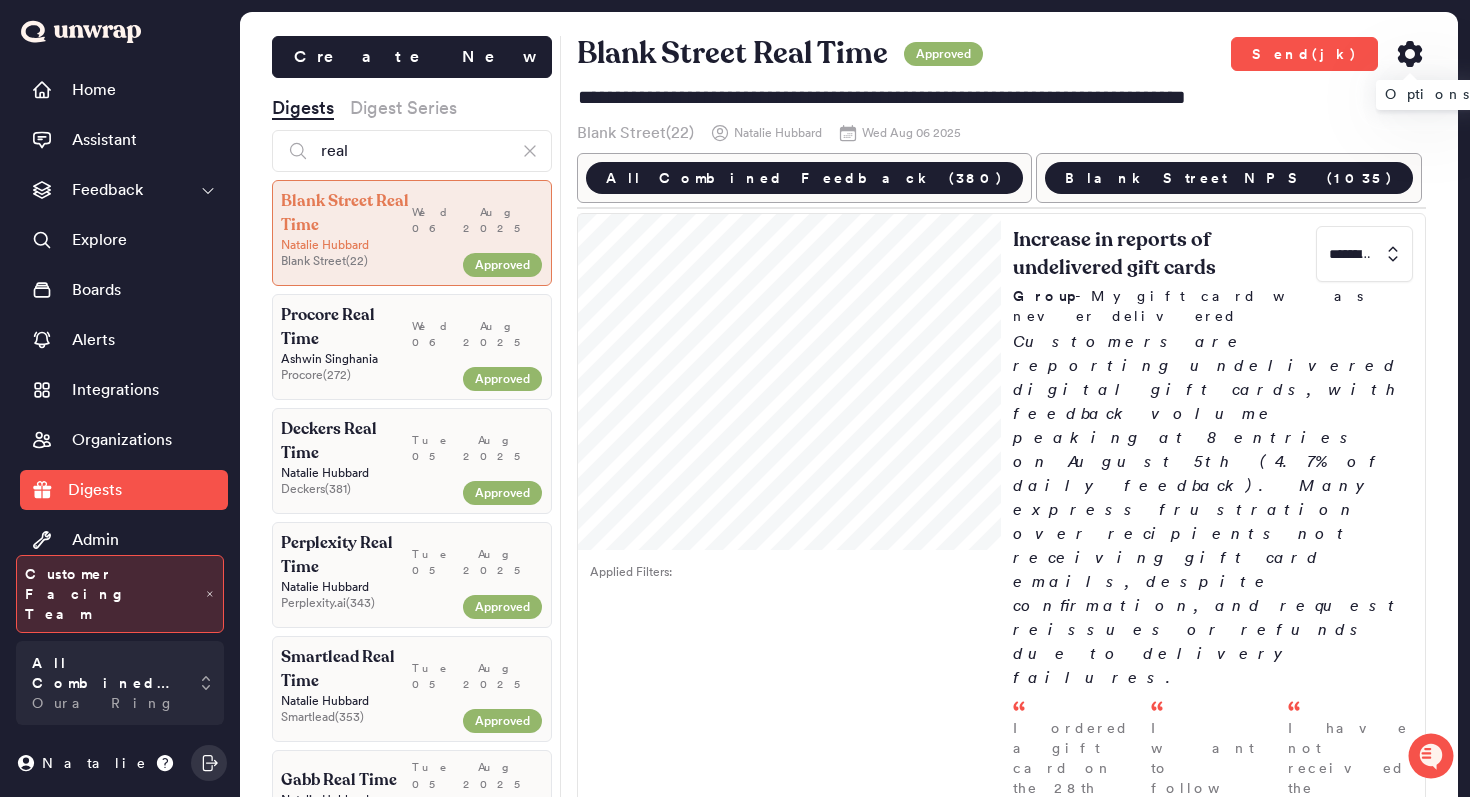 click 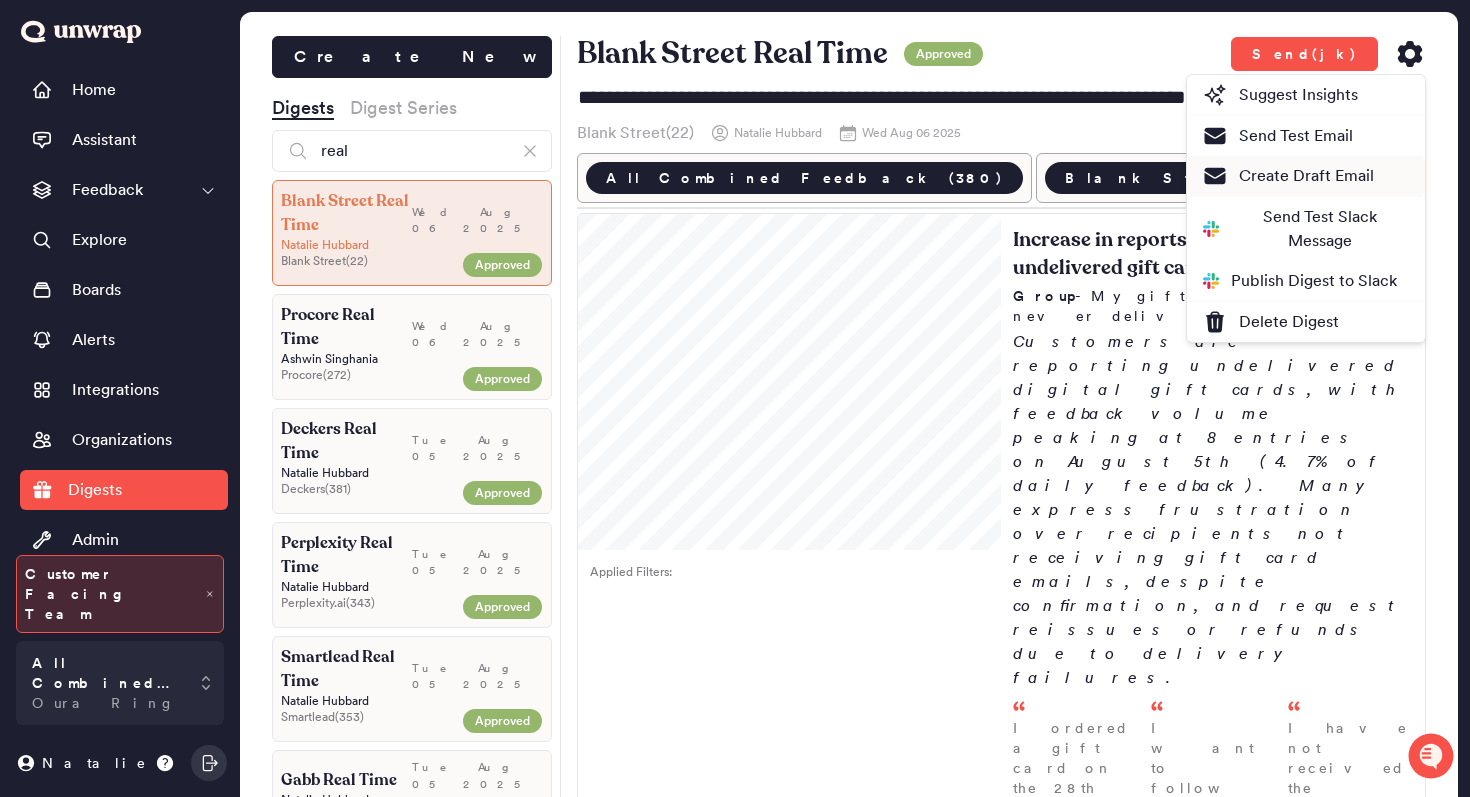 click on "Create Draft Email" at bounding box center (1288, 176) 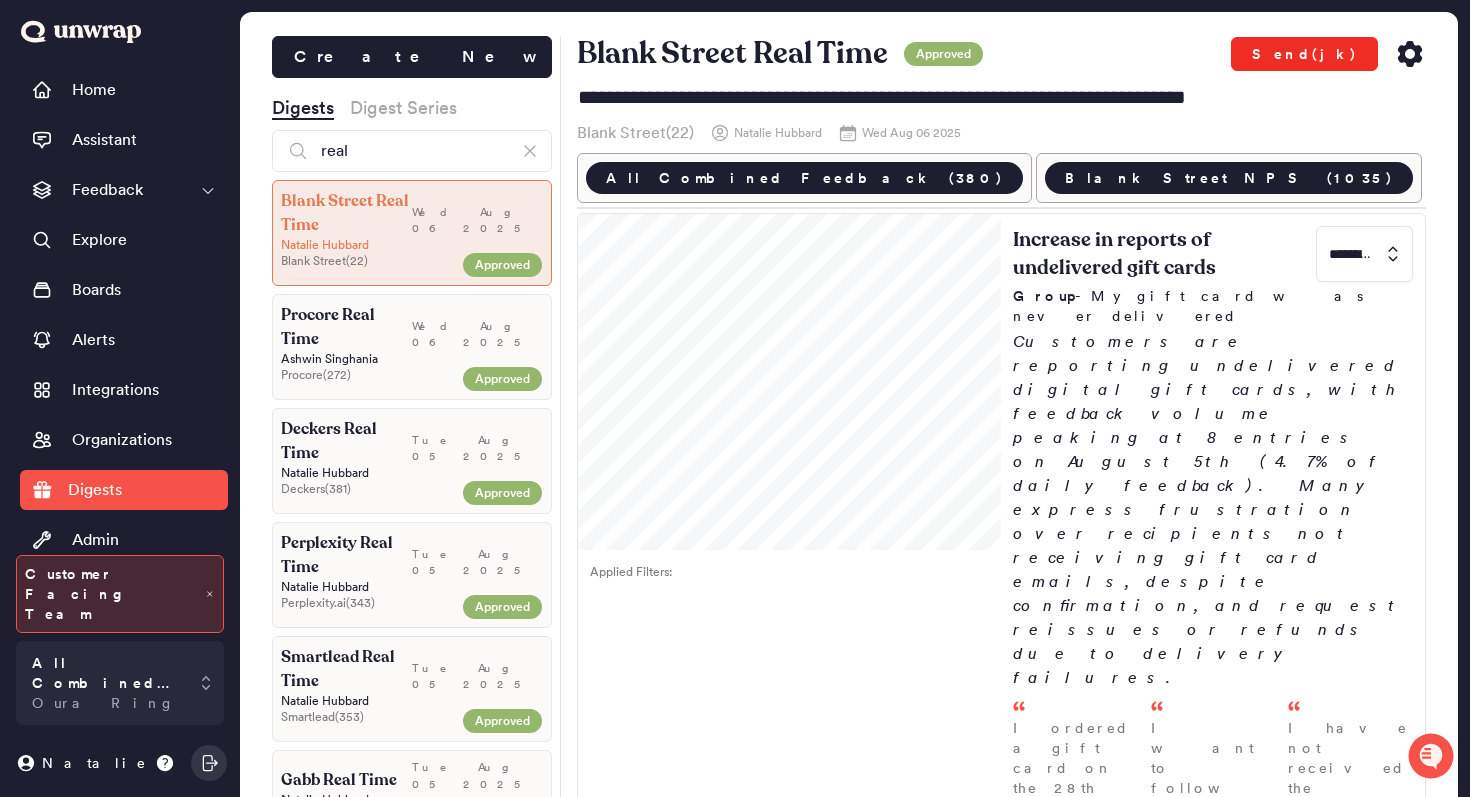 click on "Send(jk)" at bounding box center (1304, 54) 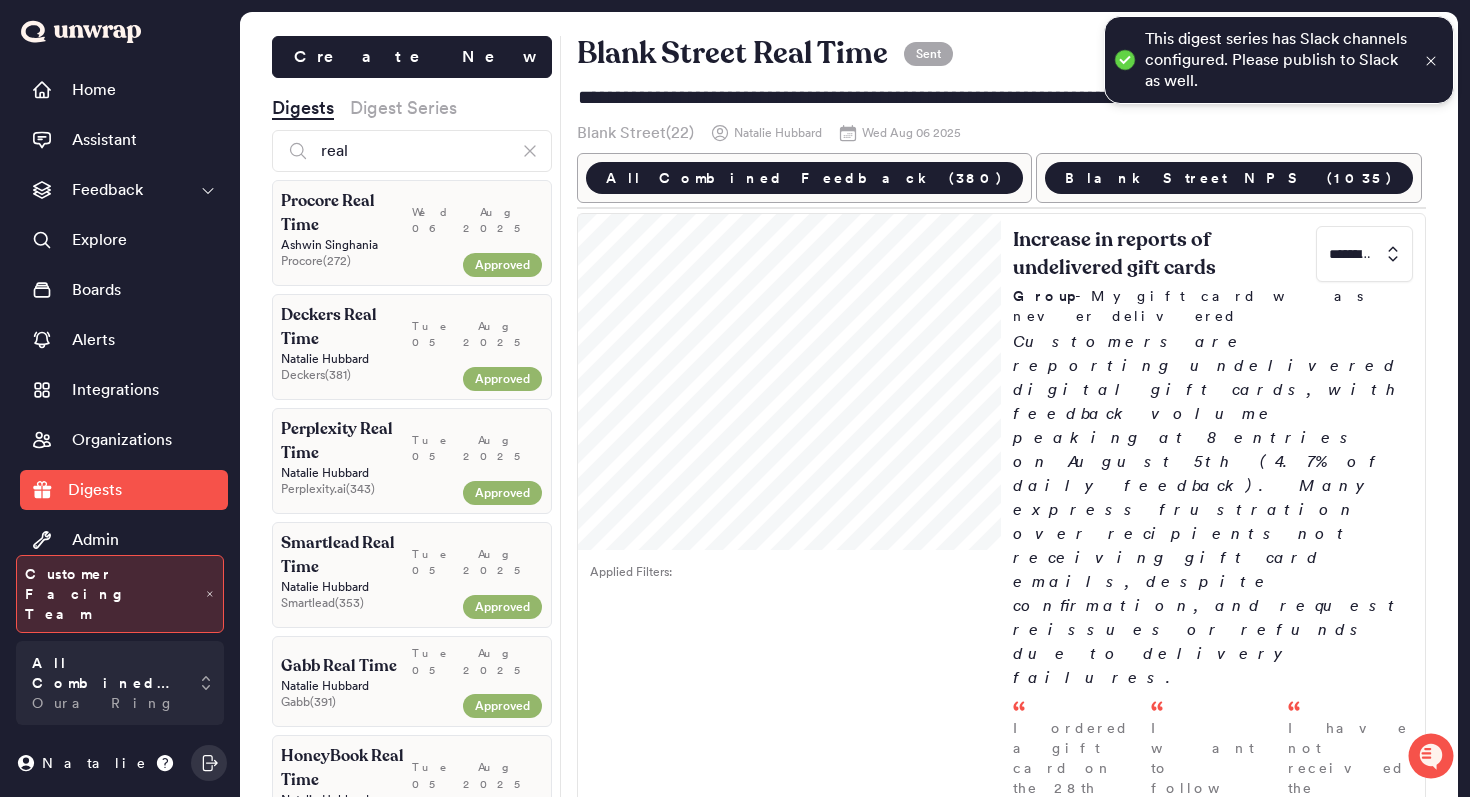 click 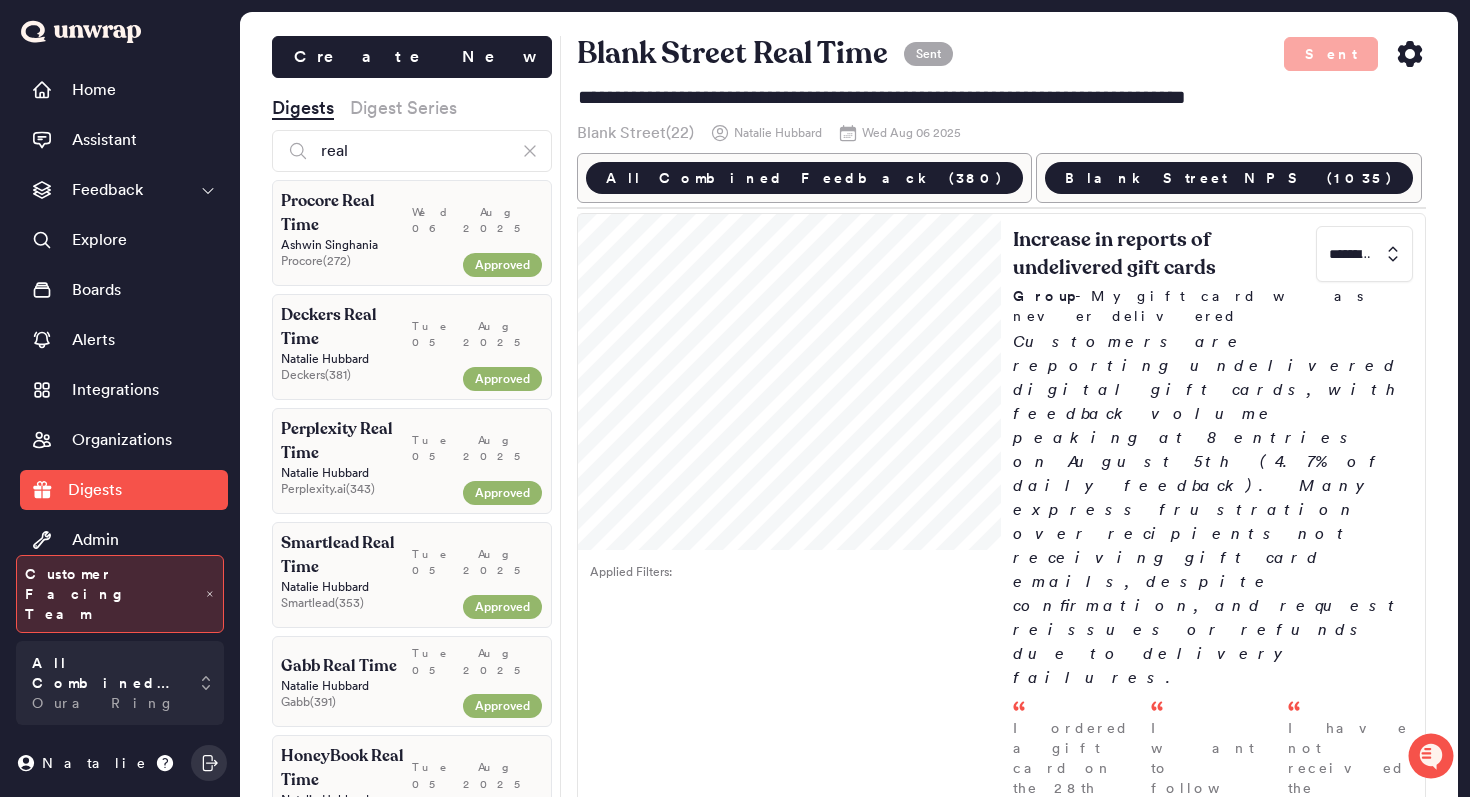 click 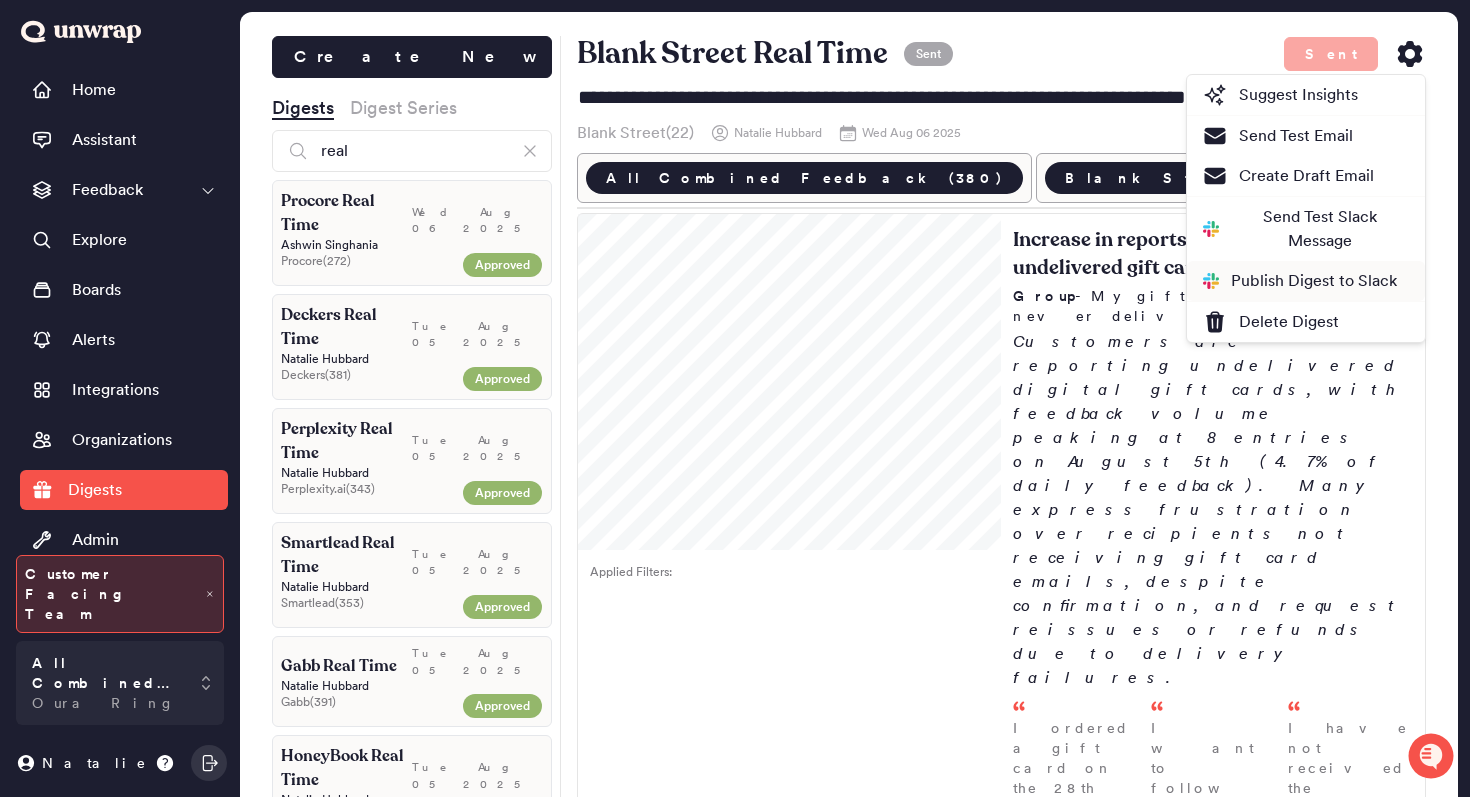 click on "Publish Digest to Slack" at bounding box center [1300, 281] 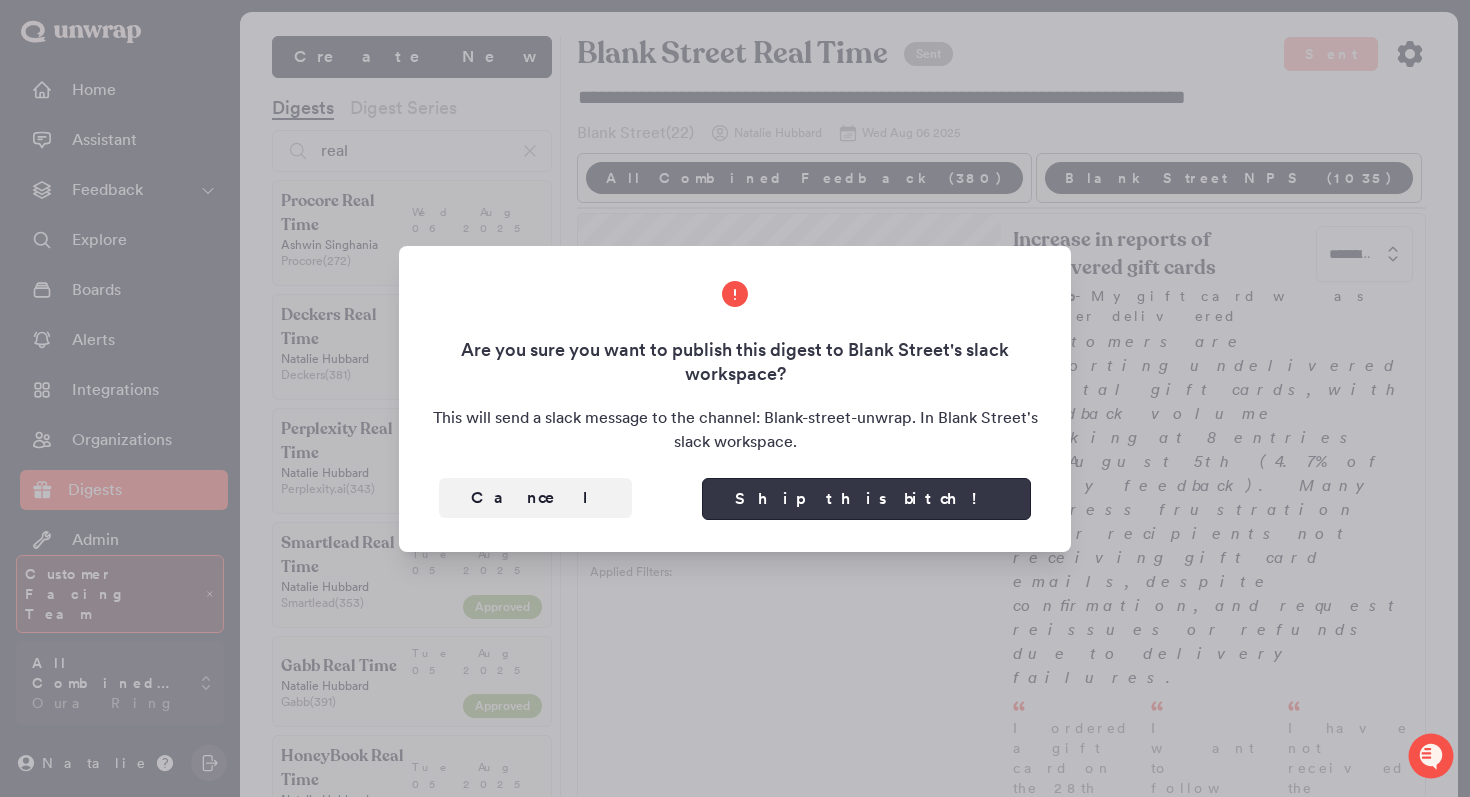 click on "Ship this bitch!" at bounding box center (866, 499) 